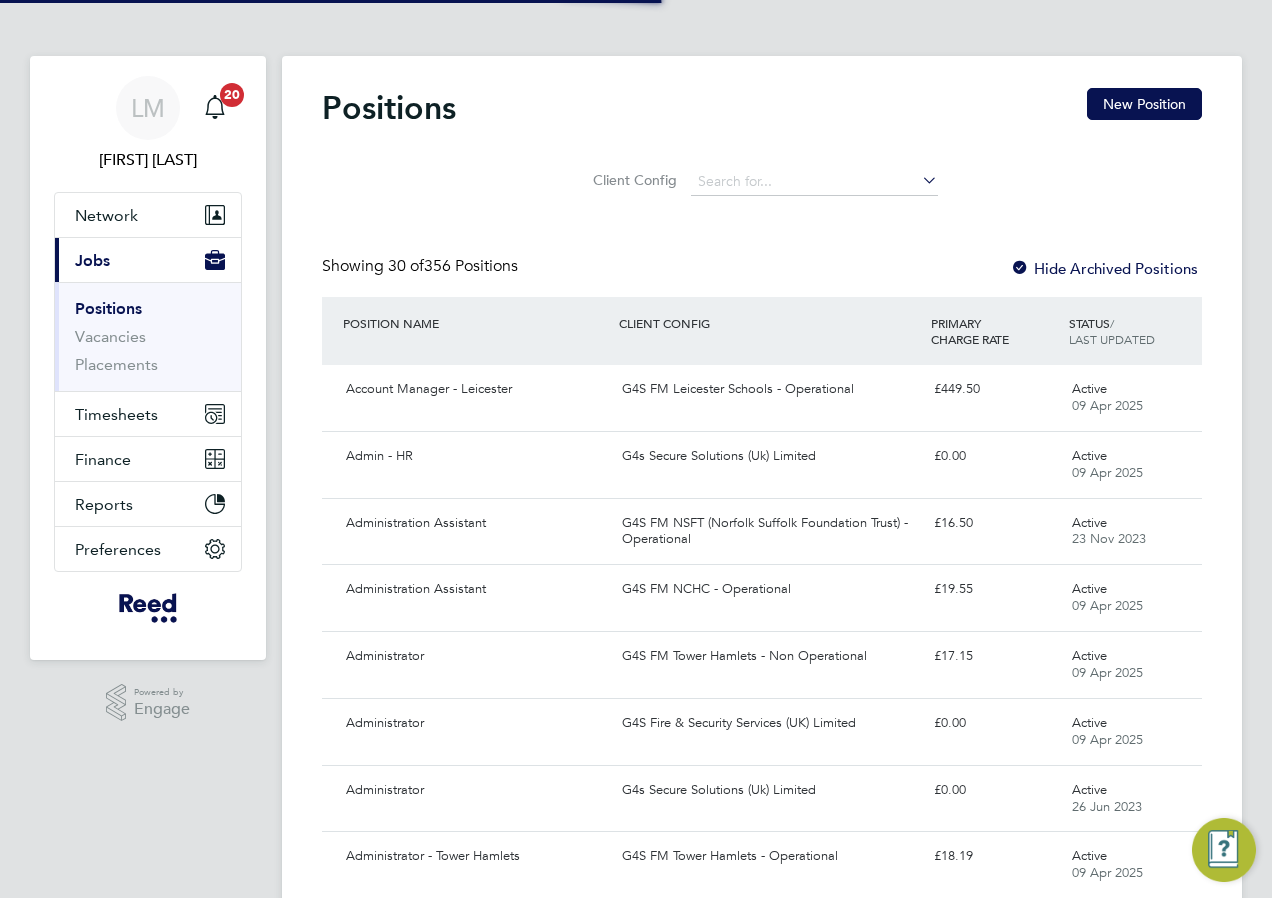 scroll, scrollTop: 0, scrollLeft: 0, axis: both 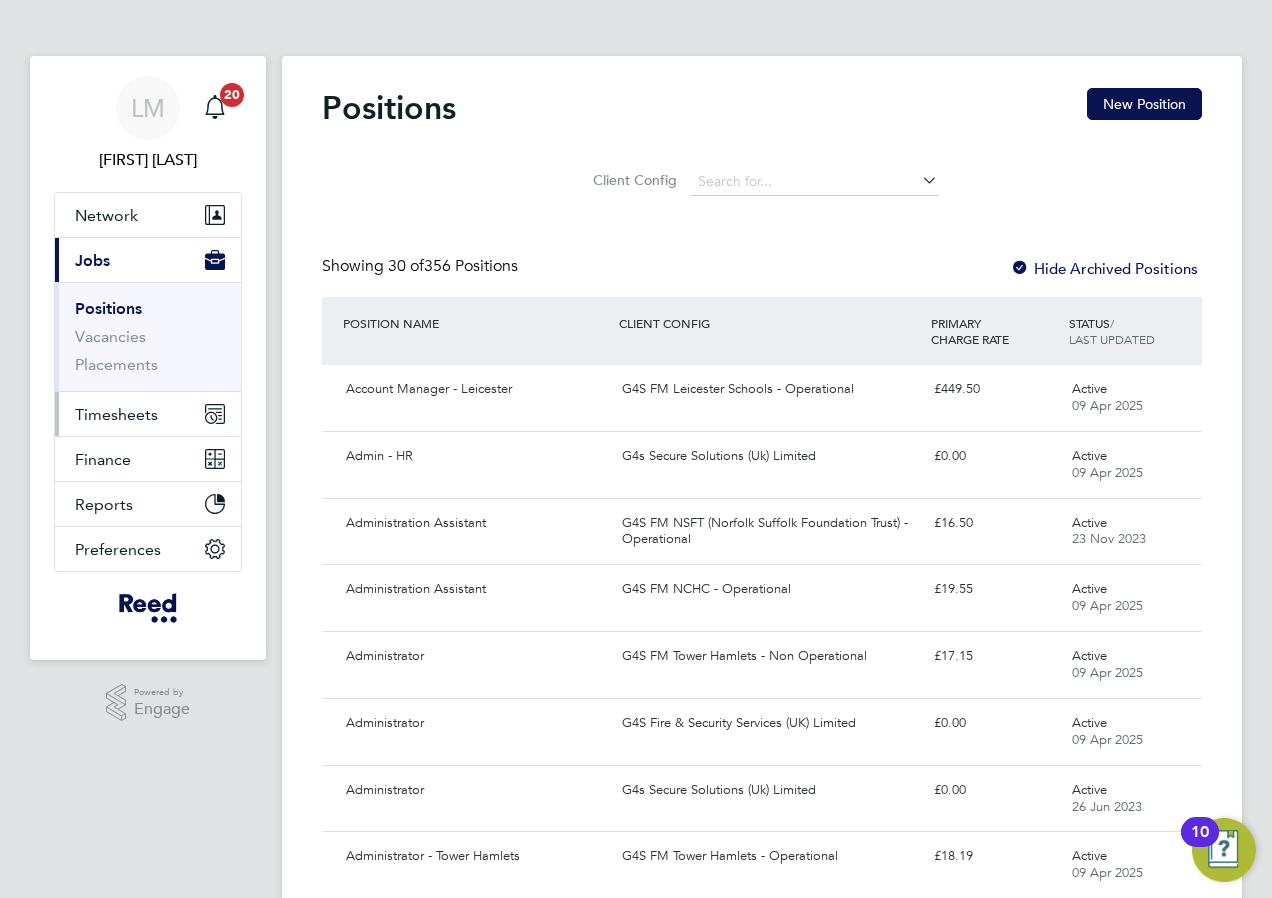 click on "Timesheets" at bounding box center [148, 414] 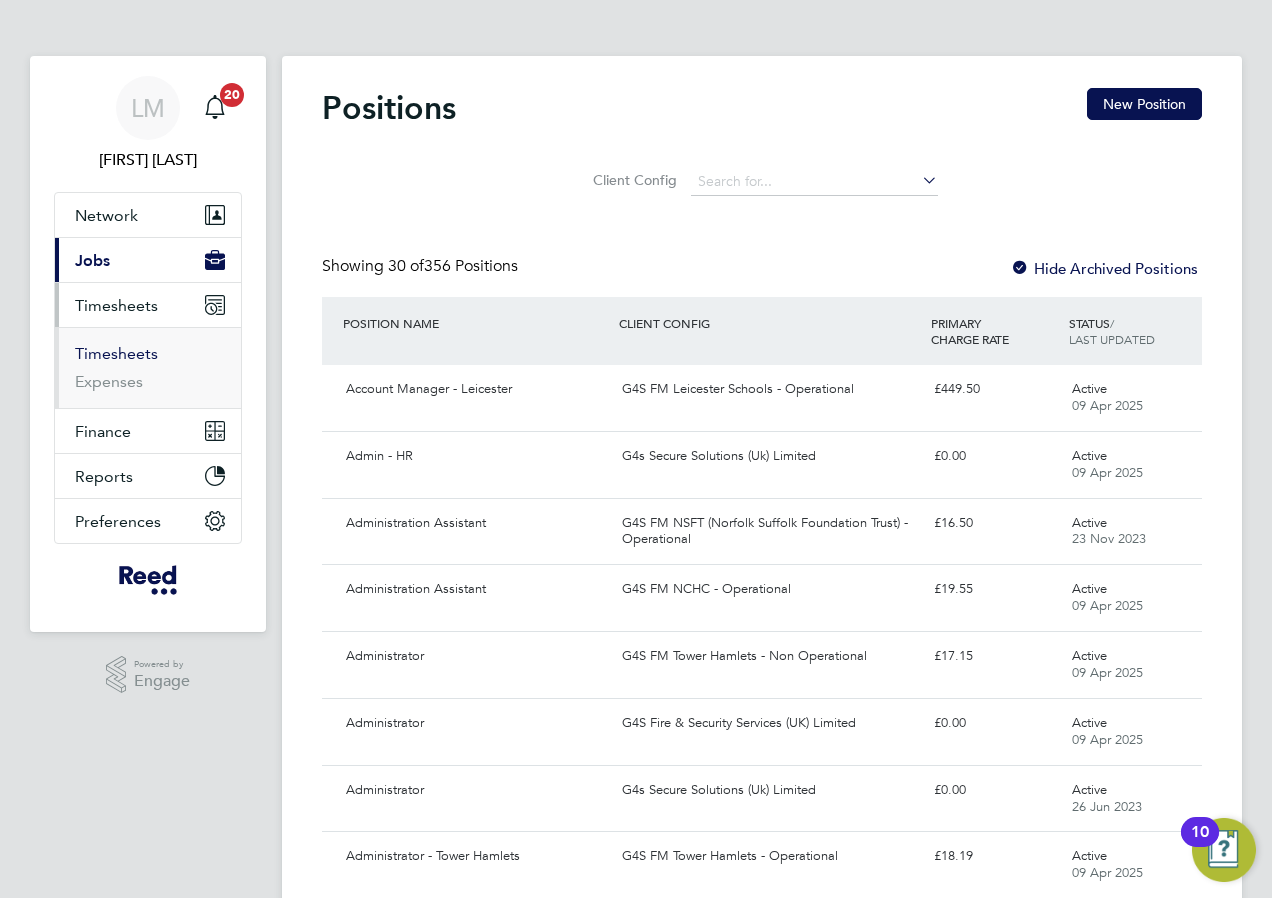 click on "Timesheets" at bounding box center (116, 353) 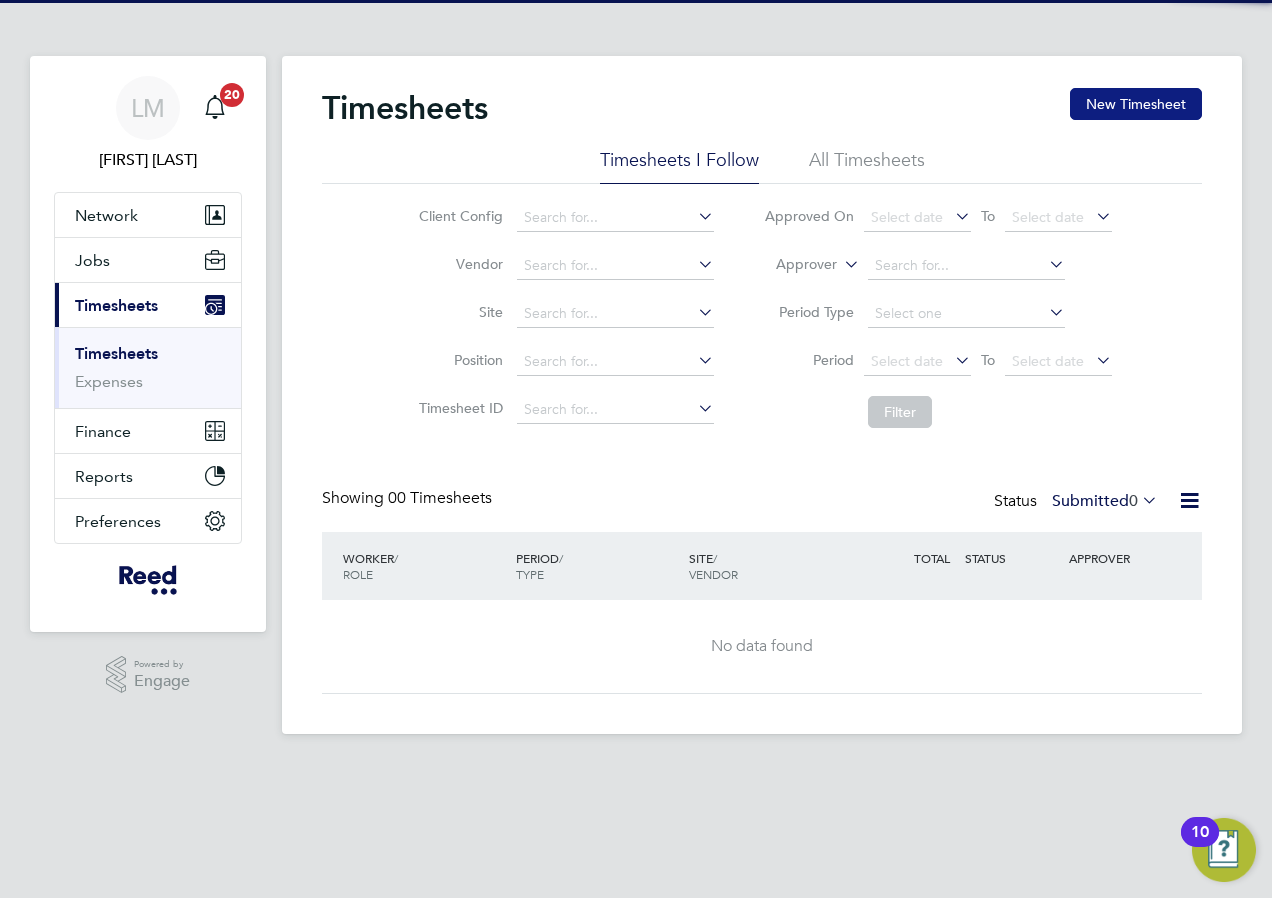 click on "New Timesheet" 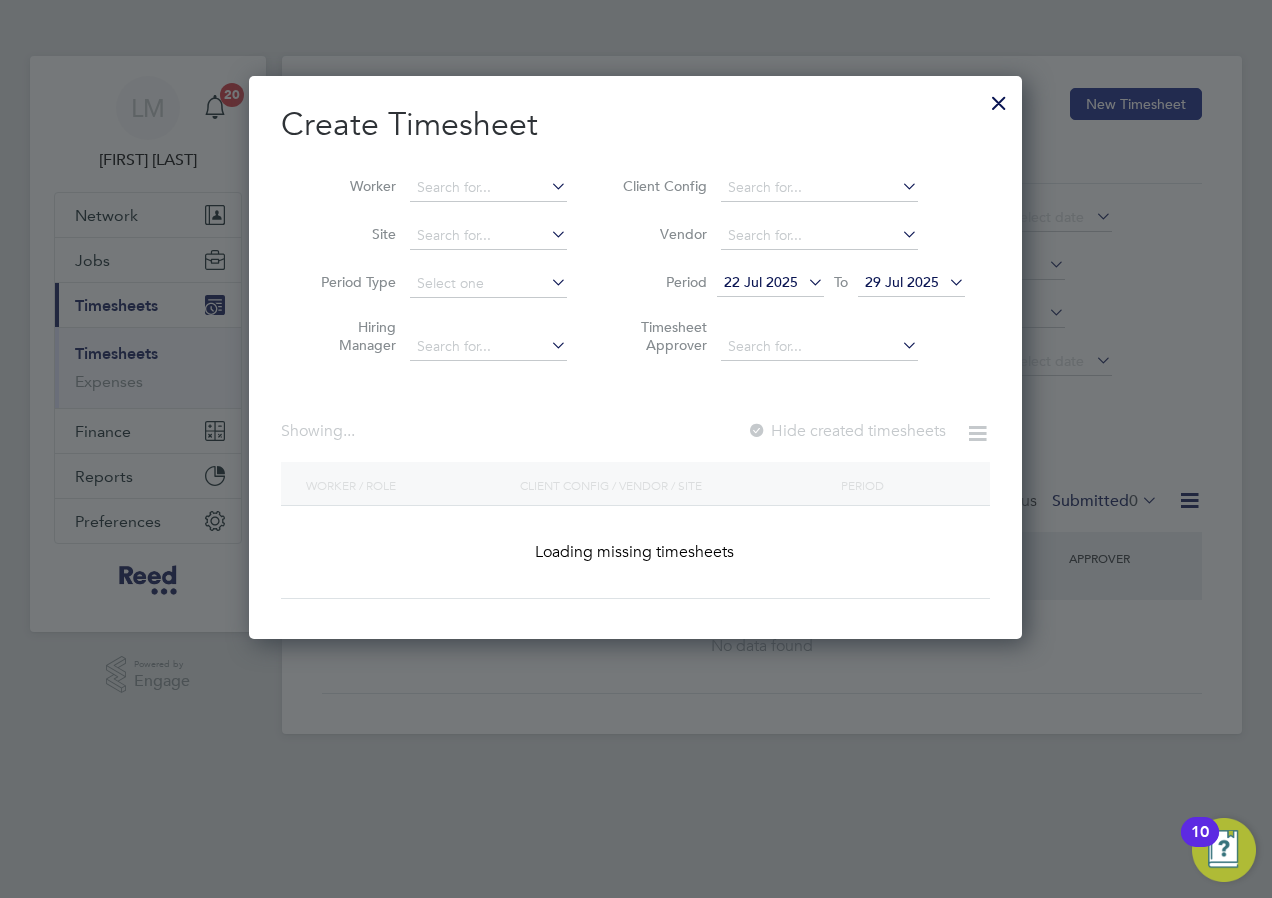 scroll, scrollTop: 10, scrollLeft: 10, axis: both 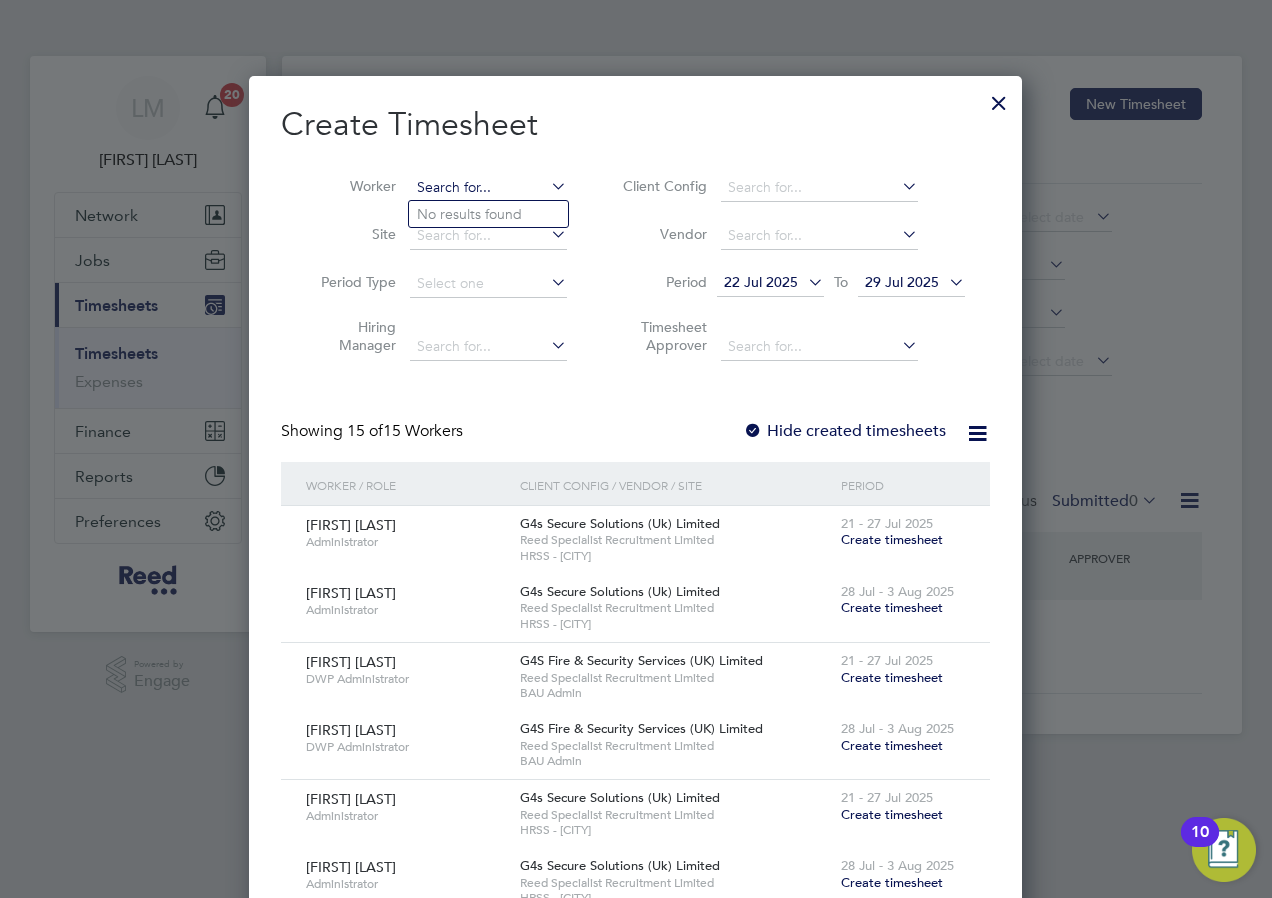 click at bounding box center (488, 188) 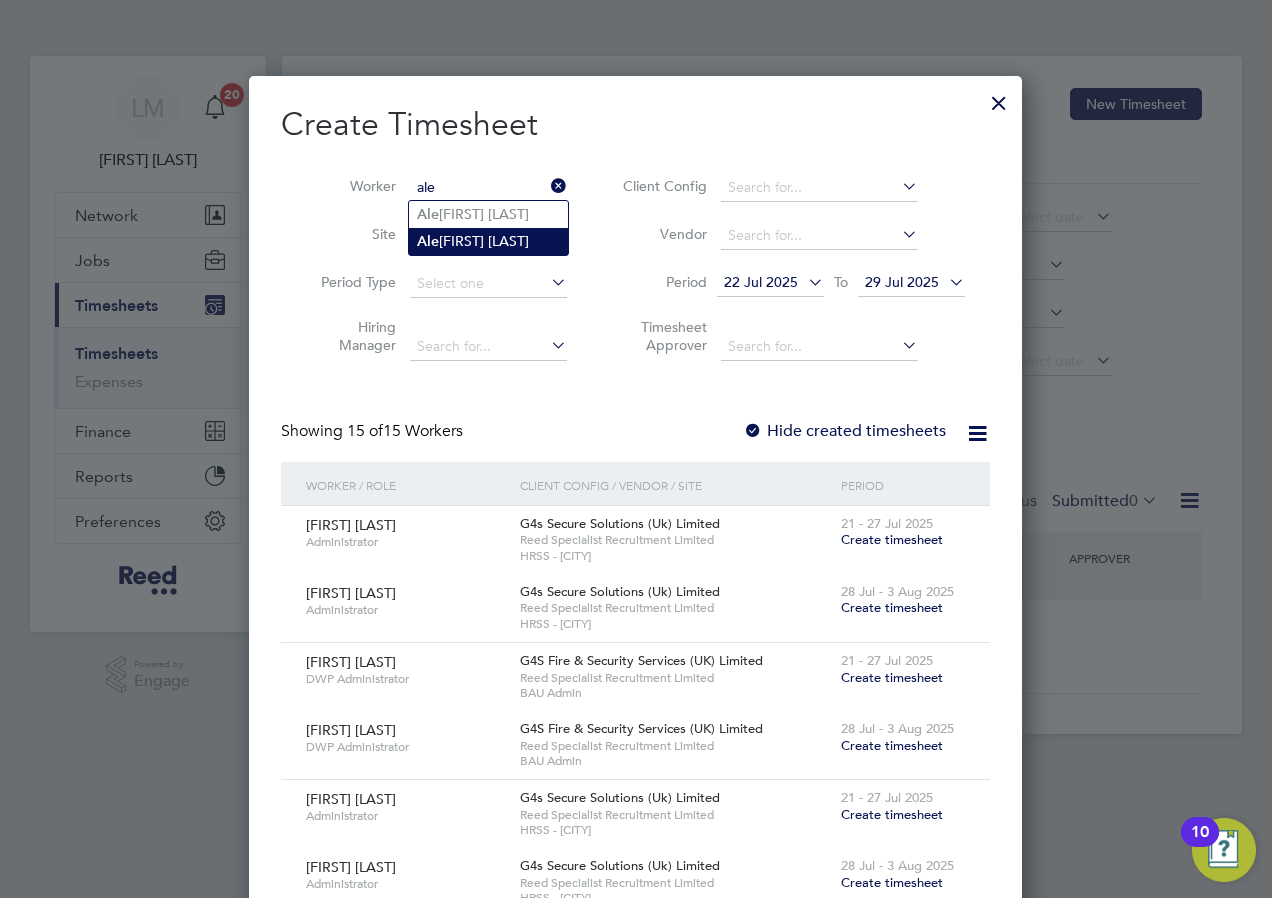 click on "[FIRST] [LAST]" 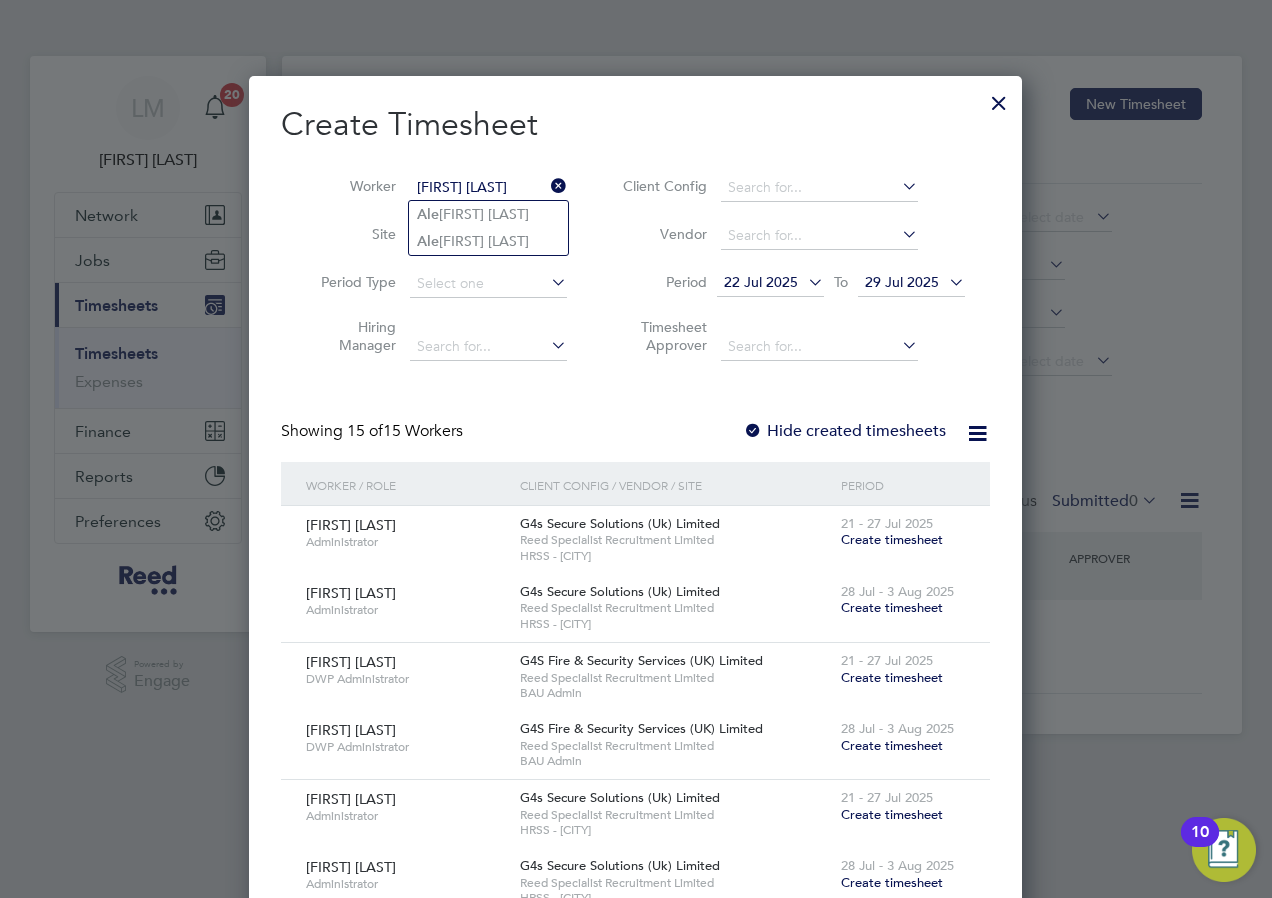 scroll, scrollTop: 10, scrollLeft: 10, axis: both 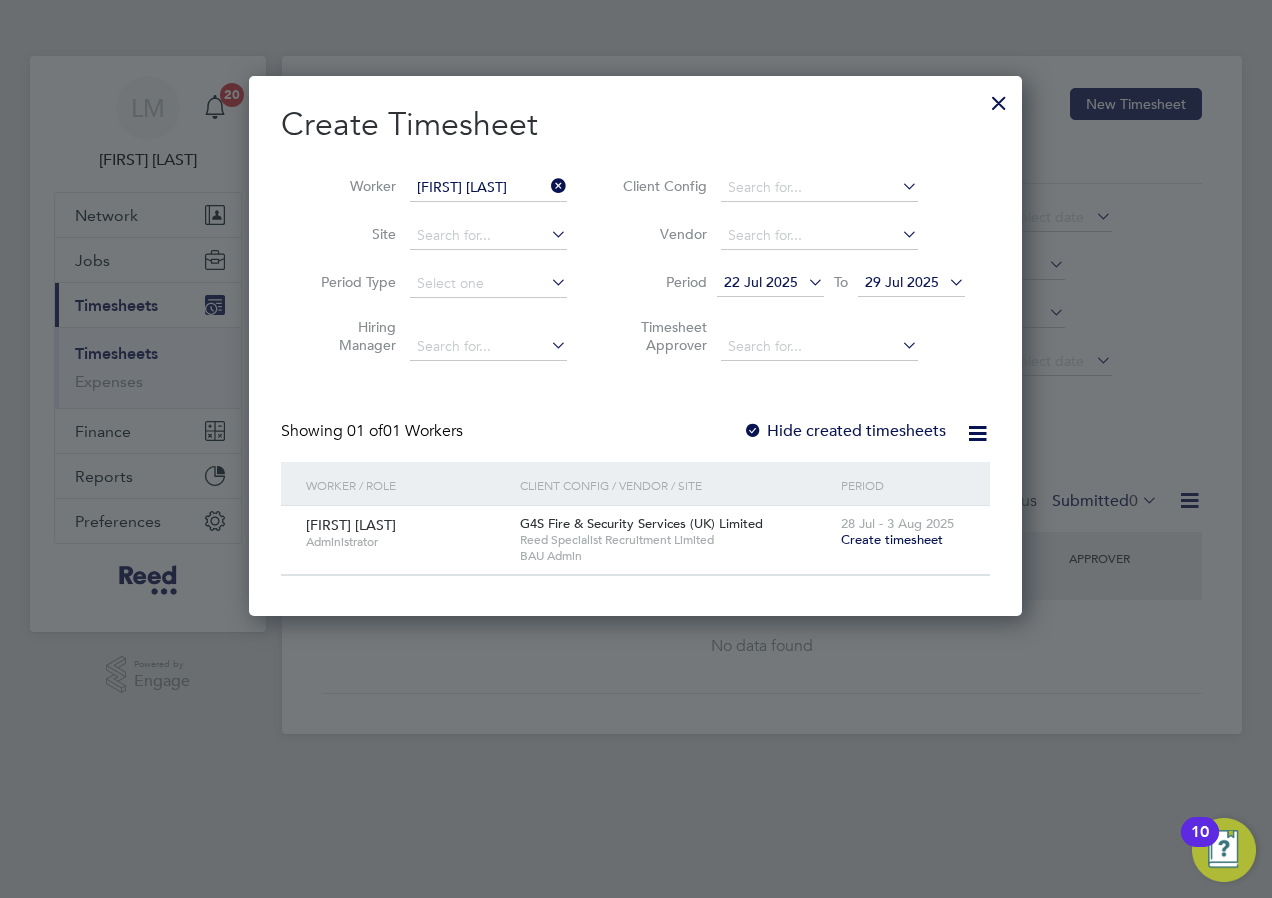 click on "Create timesheet" at bounding box center [892, 539] 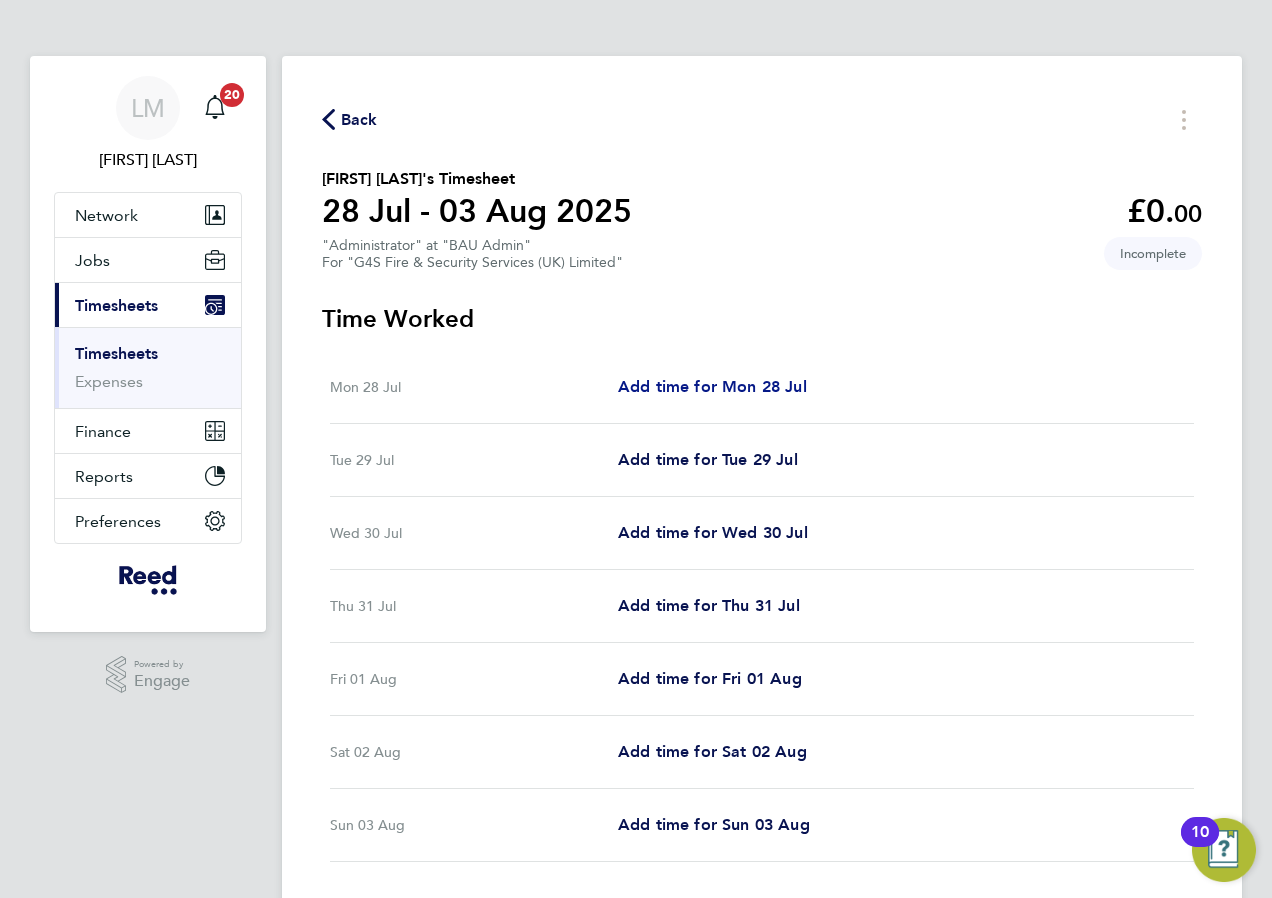 click on "Add time for Mon 28 Jul" at bounding box center (712, 387) 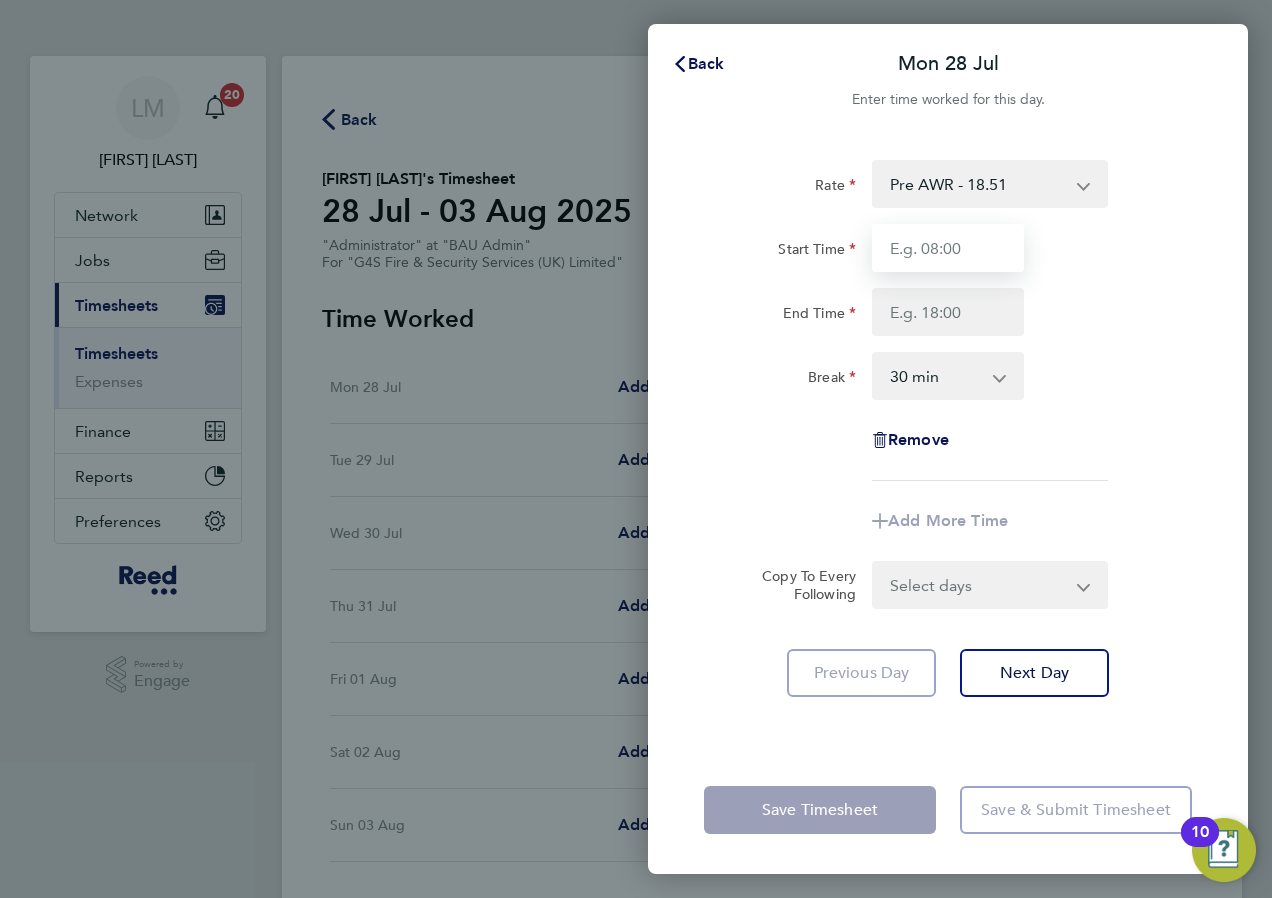 click on "Start Time" at bounding box center [948, 248] 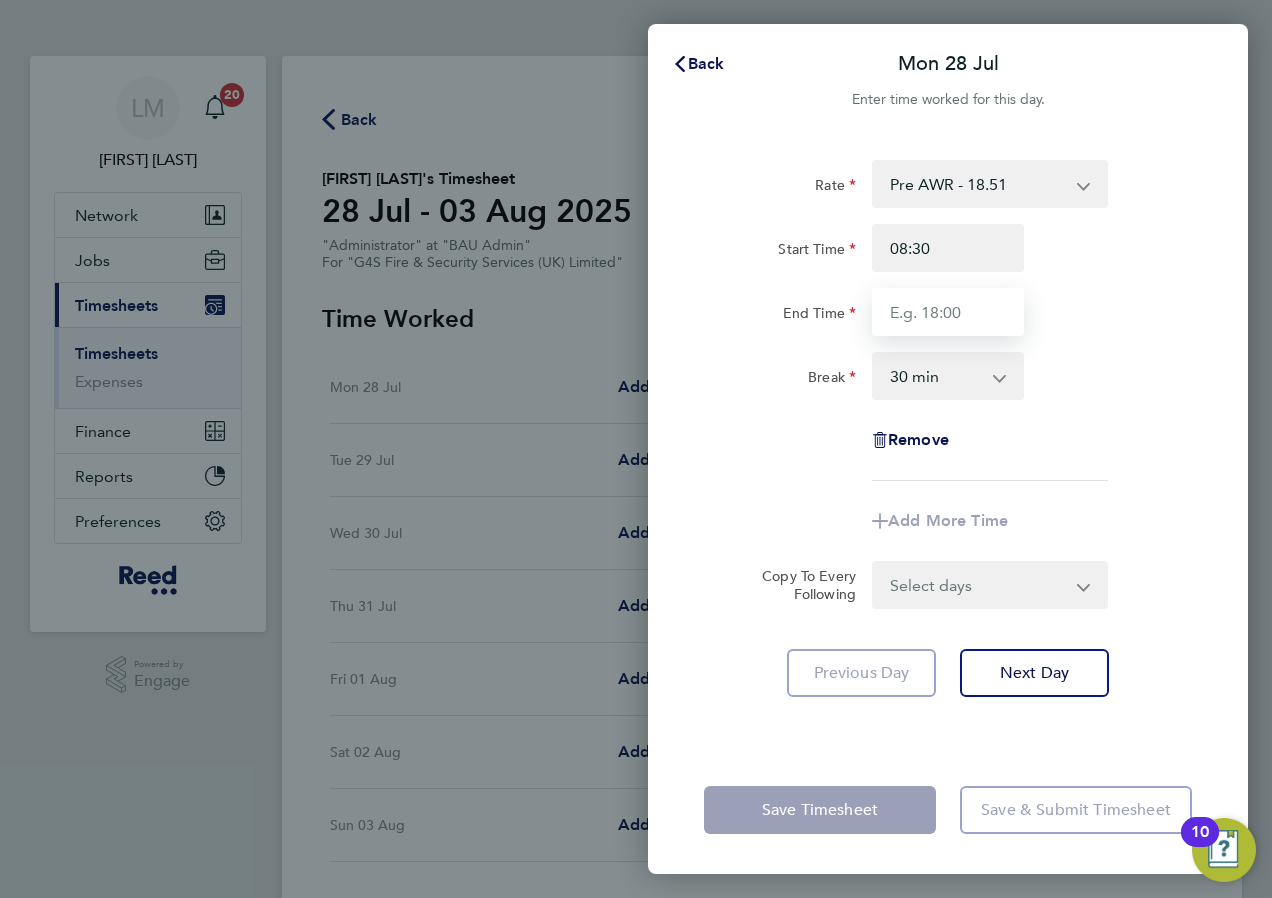 type on "17:00" 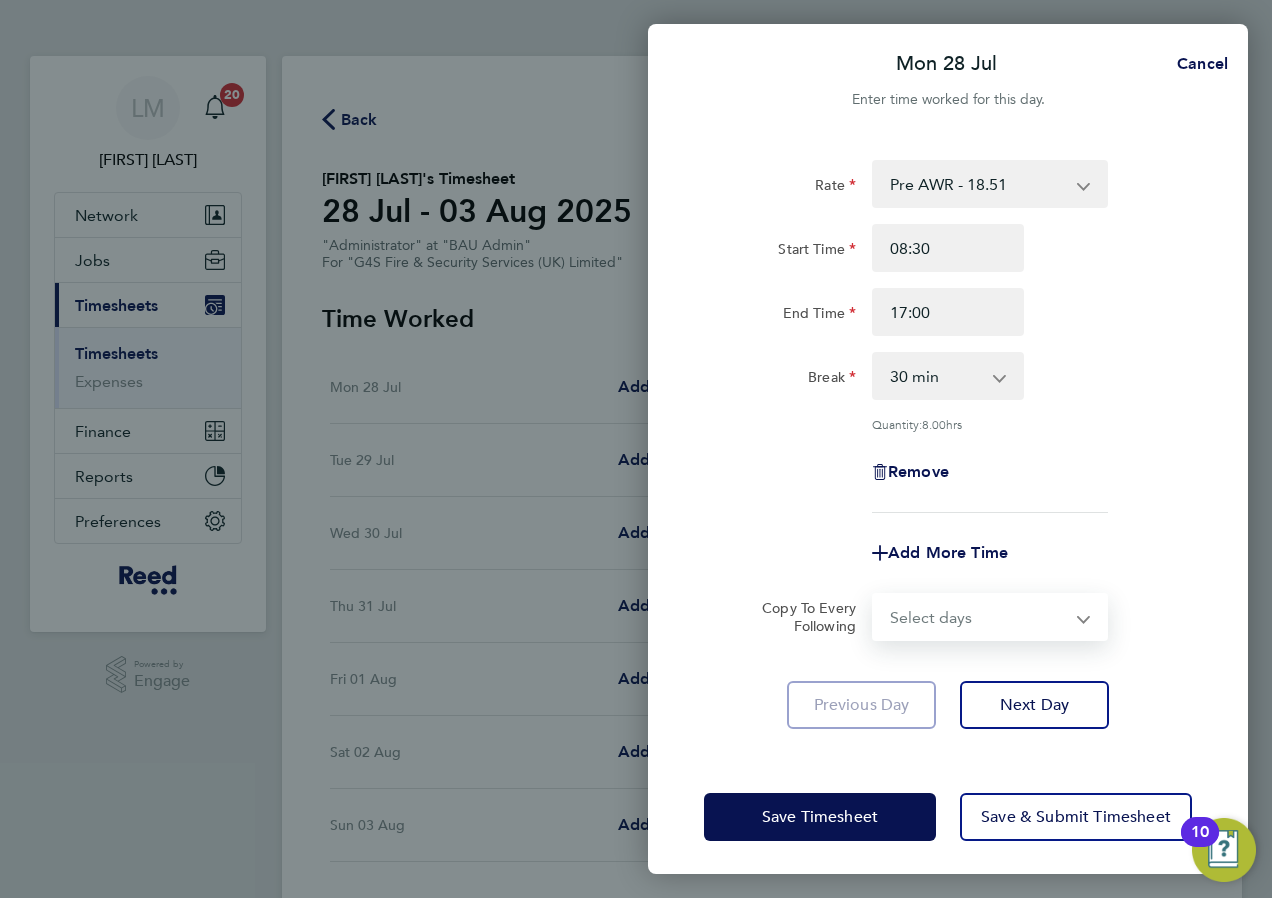 click on "Select days   Day   Weekday (Mon-Fri)   Weekend (Sat-Sun)   Tuesday   Wednesday   Thursday   Friday   Saturday   Sunday" at bounding box center [979, 617] 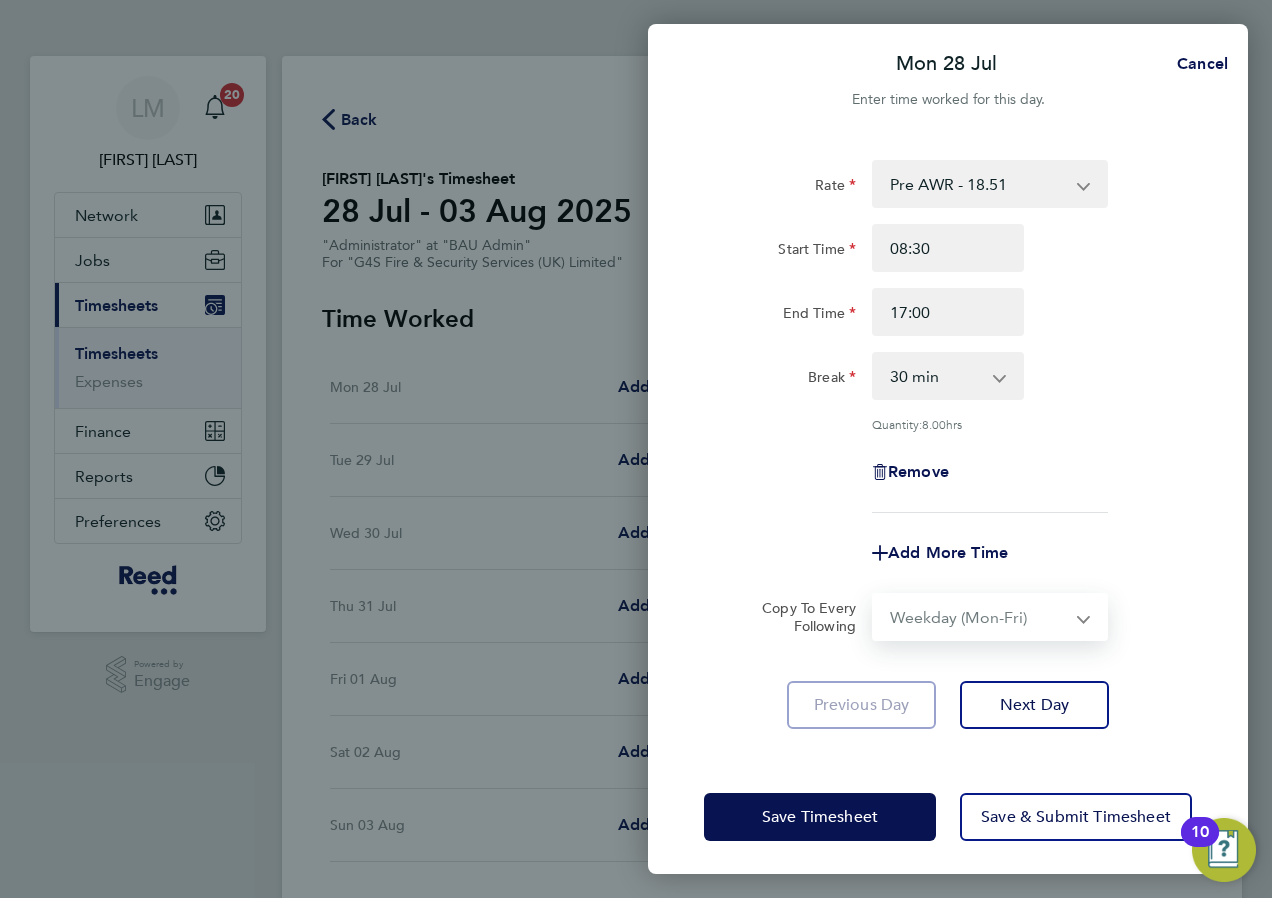 click on "Select days   Day   Weekday (Mon-Fri)   Weekend (Sat-Sun)   Tuesday   Wednesday   Thursday   Friday   Saturday   Sunday" at bounding box center [979, 617] 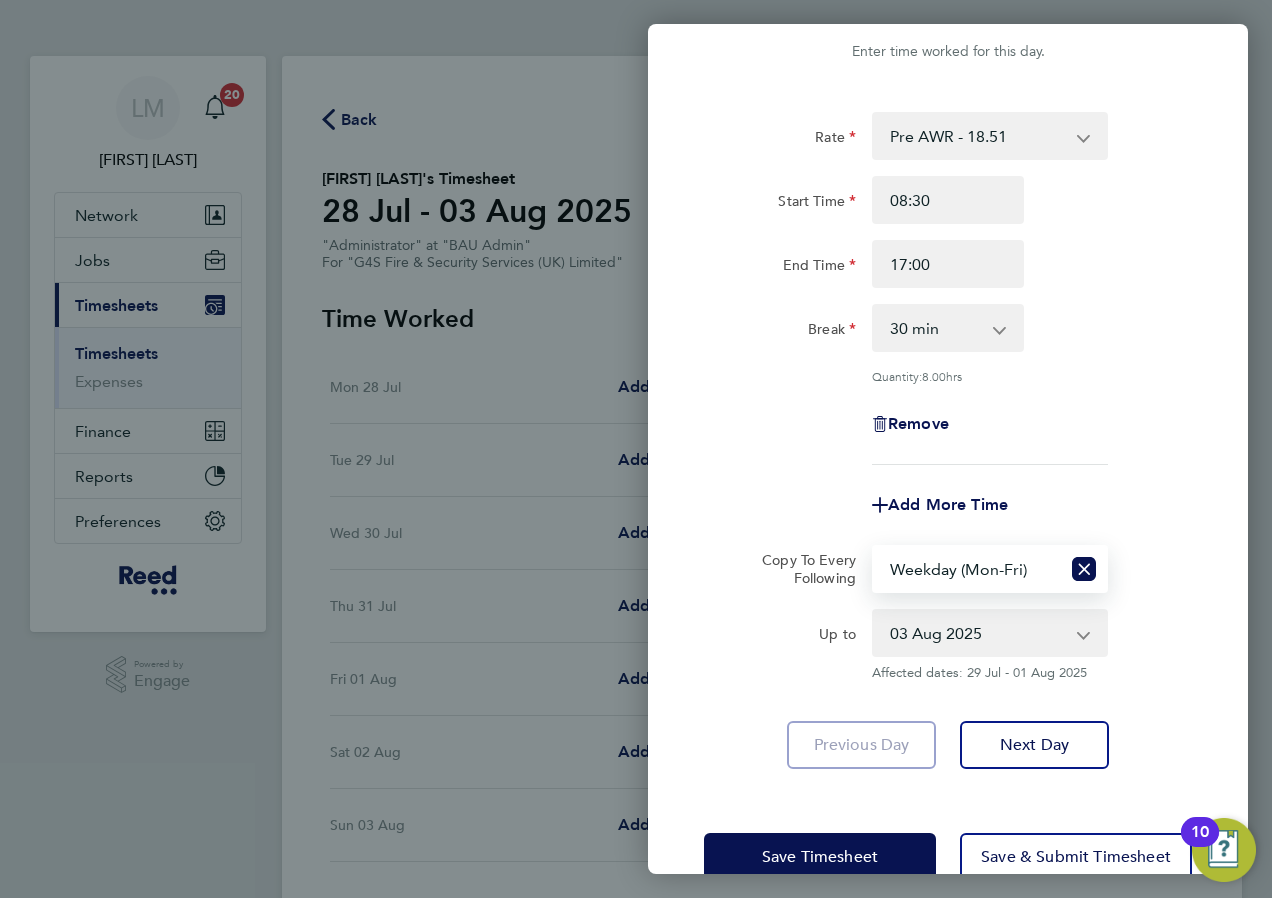 scroll, scrollTop: 93, scrollLeft: 0, axis: vertical 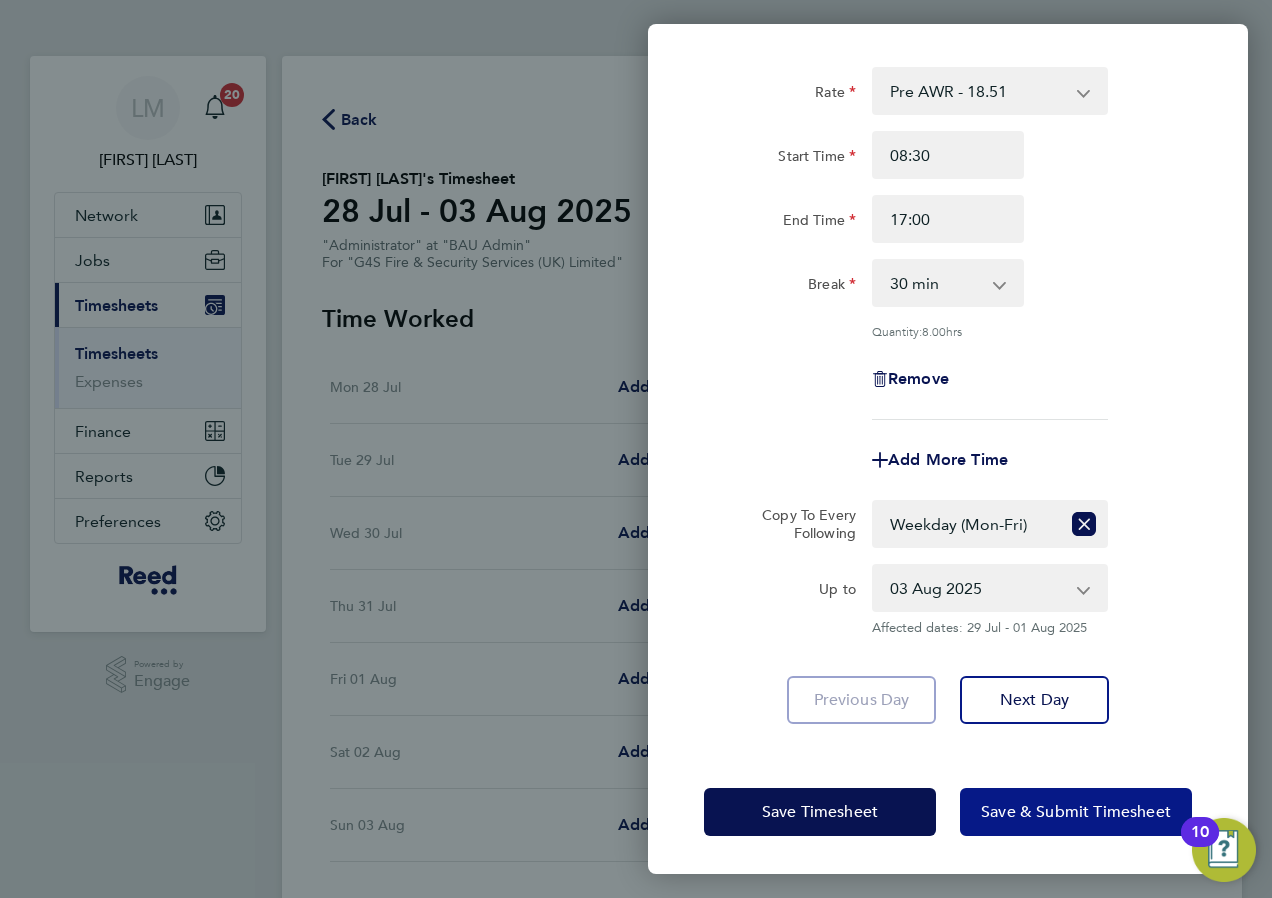 click on "Save & Submit Timesheet" 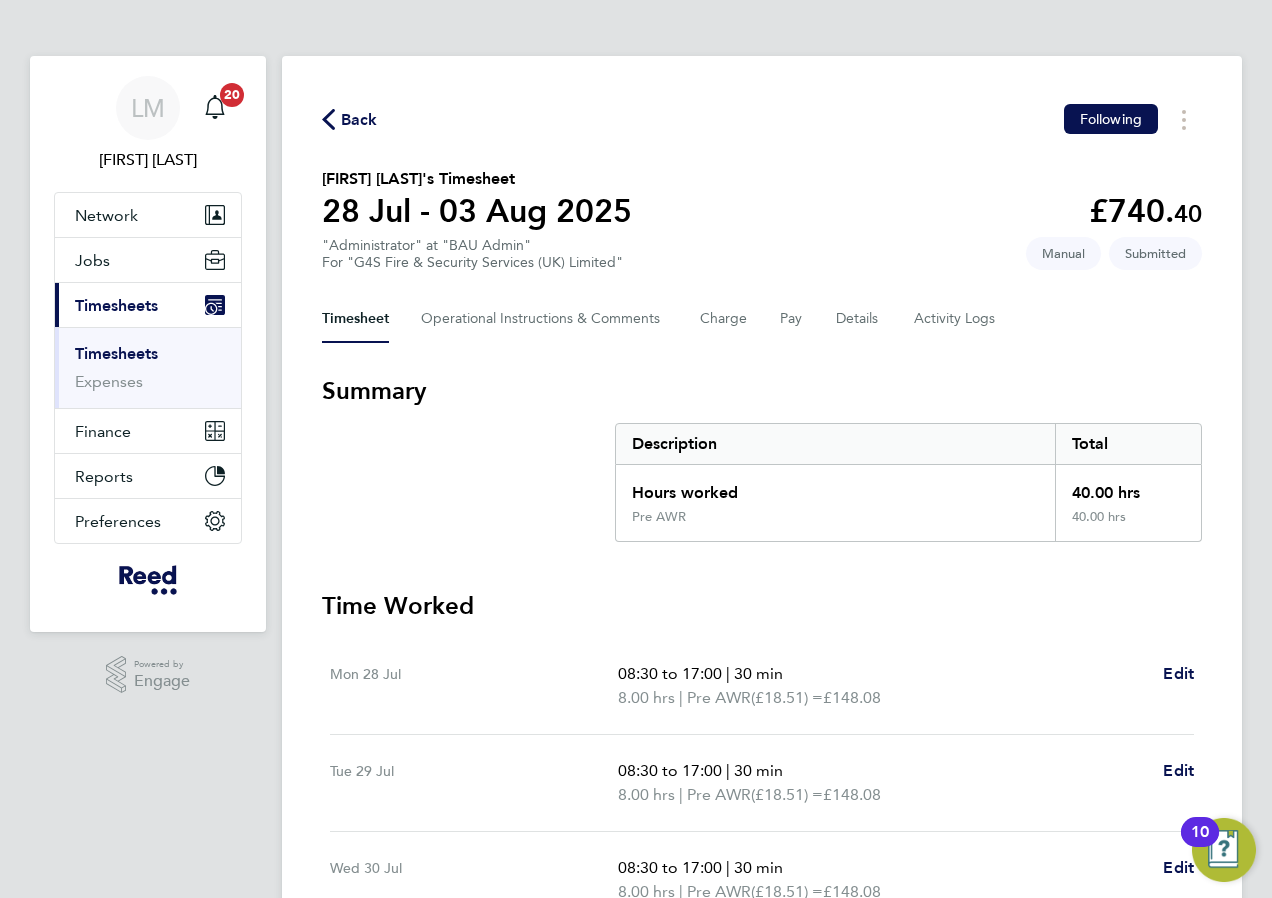 click on "Back" 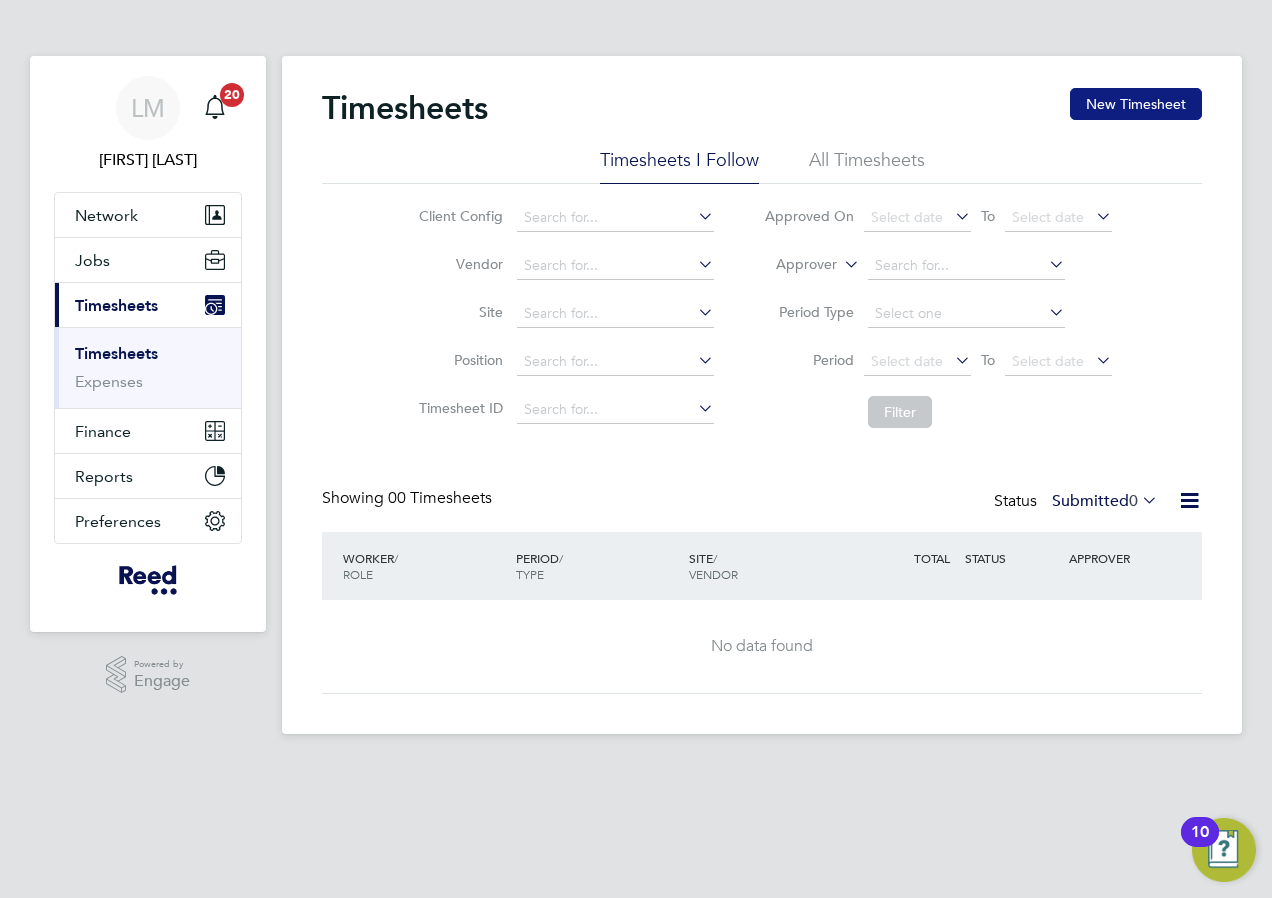 click on "New Timesheet" 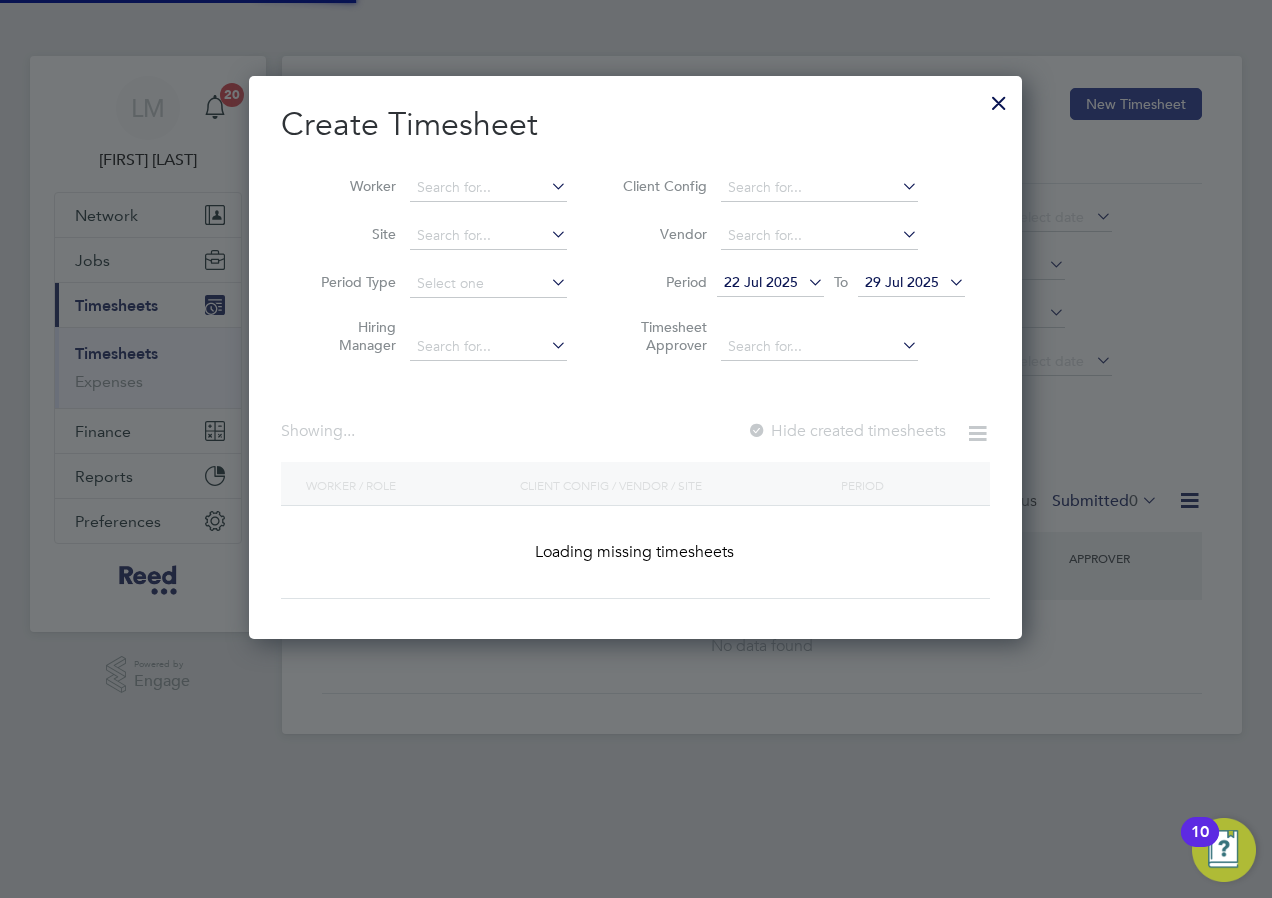scroll, scrollTop: 10, scrollLeft: 10, axis: both 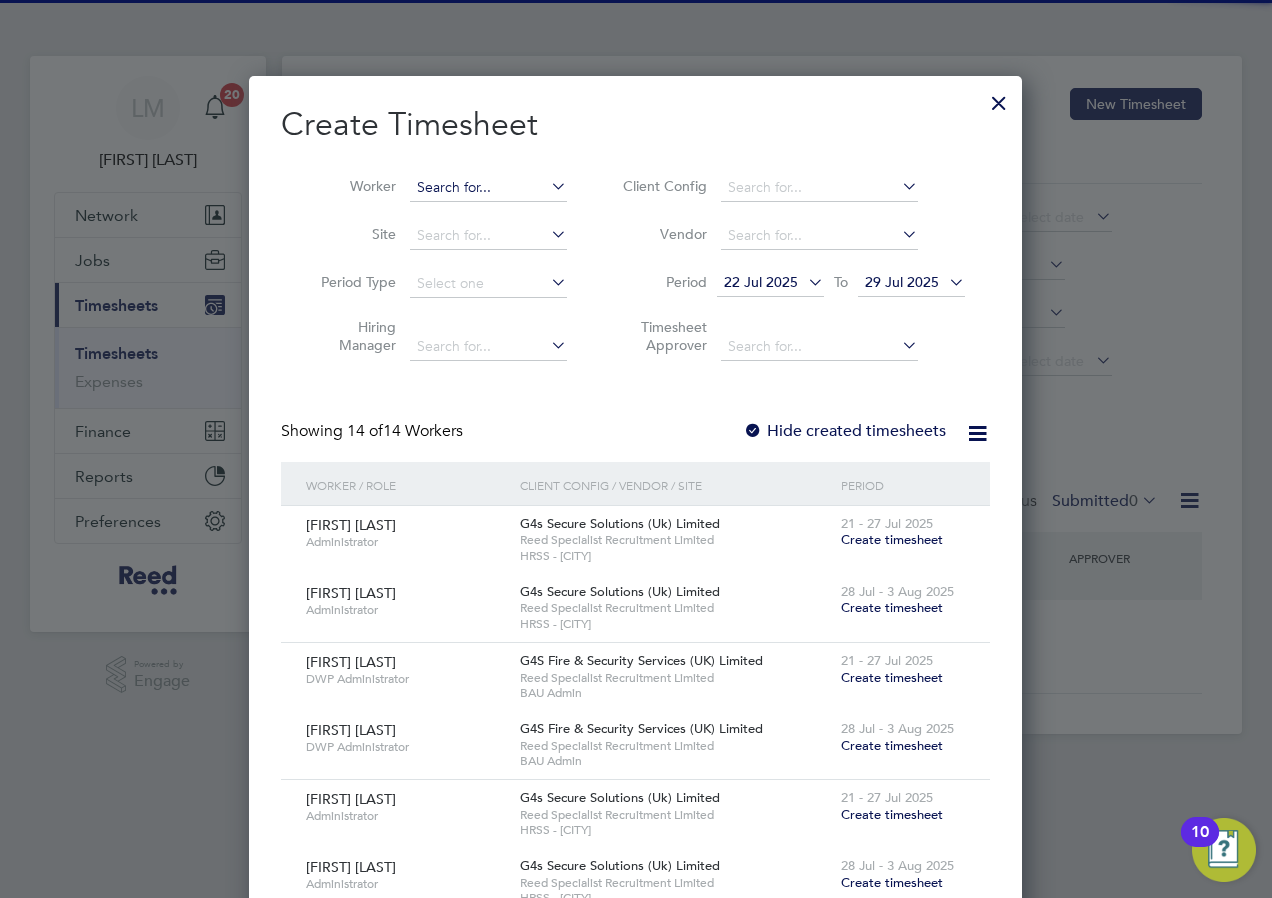 click at bounding box center (488, 188) 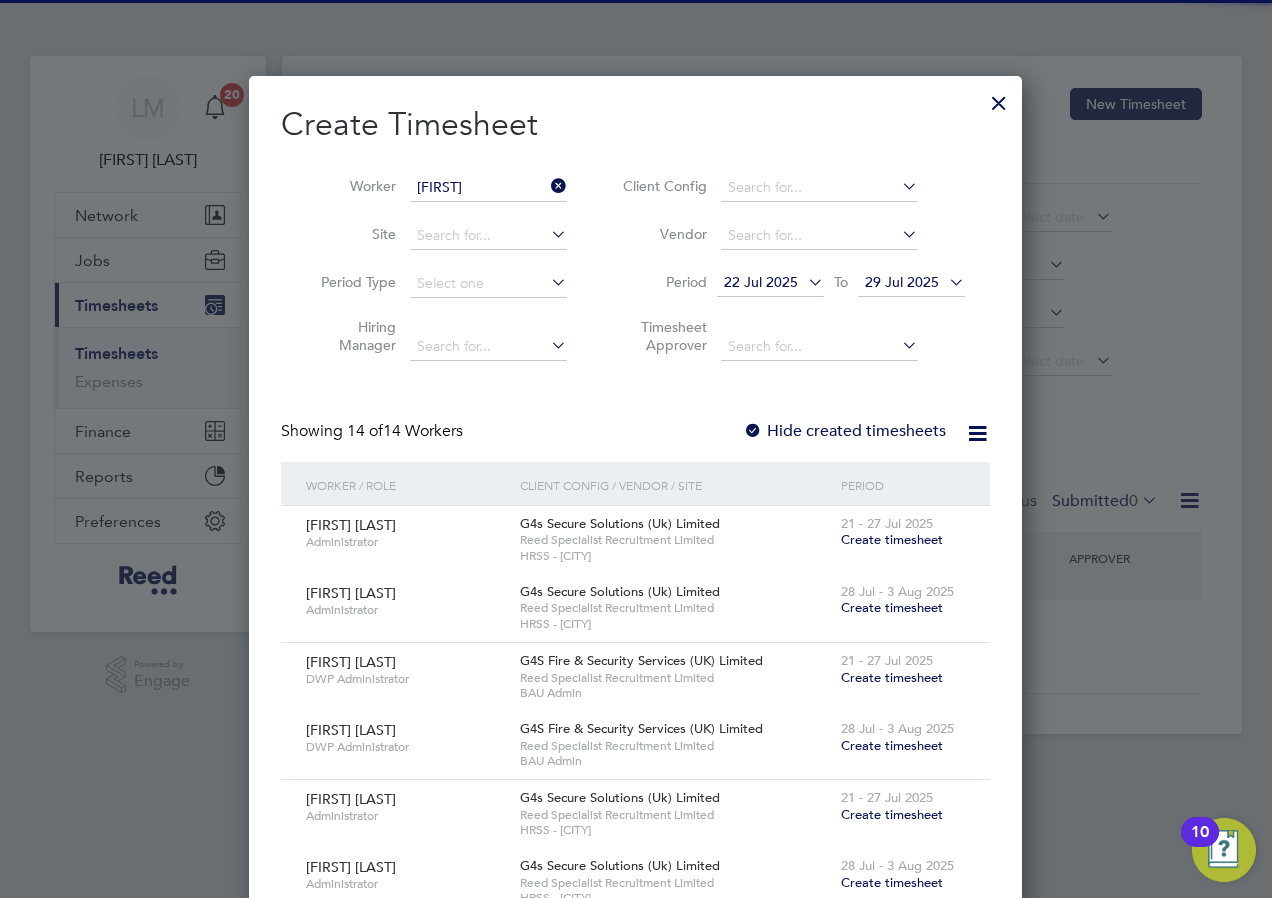click on "[FIRST] [LAST]" 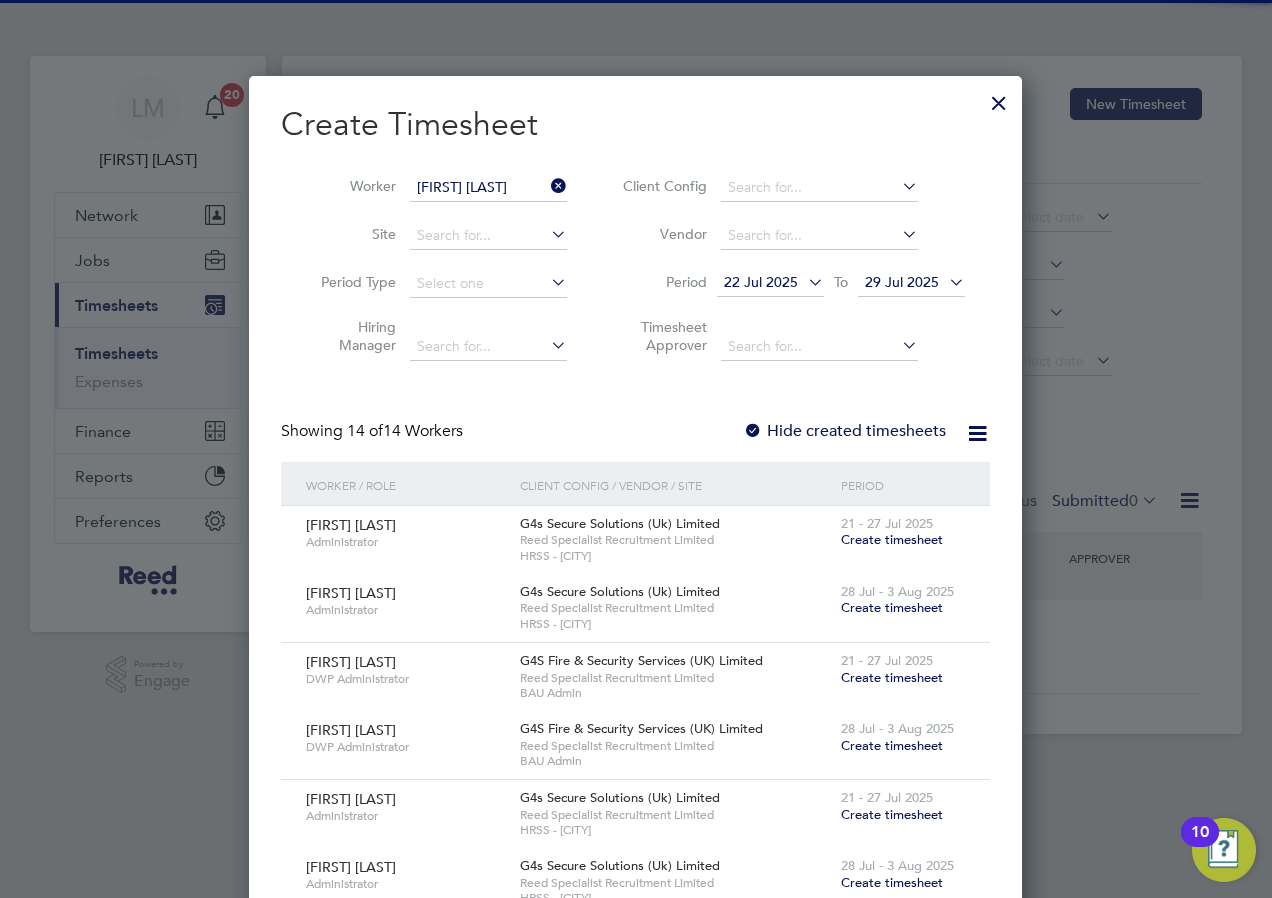 scroll, scrollTop: 10, scrollLeft: 10, axis: both 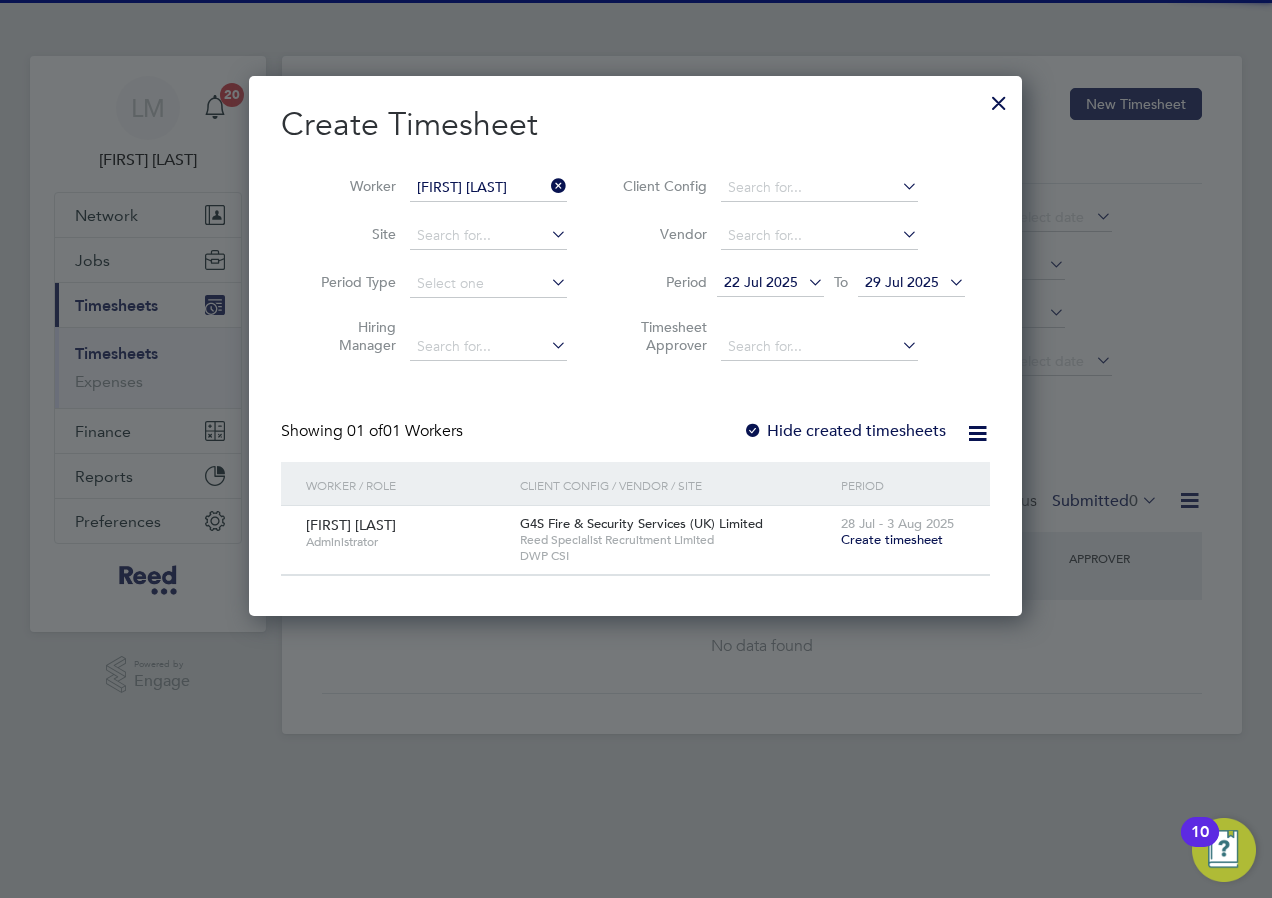 click on "Create timesheet" at bounding box center [892, 539] 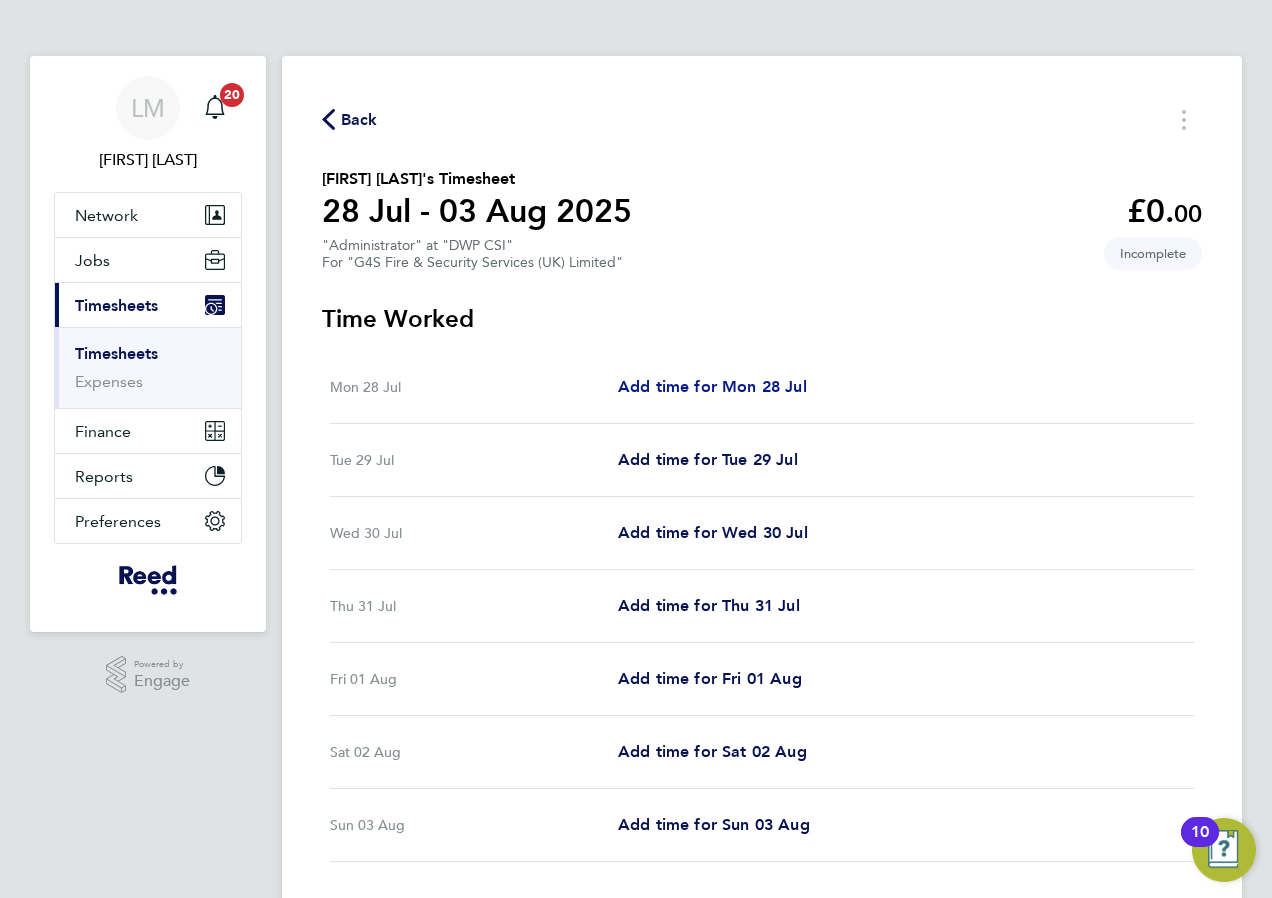 click on "Add time for Mon 28 Jul" at bounding box center [712, 386] 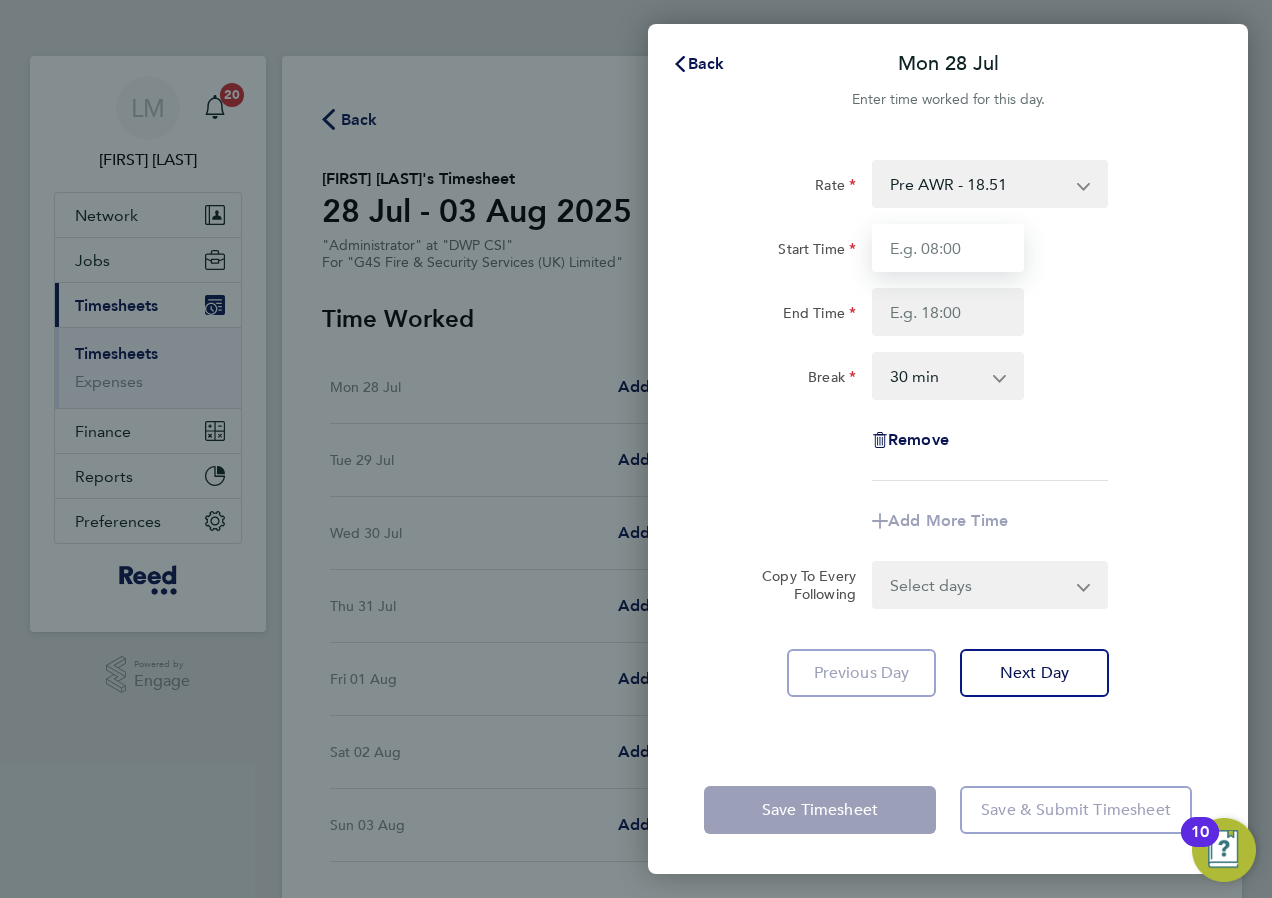 click on "Start Time" at bounding box center [948, 248] 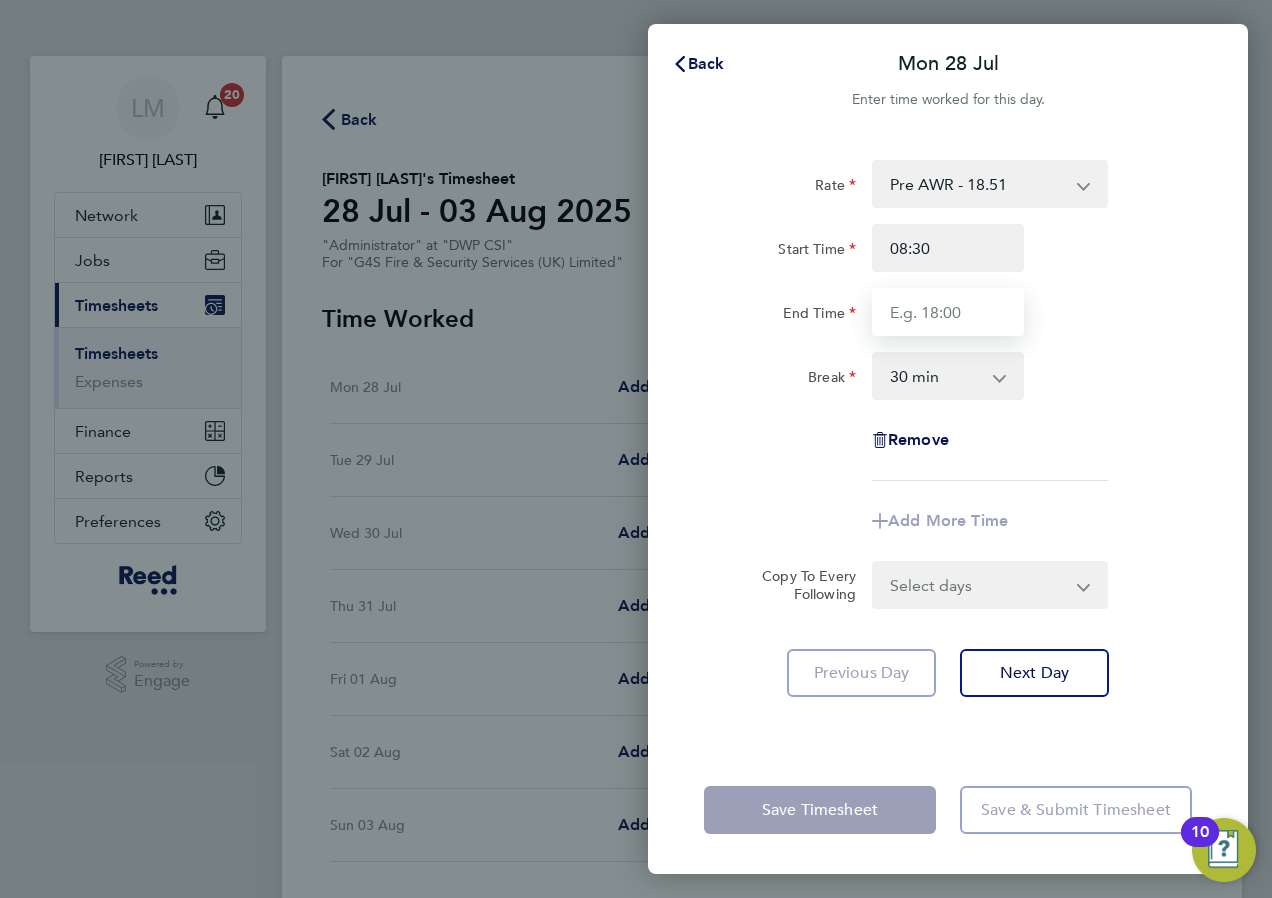 type on "17:00" 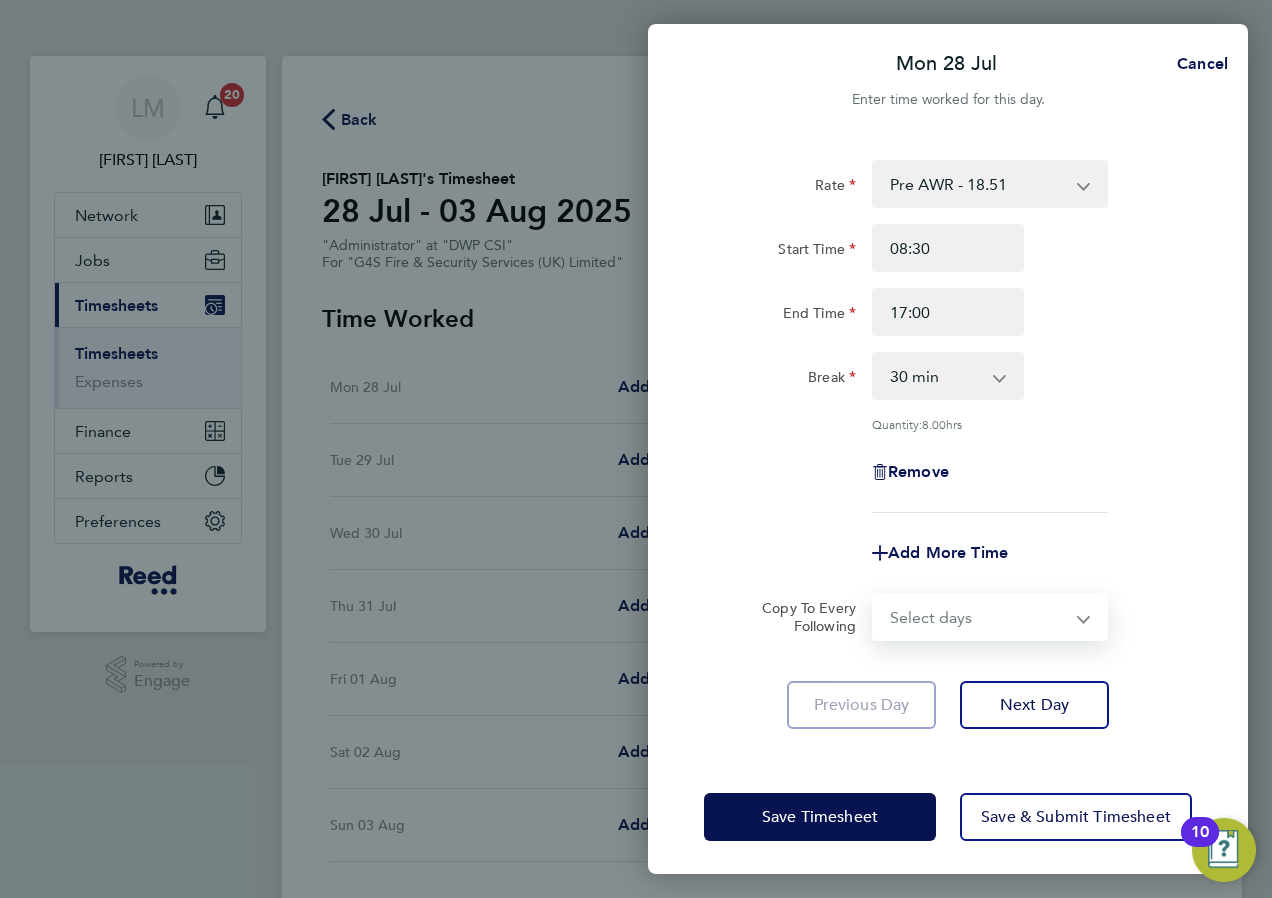 click on "Select days   Day   Weekday (Mon-Fri)   Weekend (Sat-Sun)   Tuesday   Wednesday   Thursday   Friday   Saturday   Sunday" at bounding box center [979, 617] 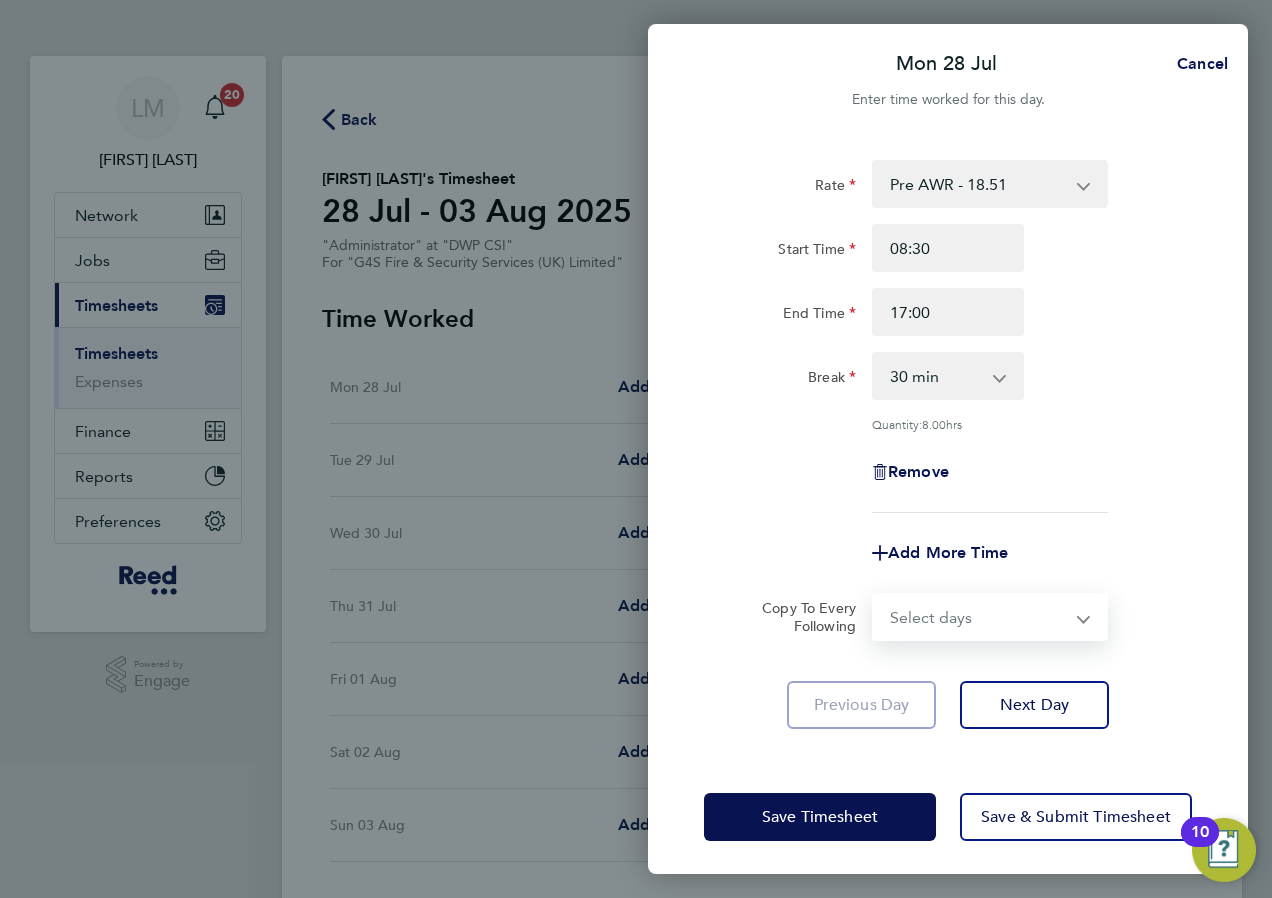 select on "WEEKDAY" 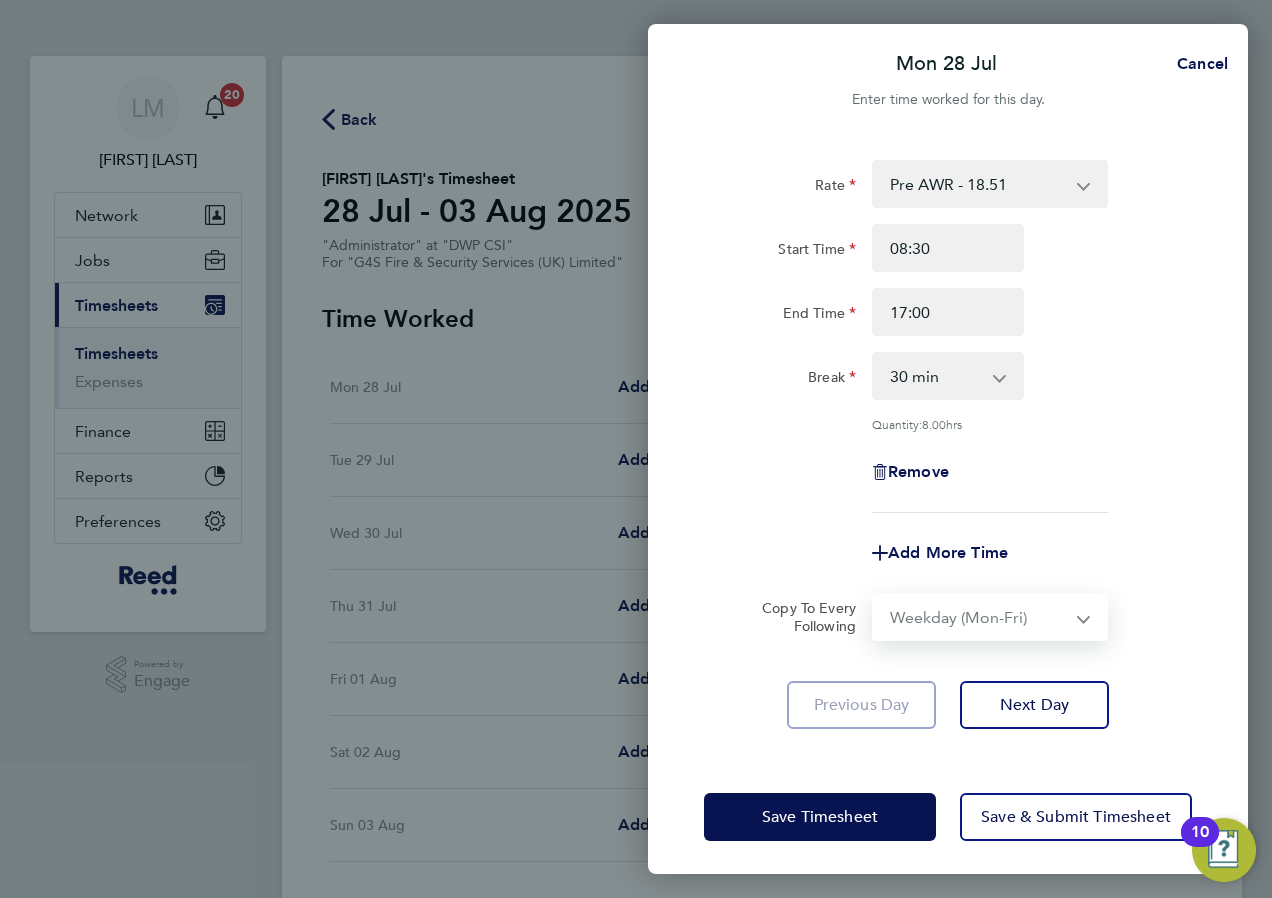 click on "Select days   Day   Weekday (Mon-Fri)   Weekend (Sat-Sun)   Tuesday   Wednesday   Thursday   Friday   Saturday   Sunday" at bounding box center [979, 617] 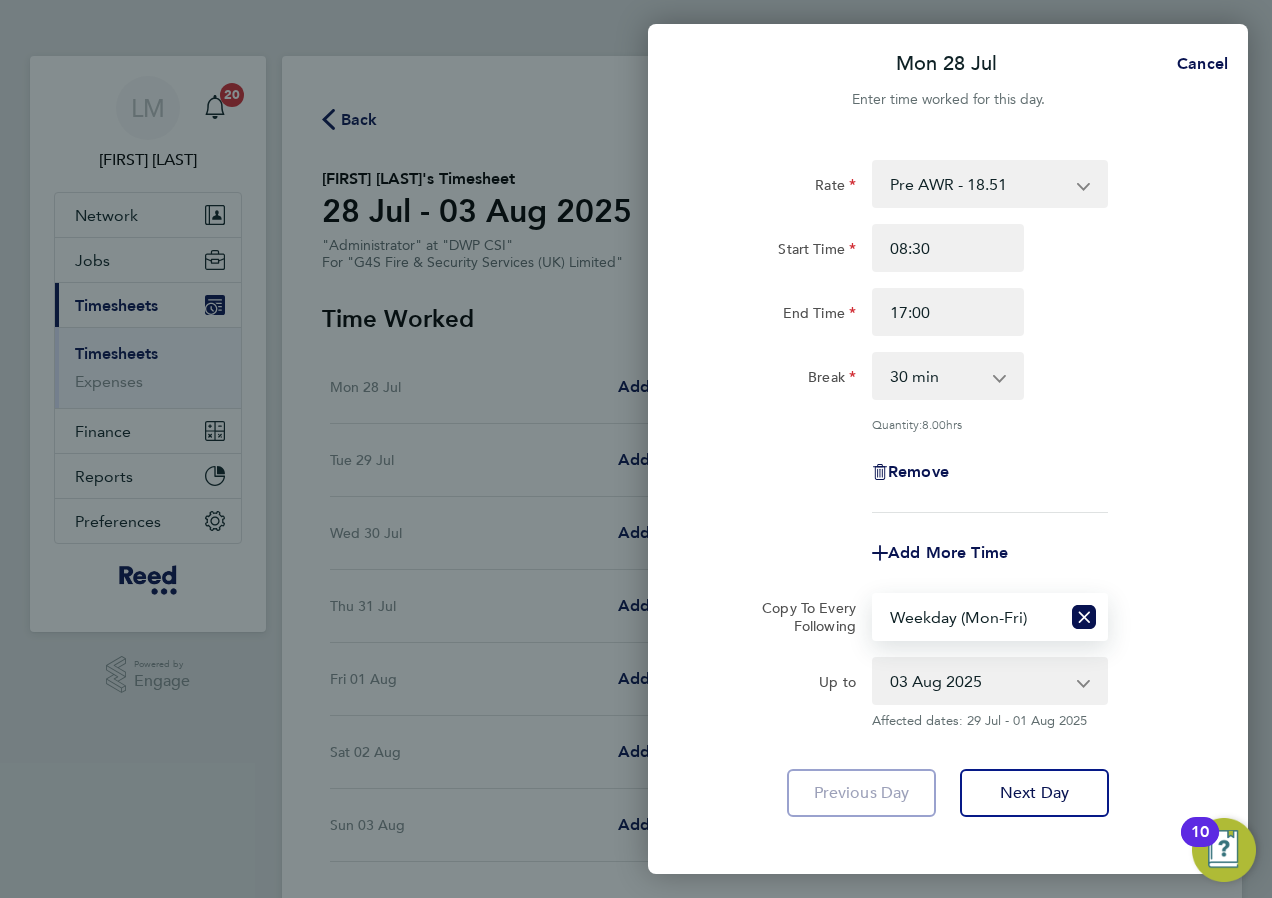 scroll, scrollTop: 93, scrollLeft: 0, axis: vertical 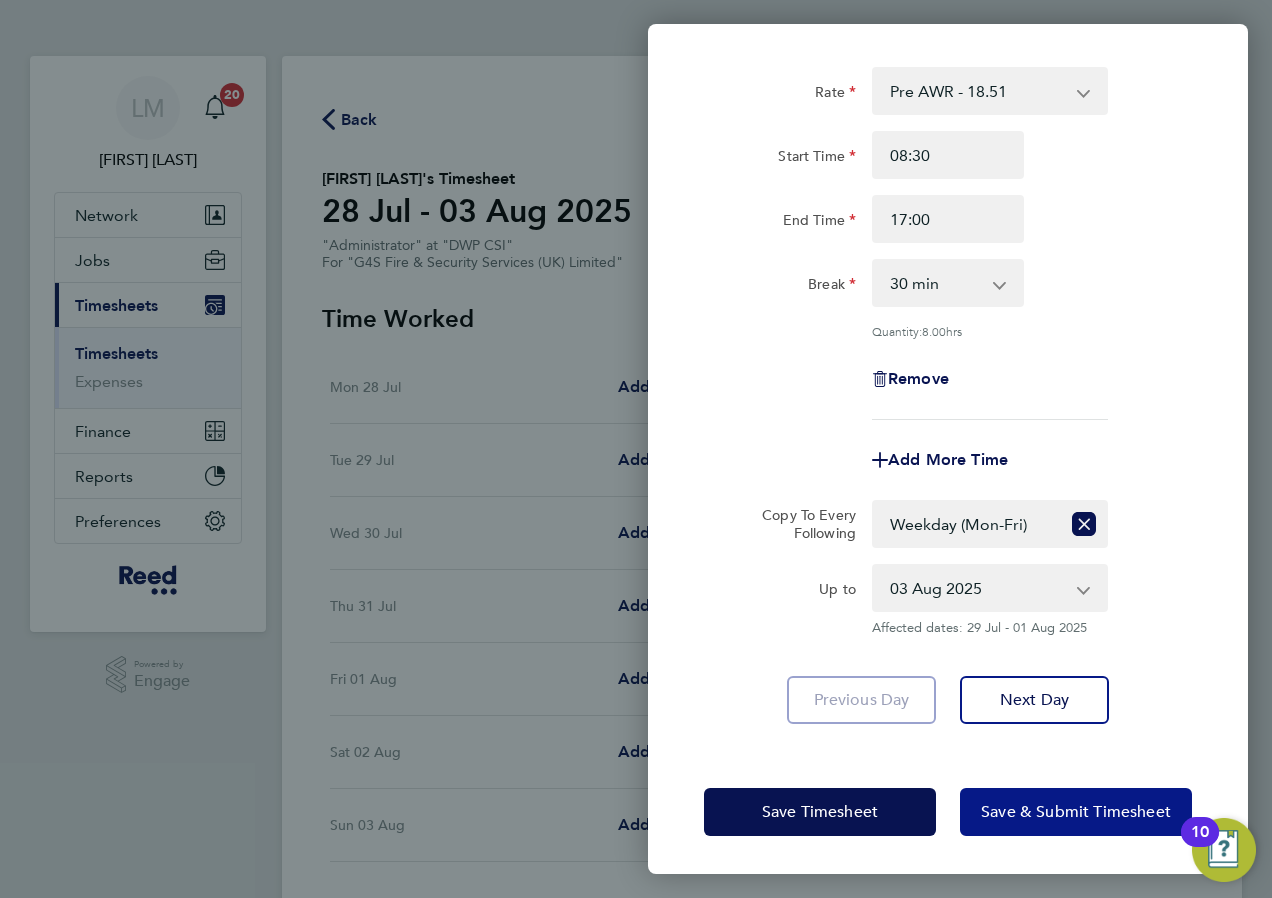 click on "Save & Submit Timesheet" 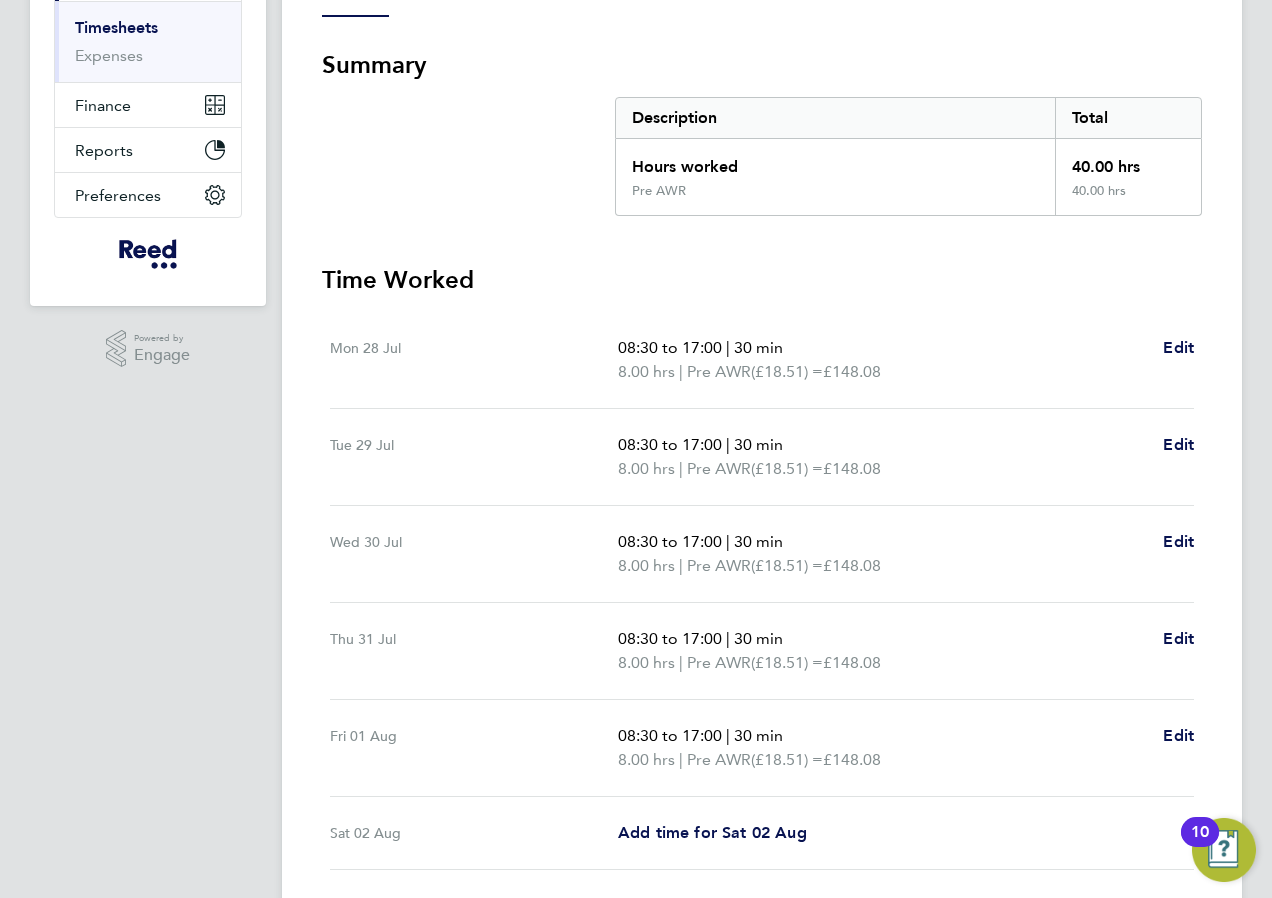 scroll, scrollTop: 100, scrollLeft: 0, axis: vertical 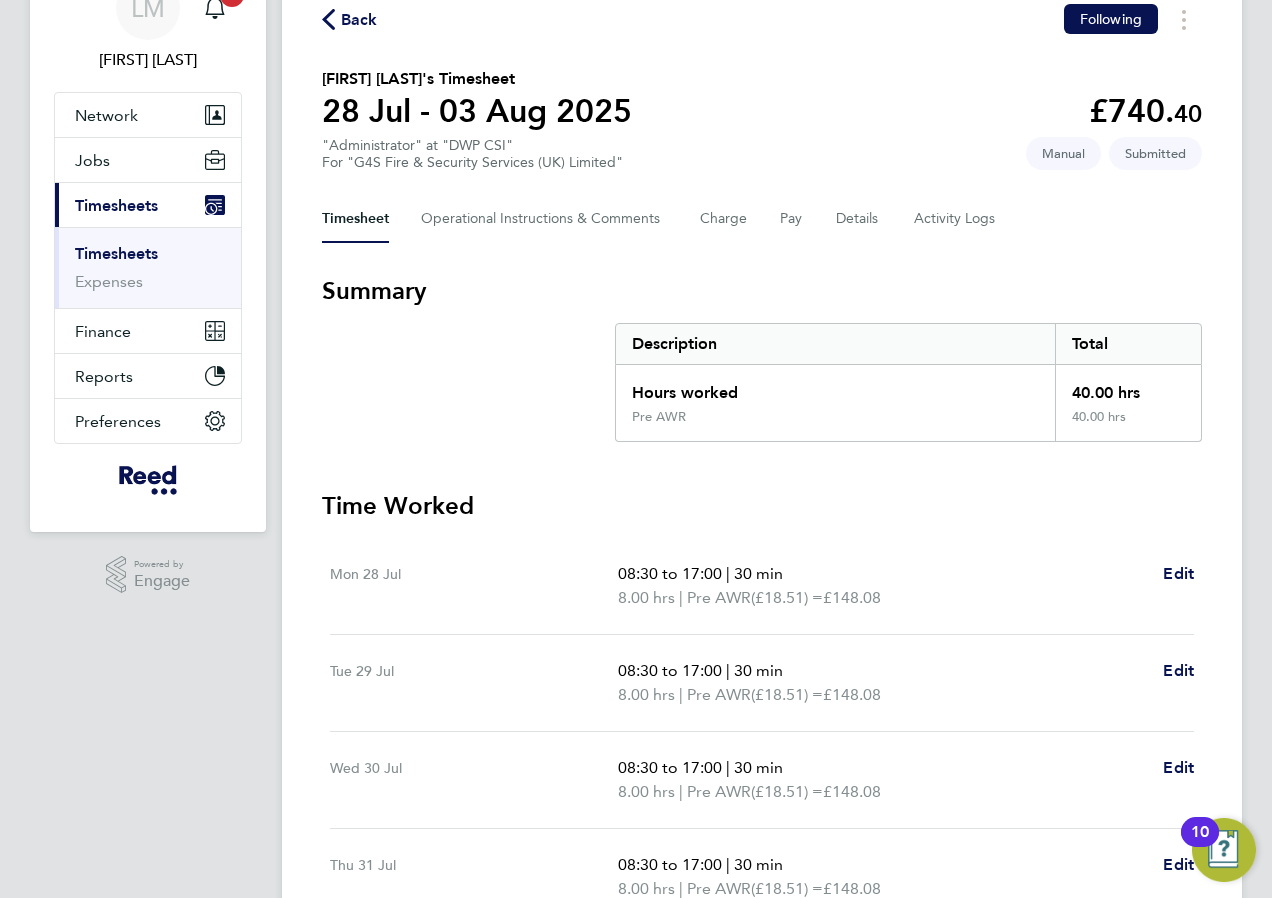 click on "Back" 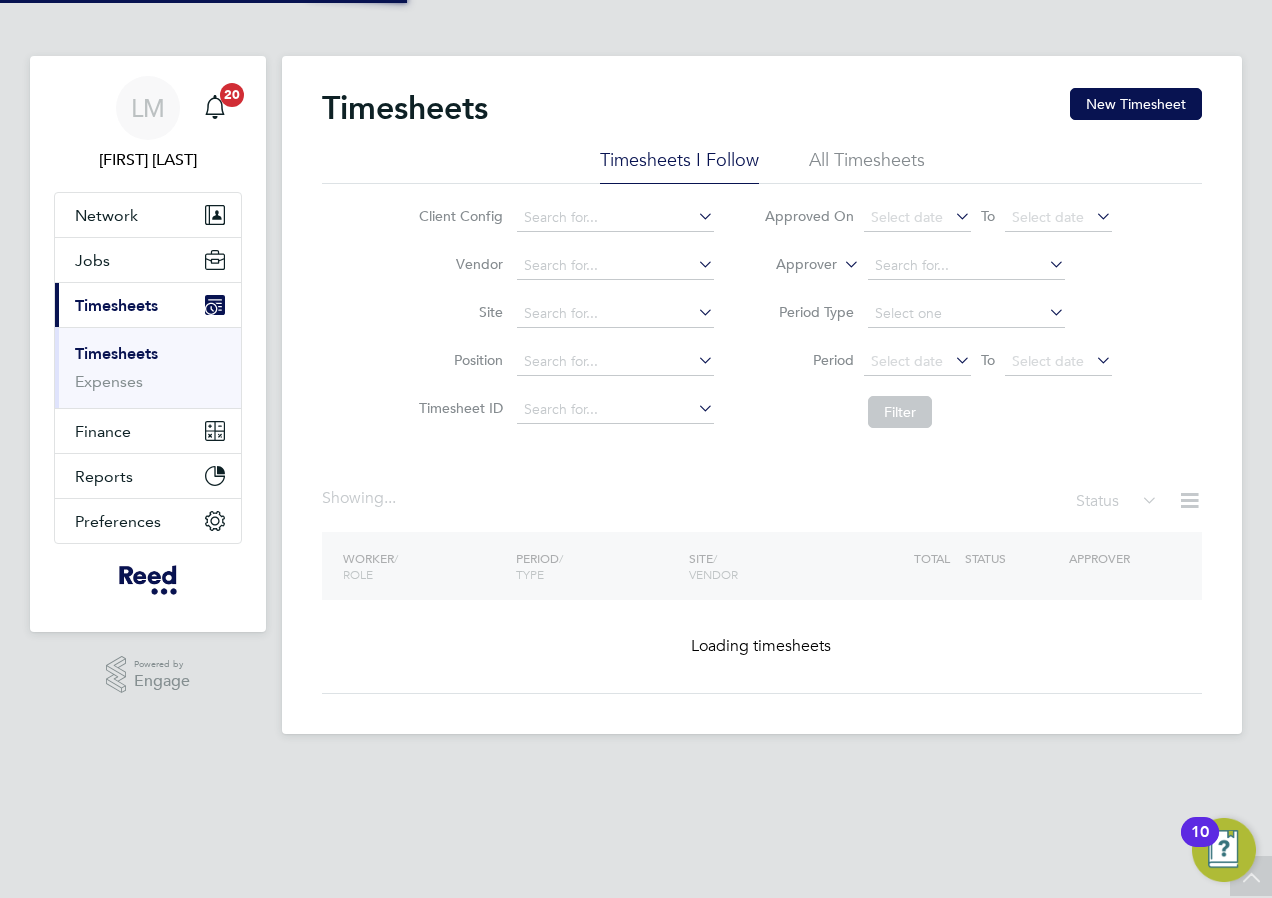 scroll, scrollTop: 0, scrollLeft: 0, axis: both 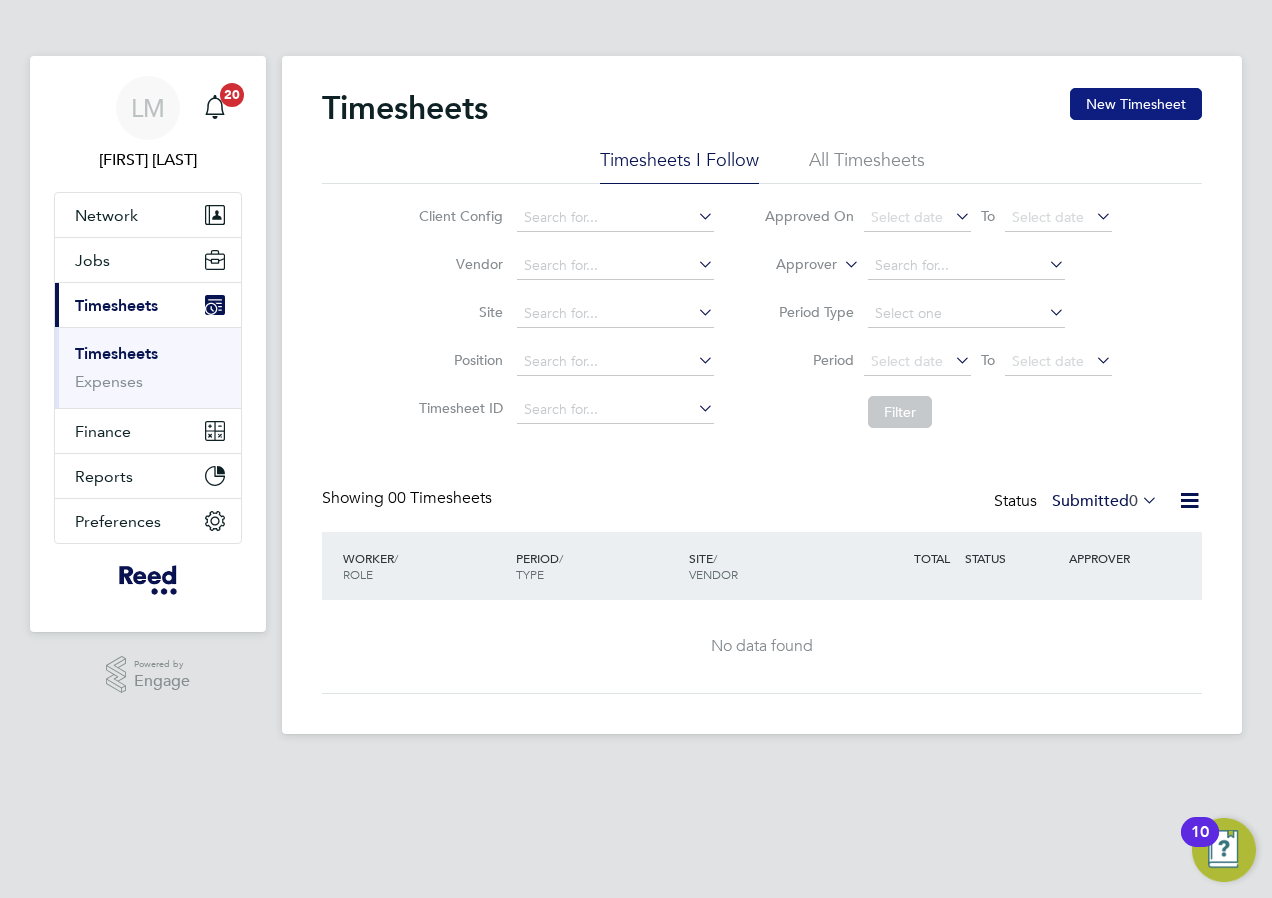 click on "New Timesheet" 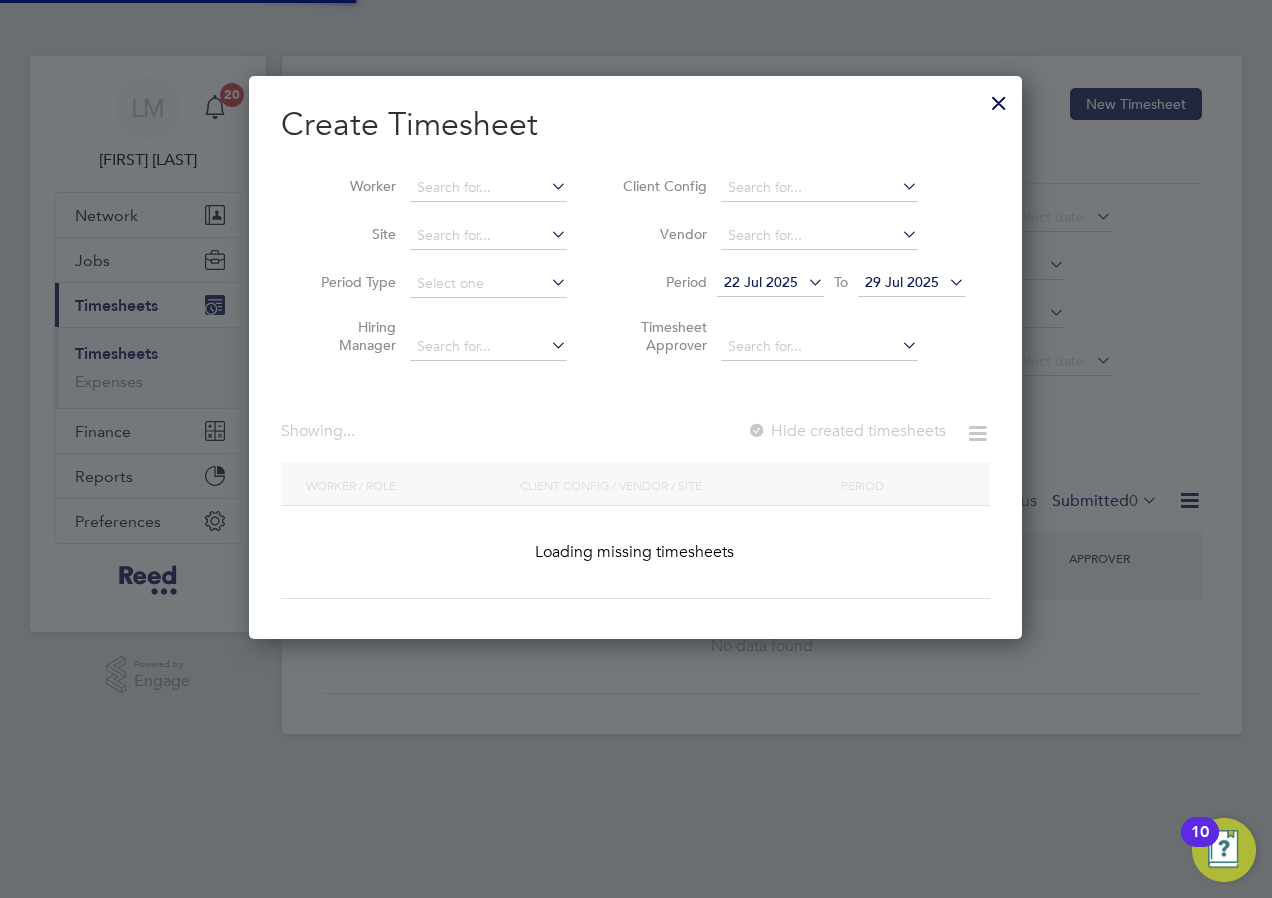 scroll, scrollTop: 10, scrollLeft: 10, axis: both 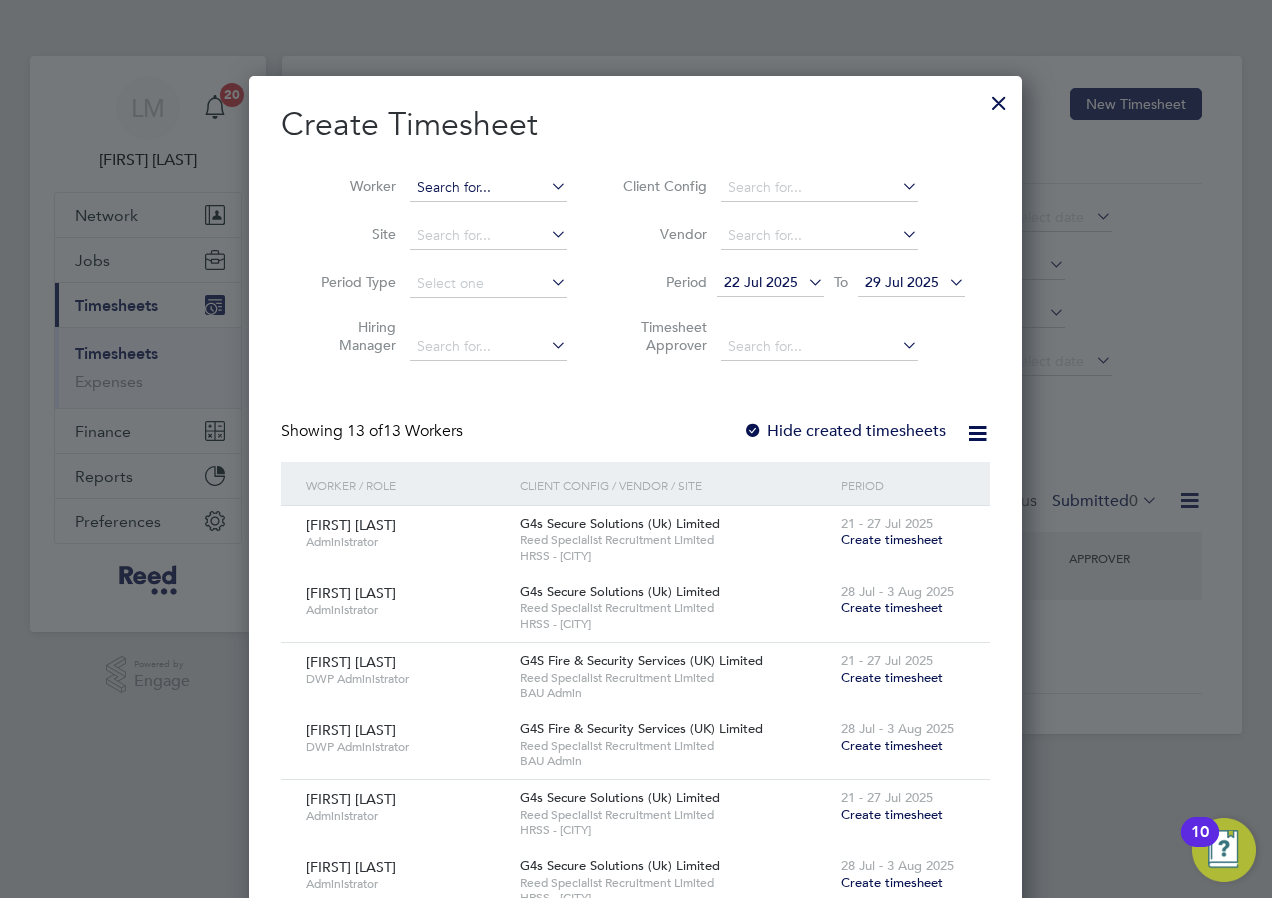 click at bounding box center (488, 188) 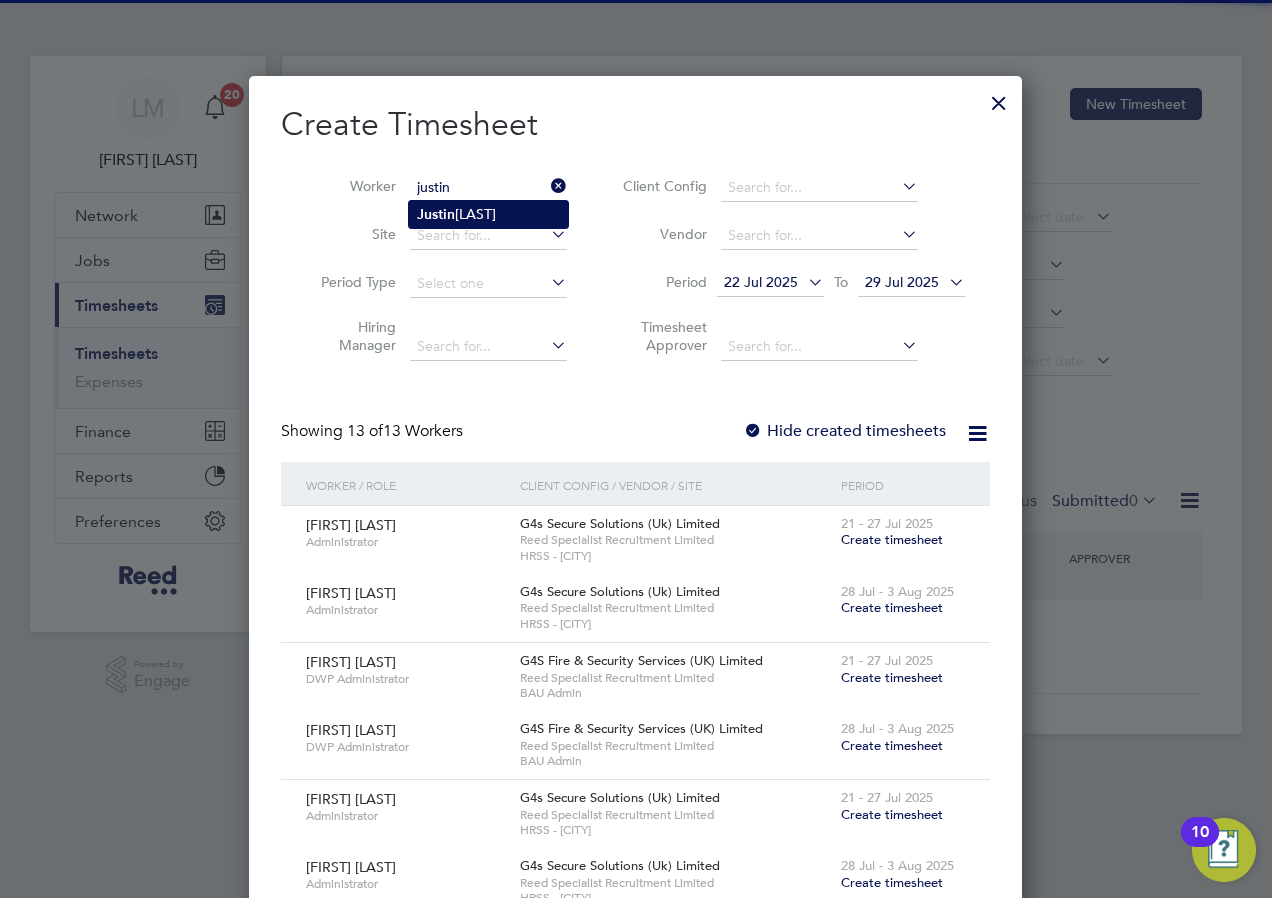 click on "[FIRST]  [LAST]" 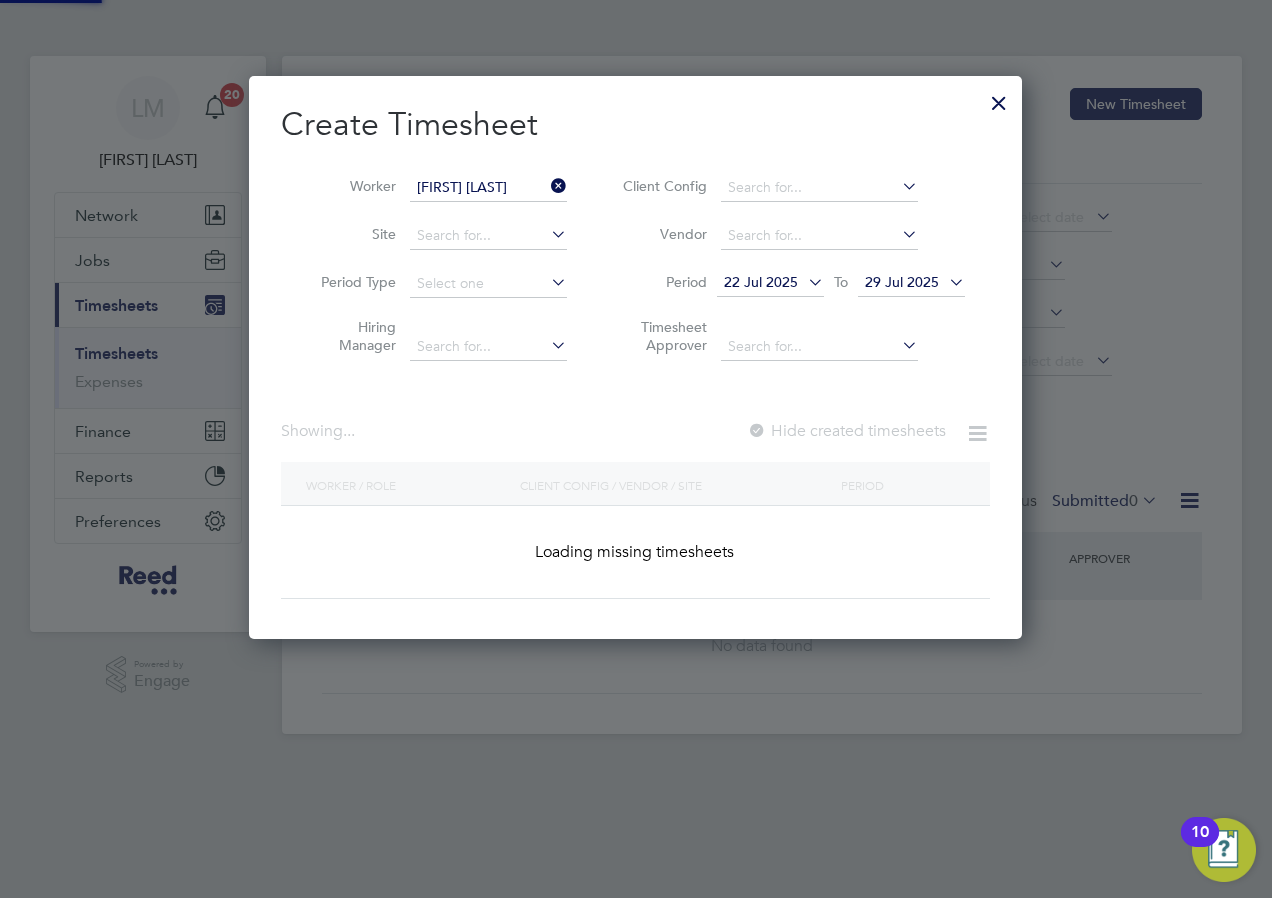 scroll, scrollTop: 10, scrollLeft: 10, axis: both 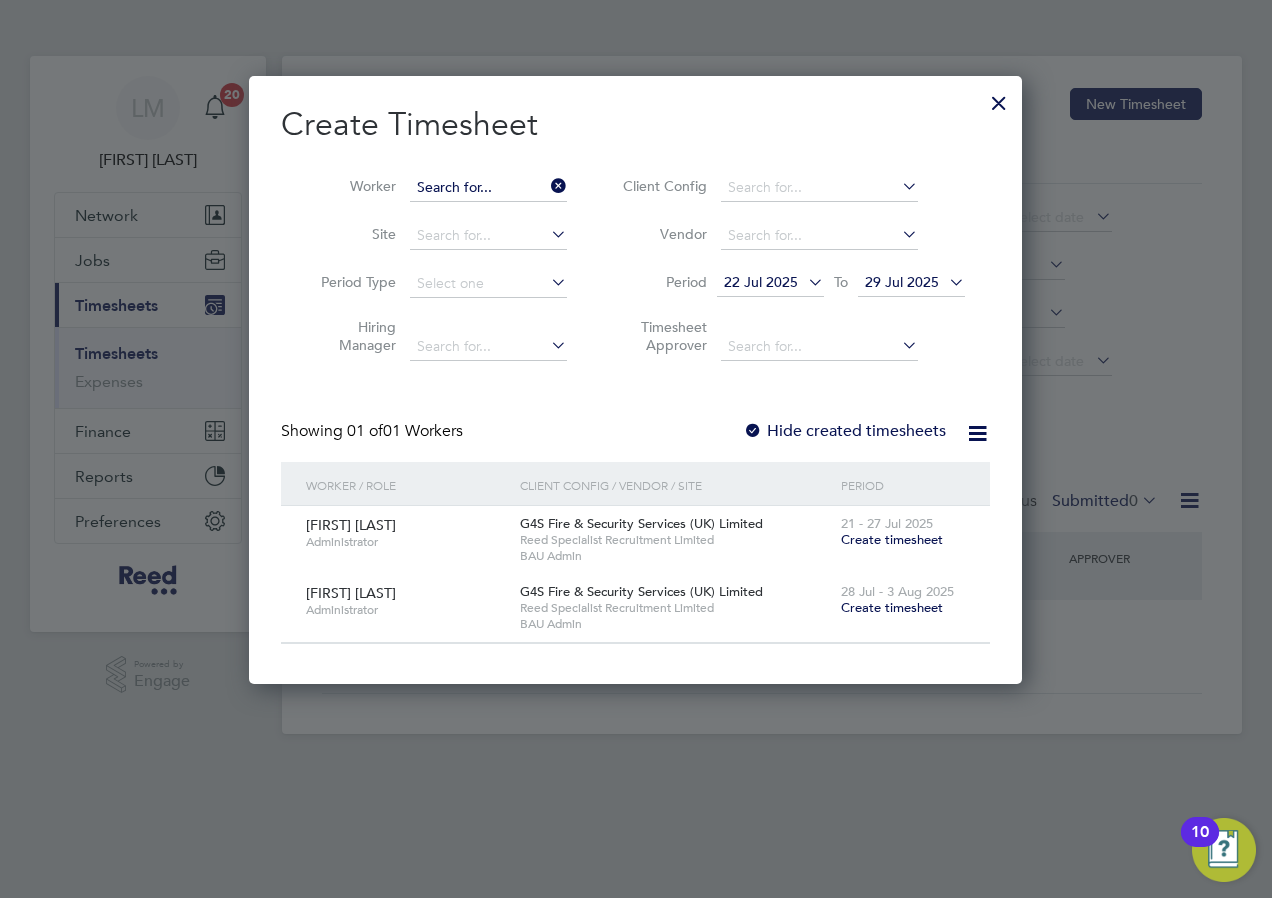 drag, startPoint x: 483, startPoint y: 185, endPoint x: 517, endPoint y: 187, distance: 34.058773 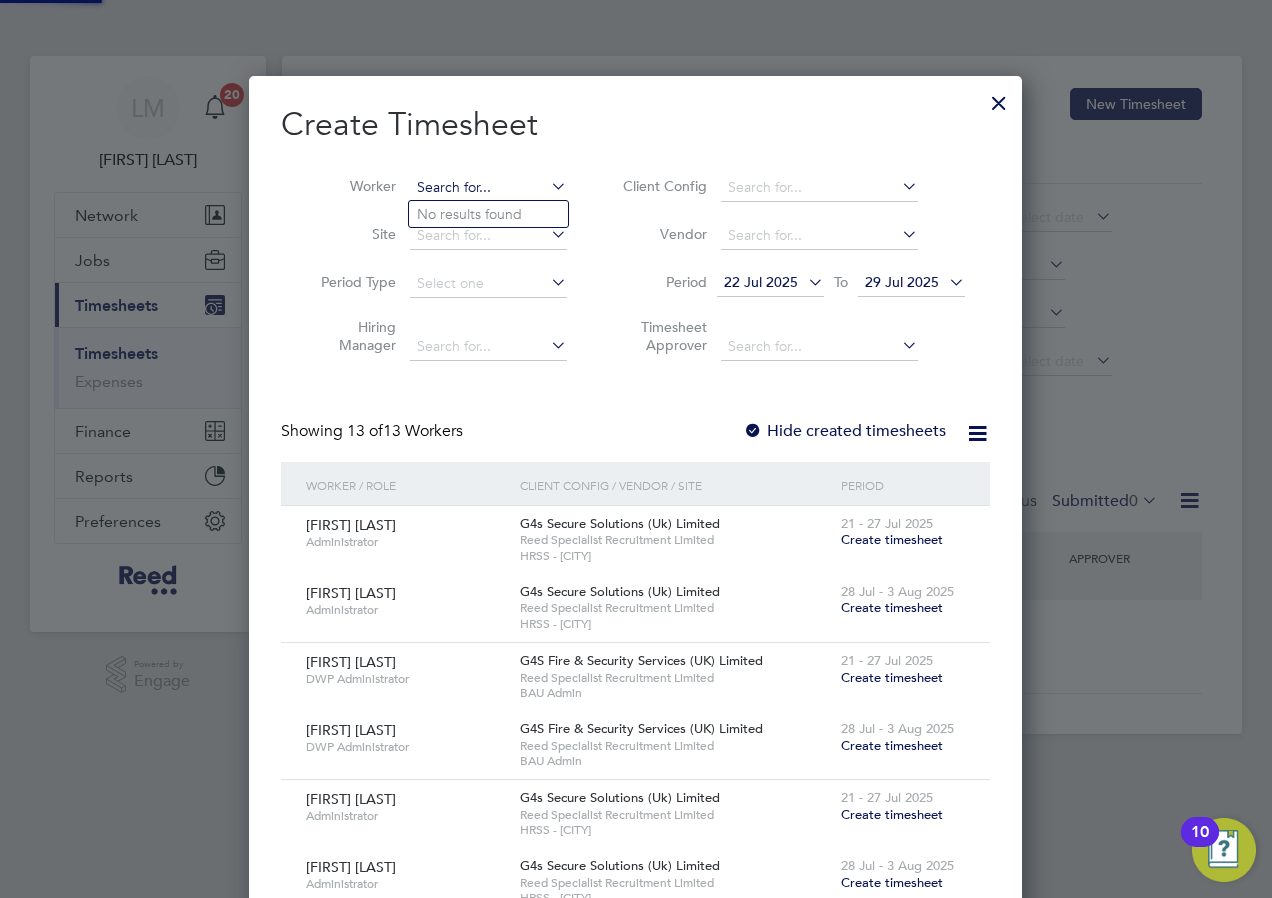 scroll, scrollTop: 10, scrollLeft: 10, axis: both 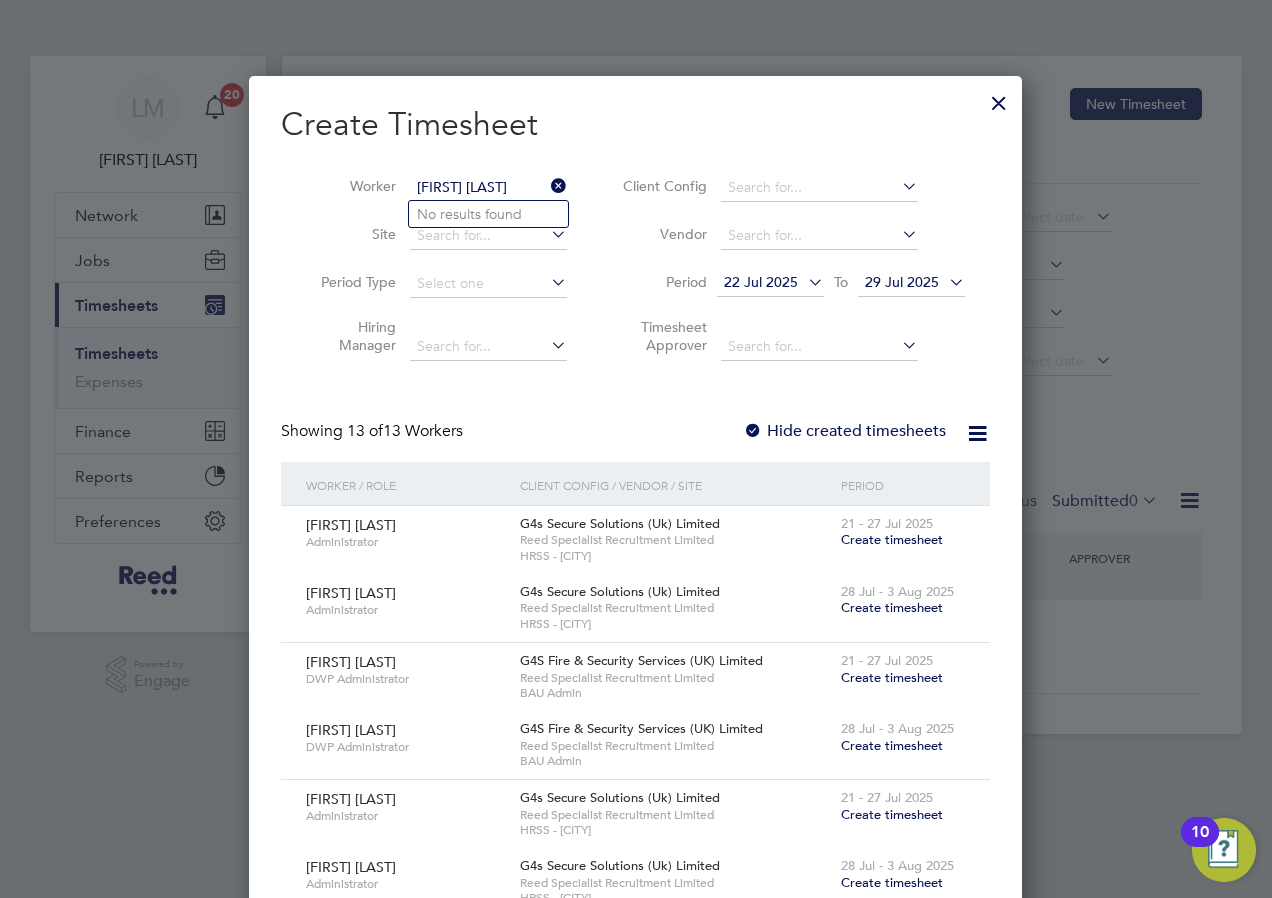 click on "[FIRST] [LAST]" at bounding box center [488, 188] 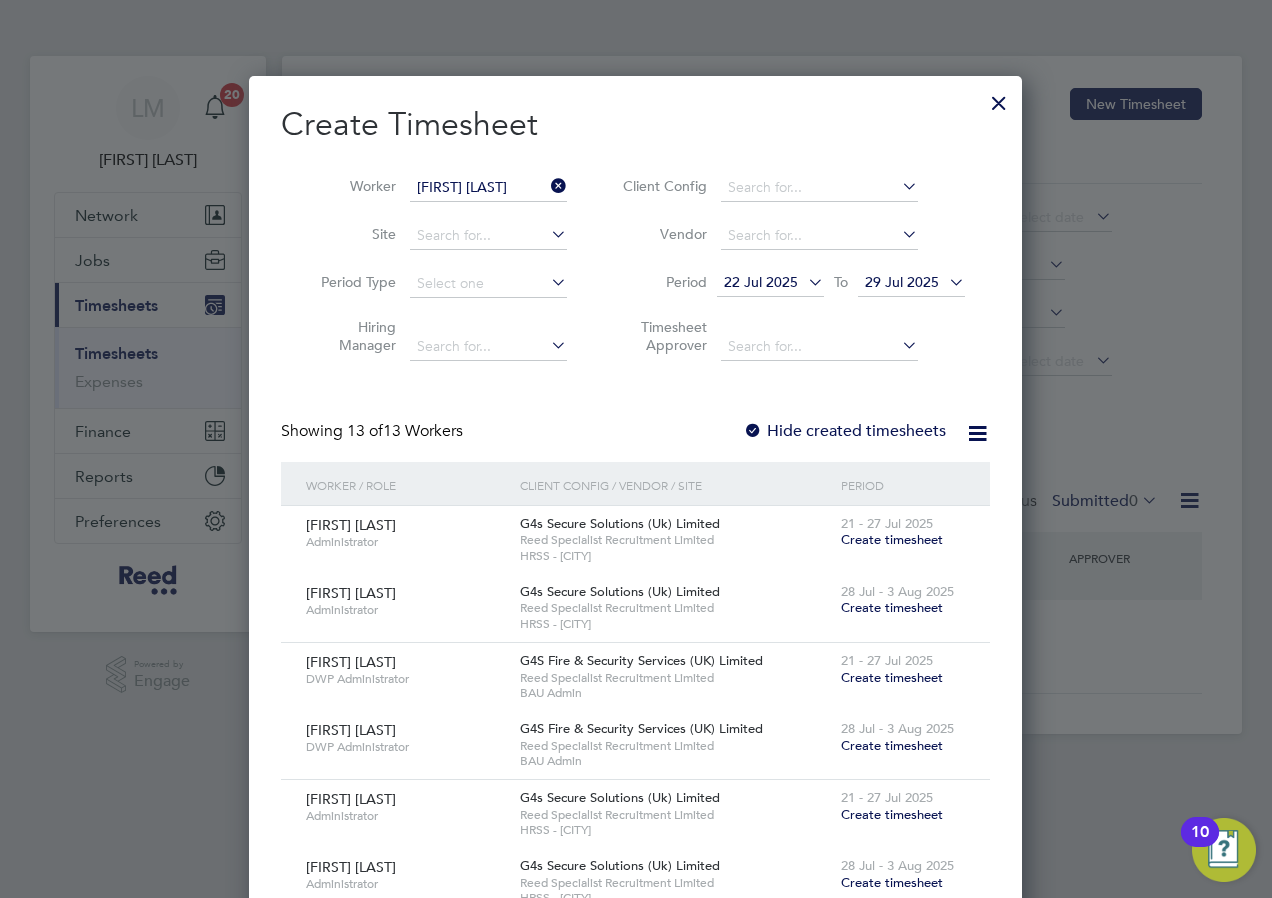 click on "[LAST]" 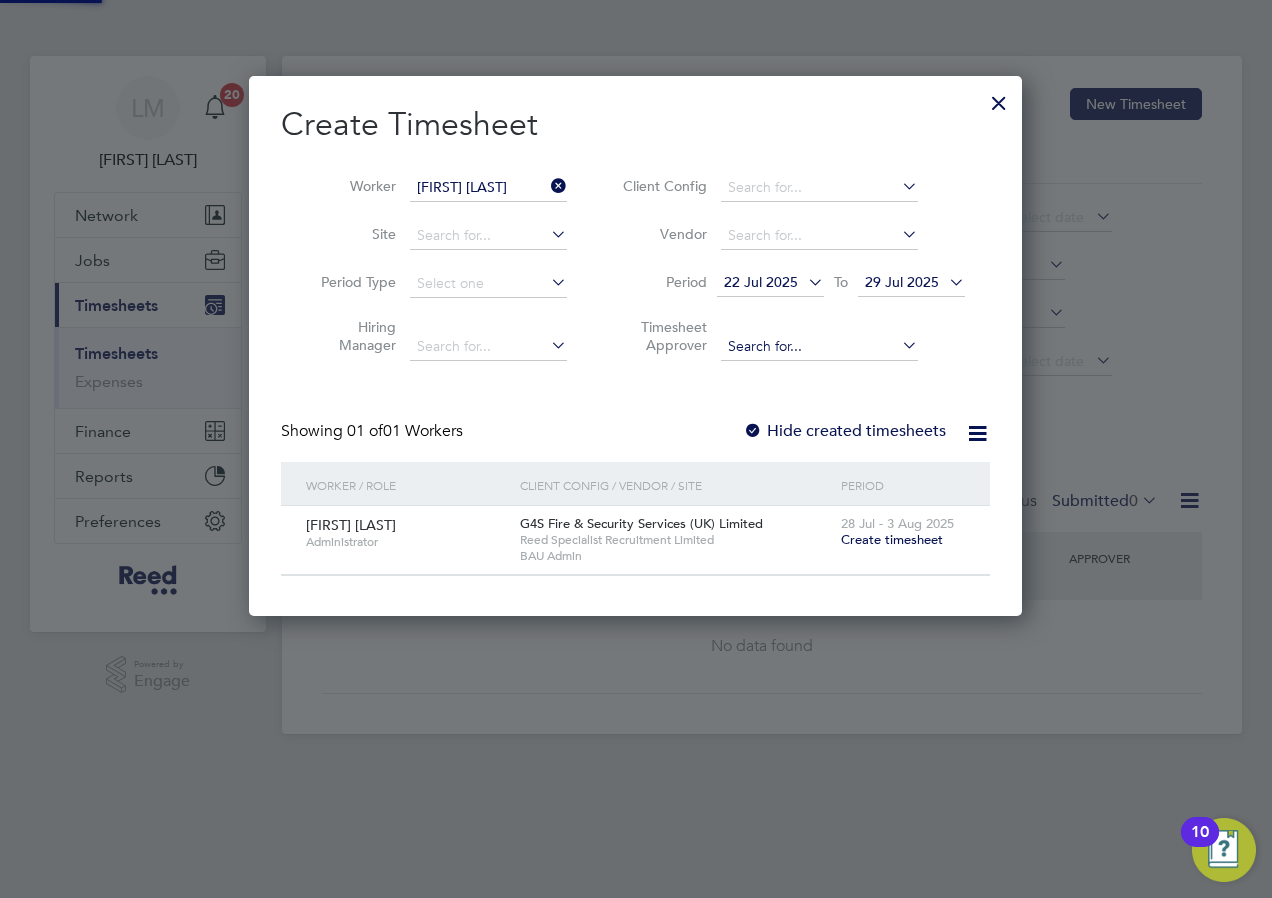scroll, scrollTop: 10, scrollLeft: 10, axis: both 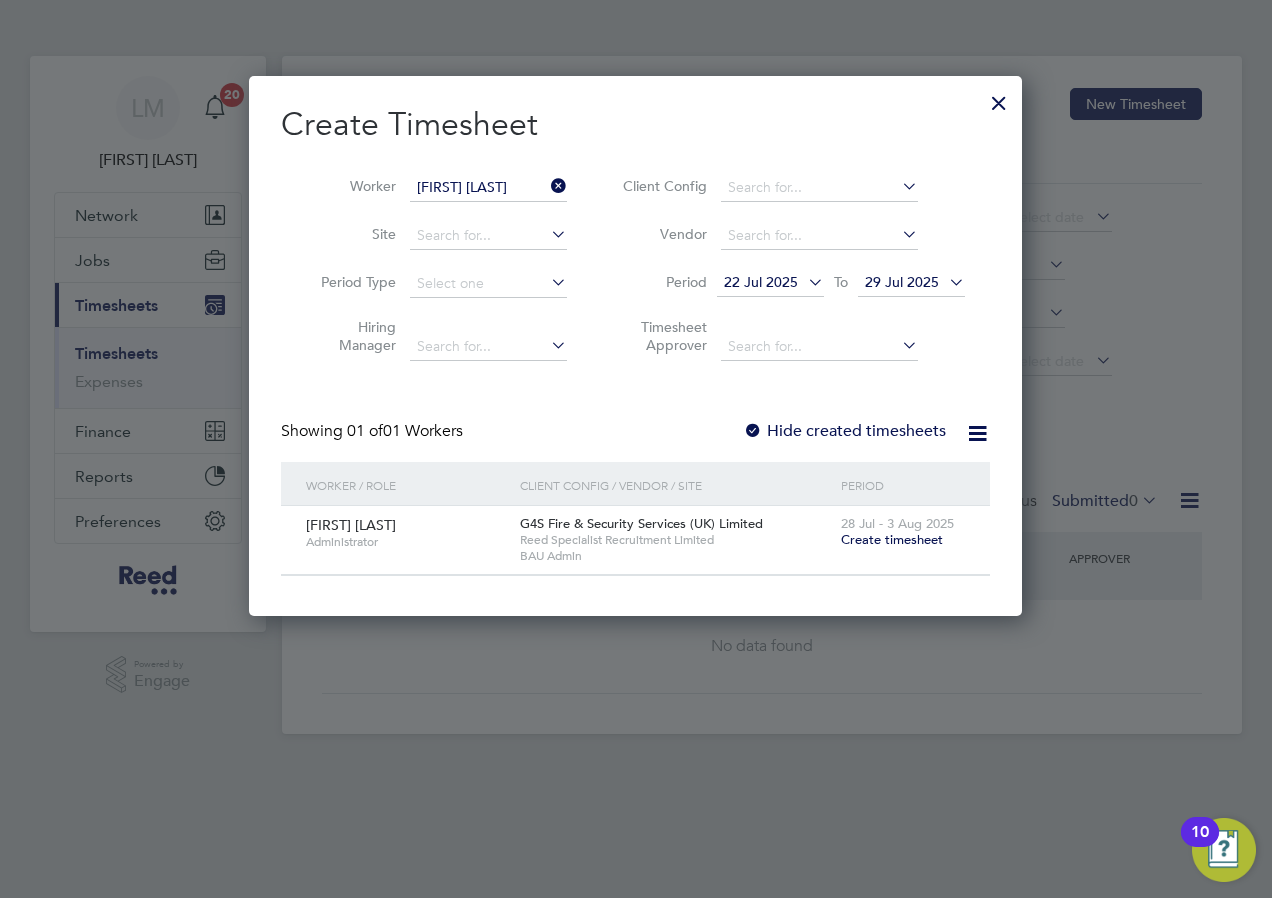 click on "Create timesheet" at bounding box center (892, 539) 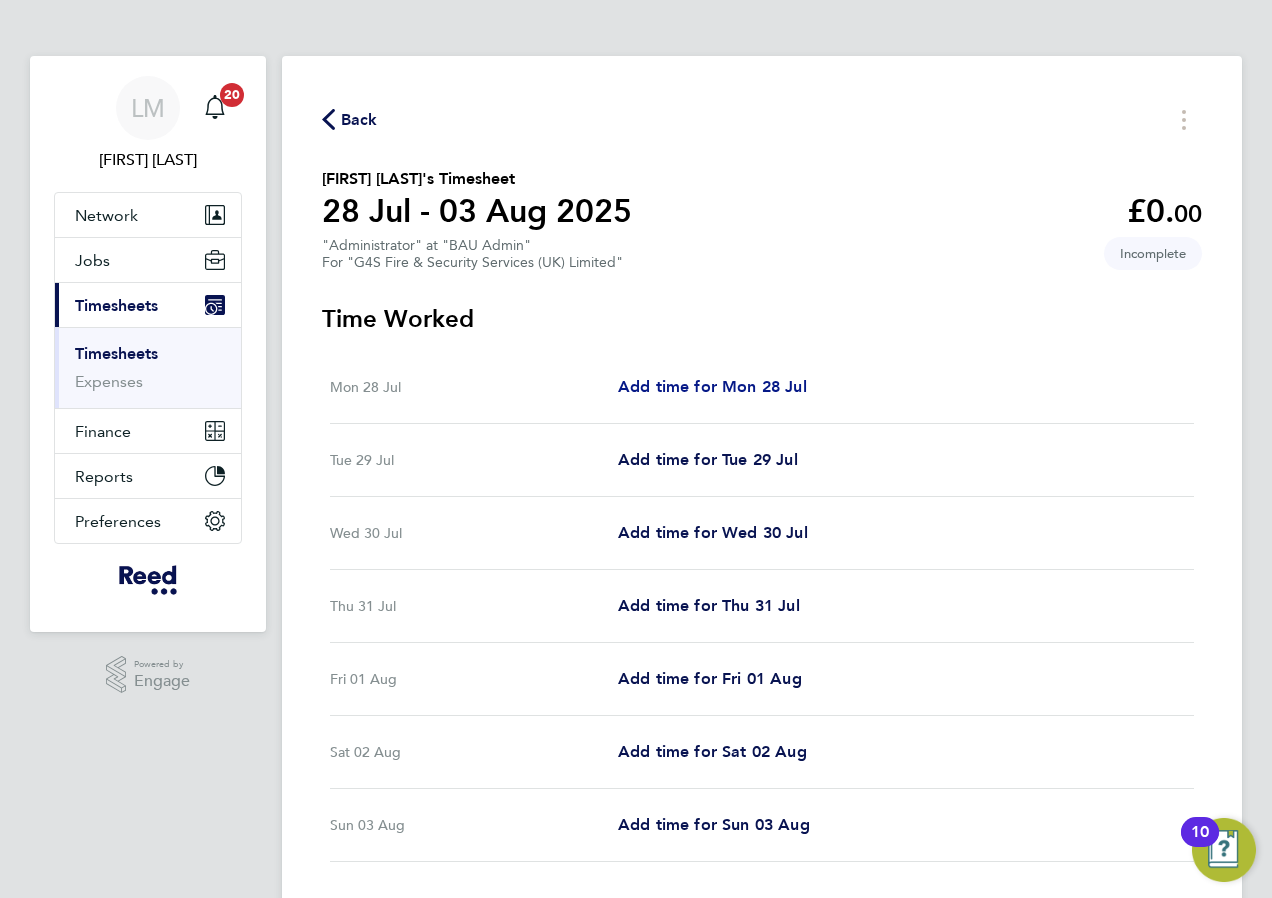 click on "Add time for Mon 28 Jul" at bounding box center [712, 386] 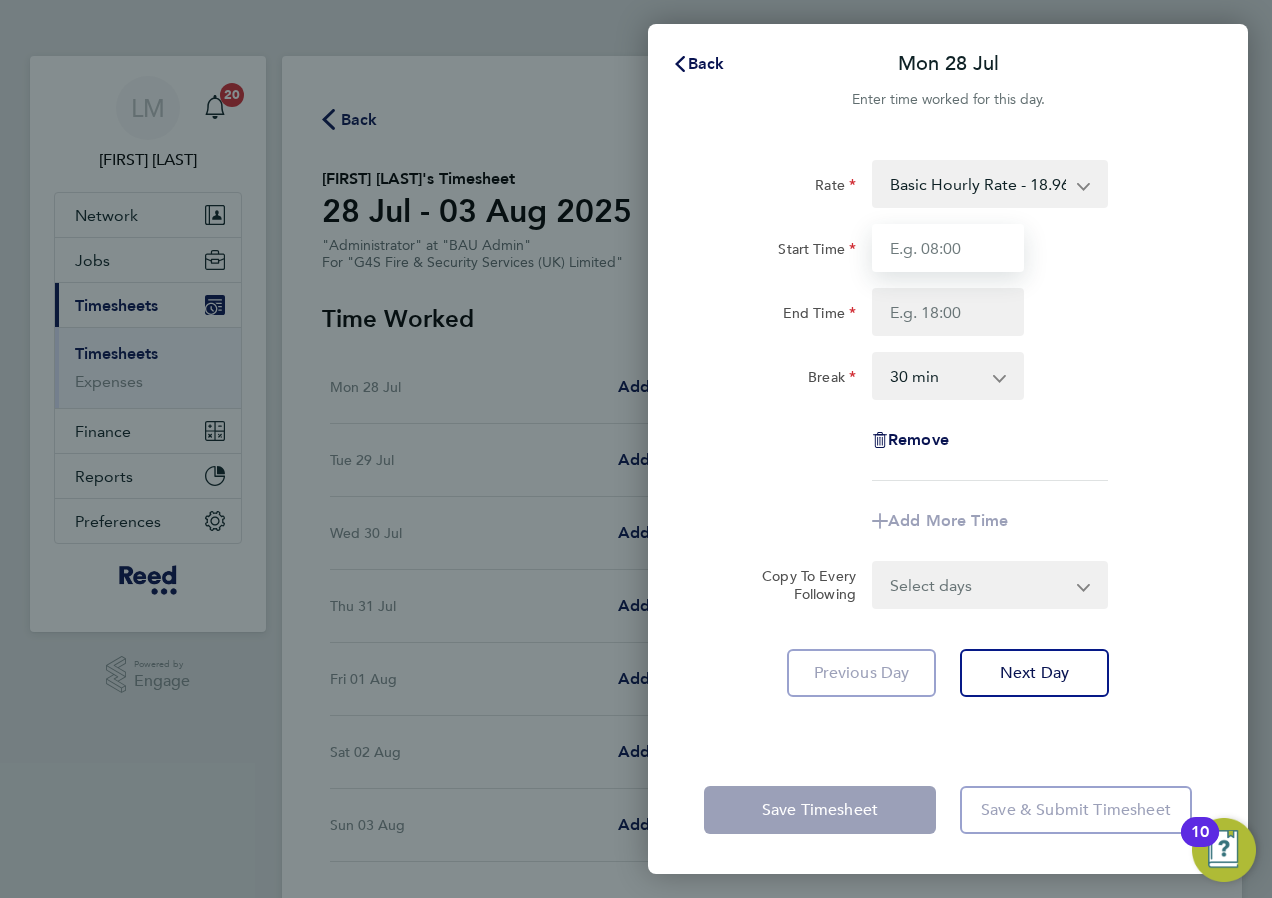 click on "Start Time" at bounding box center (948, 248) 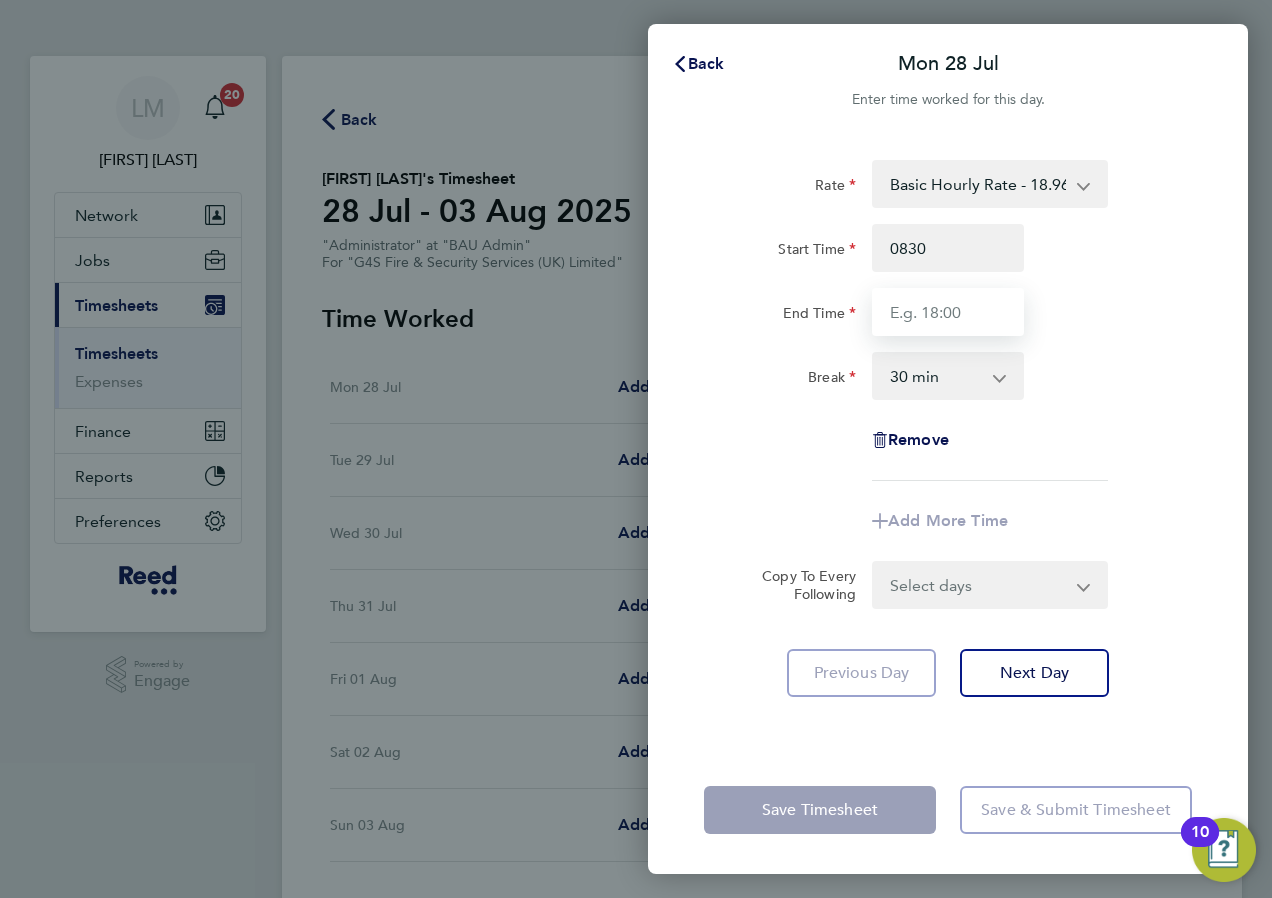 type on "08:30" 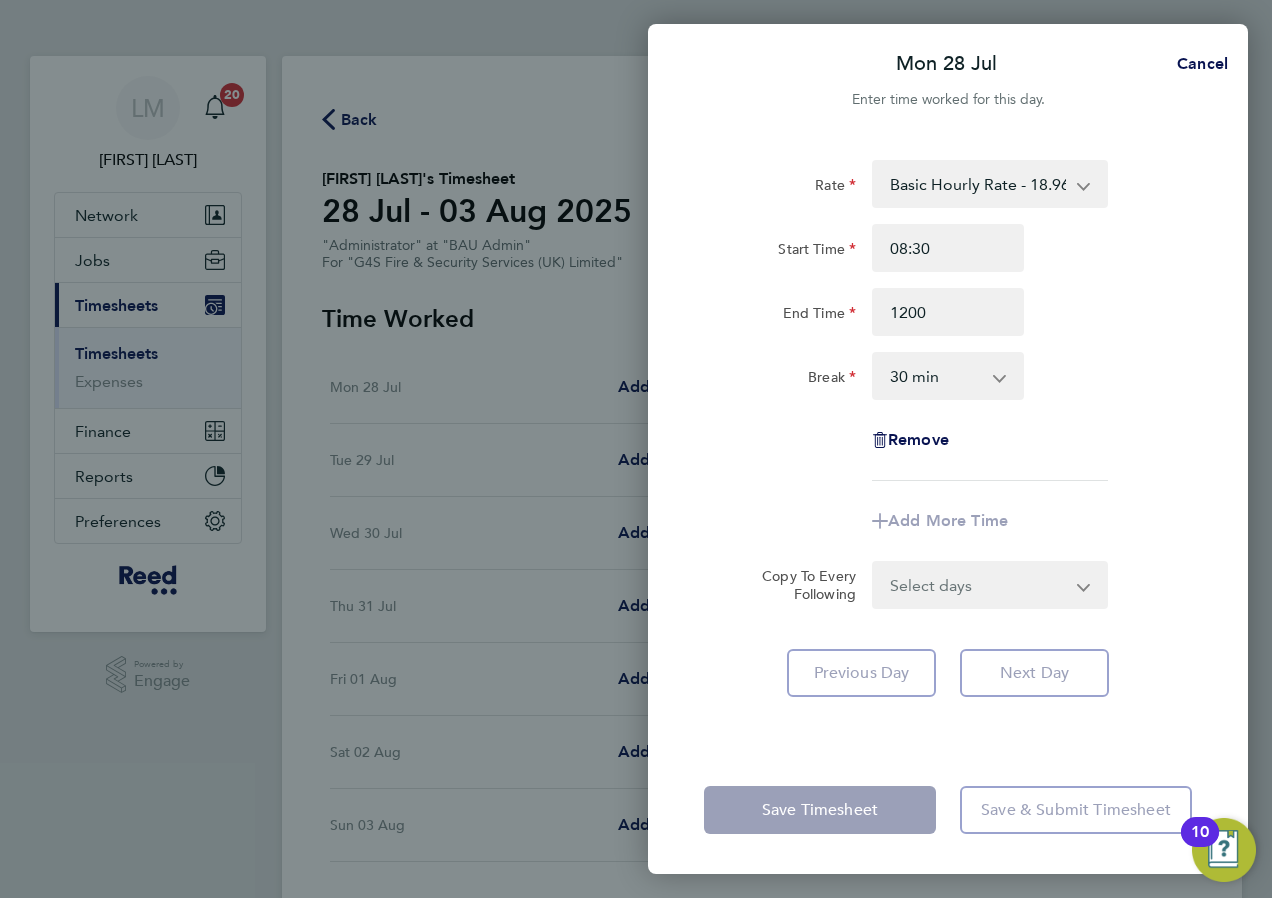 type on "12:00" 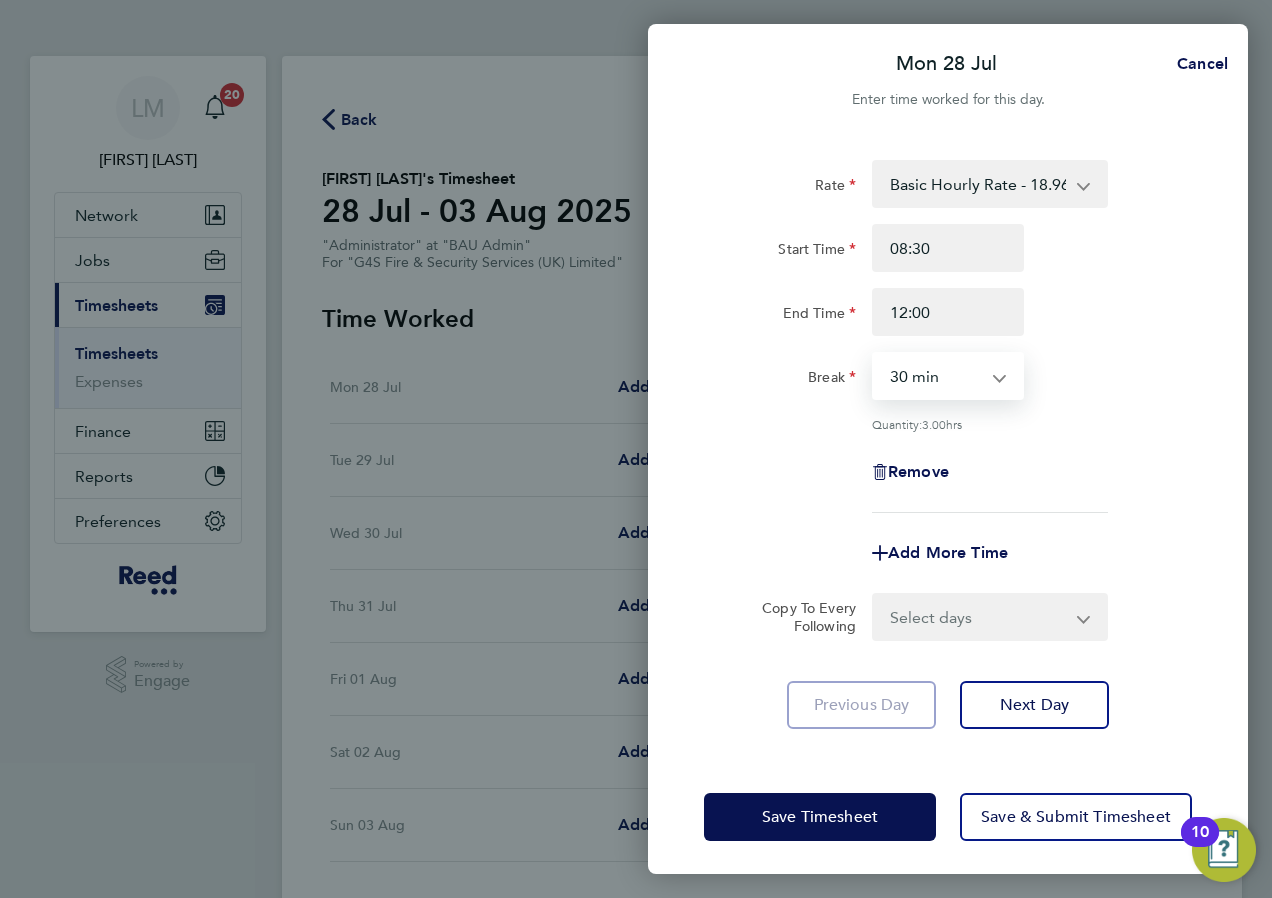click on "0 min   15 min   30 min   45 min   60 min   75 min   90 min" at bounding box center [936, 376] 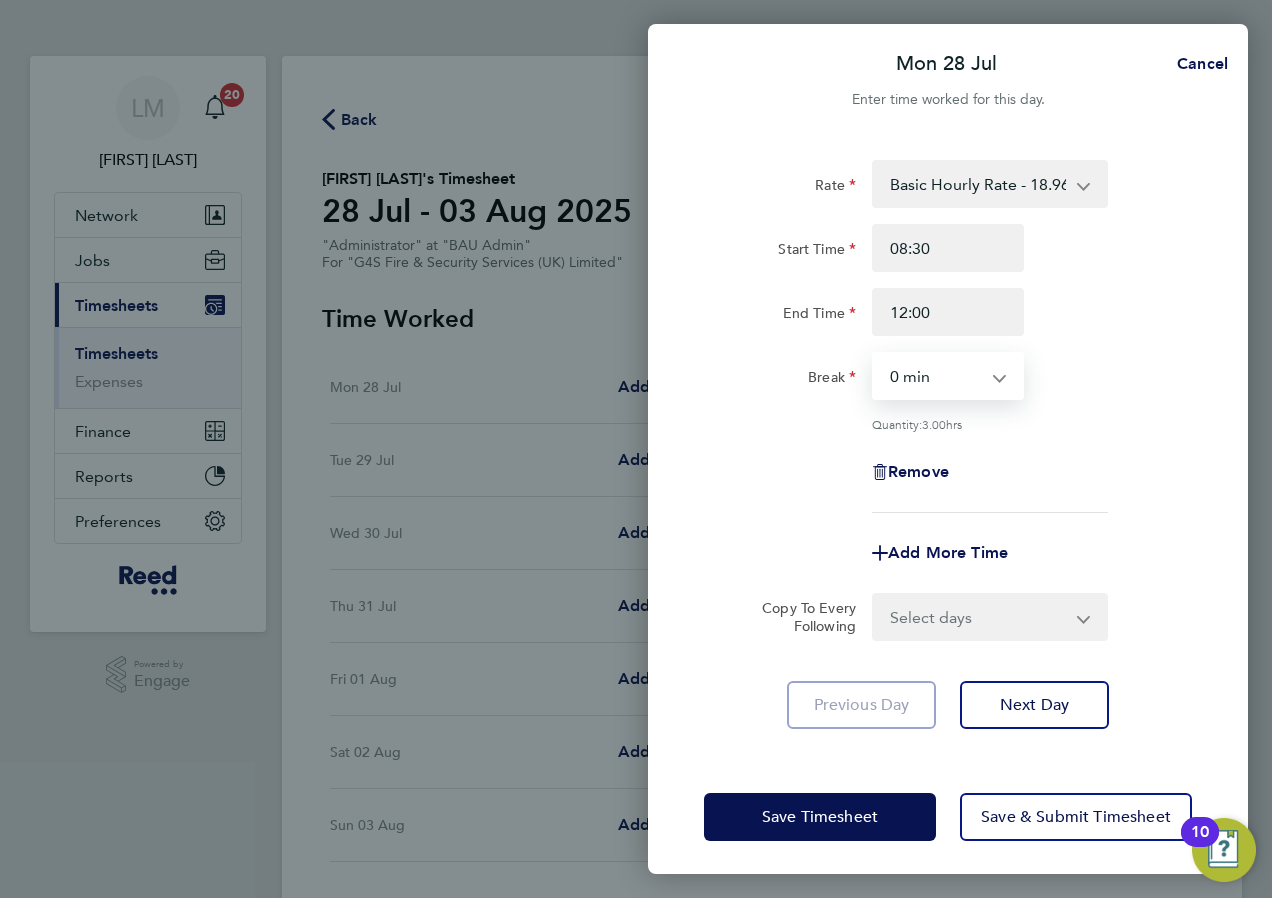 click on "0 min   15 min   30 min   45 min   60 min   75 min   90 min" at bounding box center (936, 376) 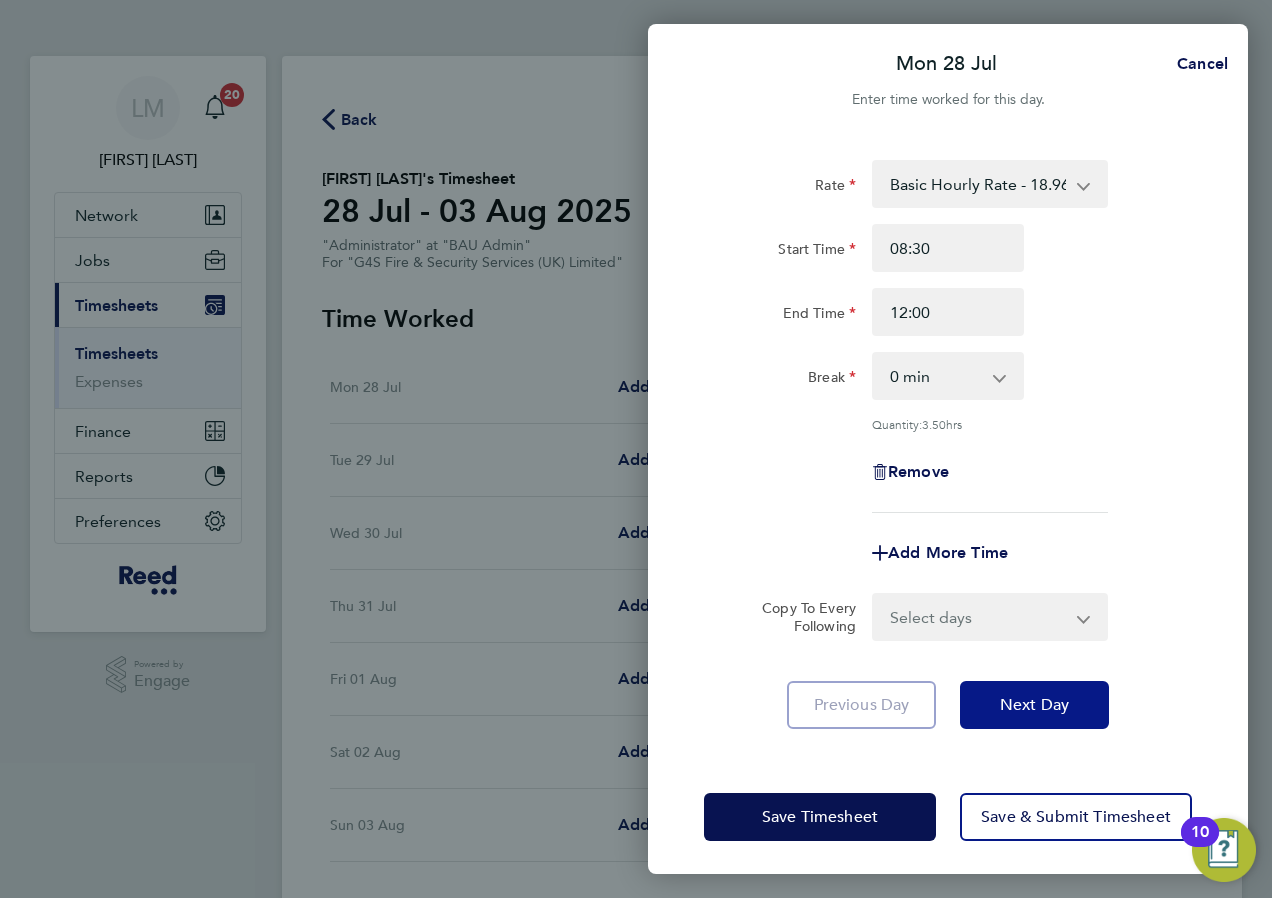 click on "Next Day" 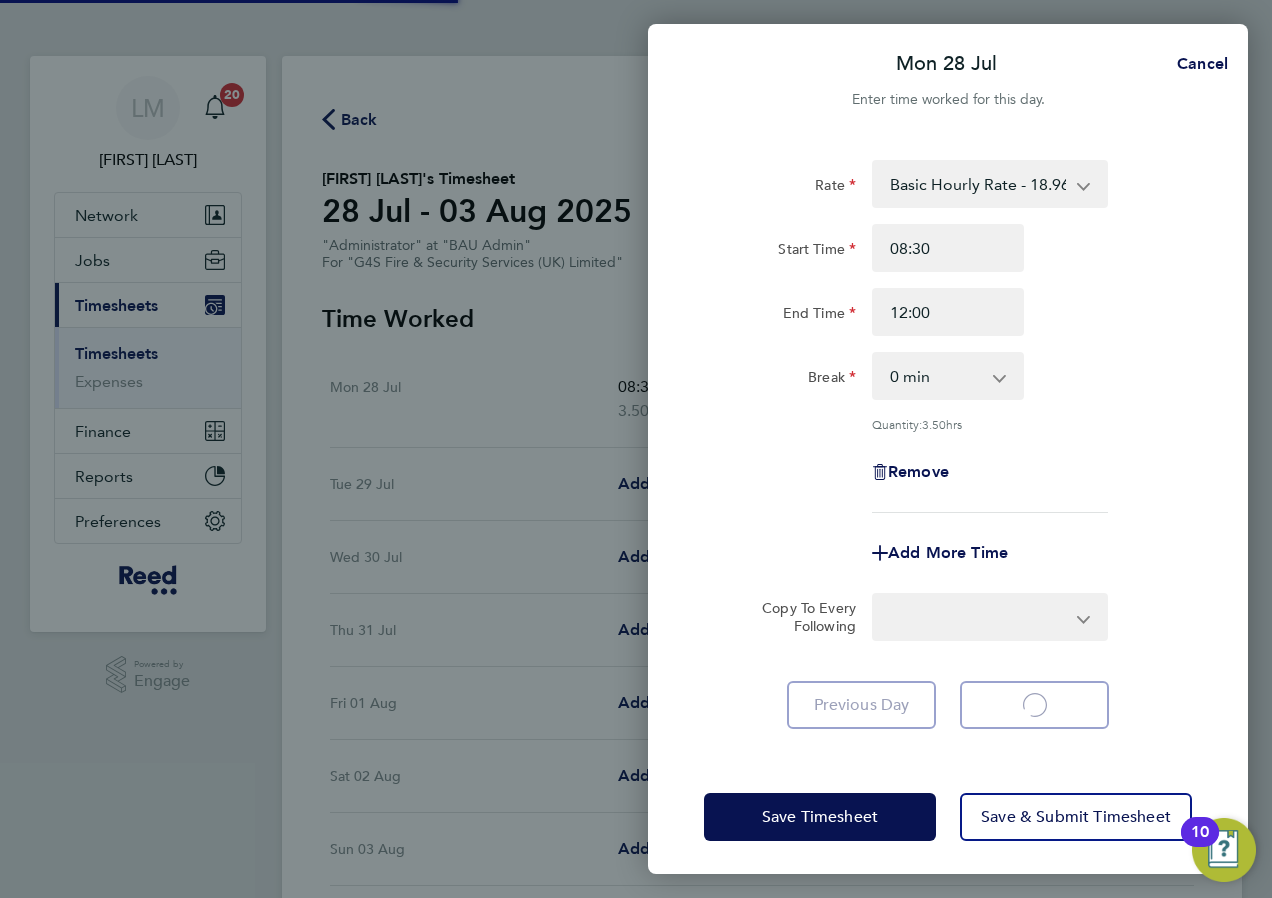 select on "30" 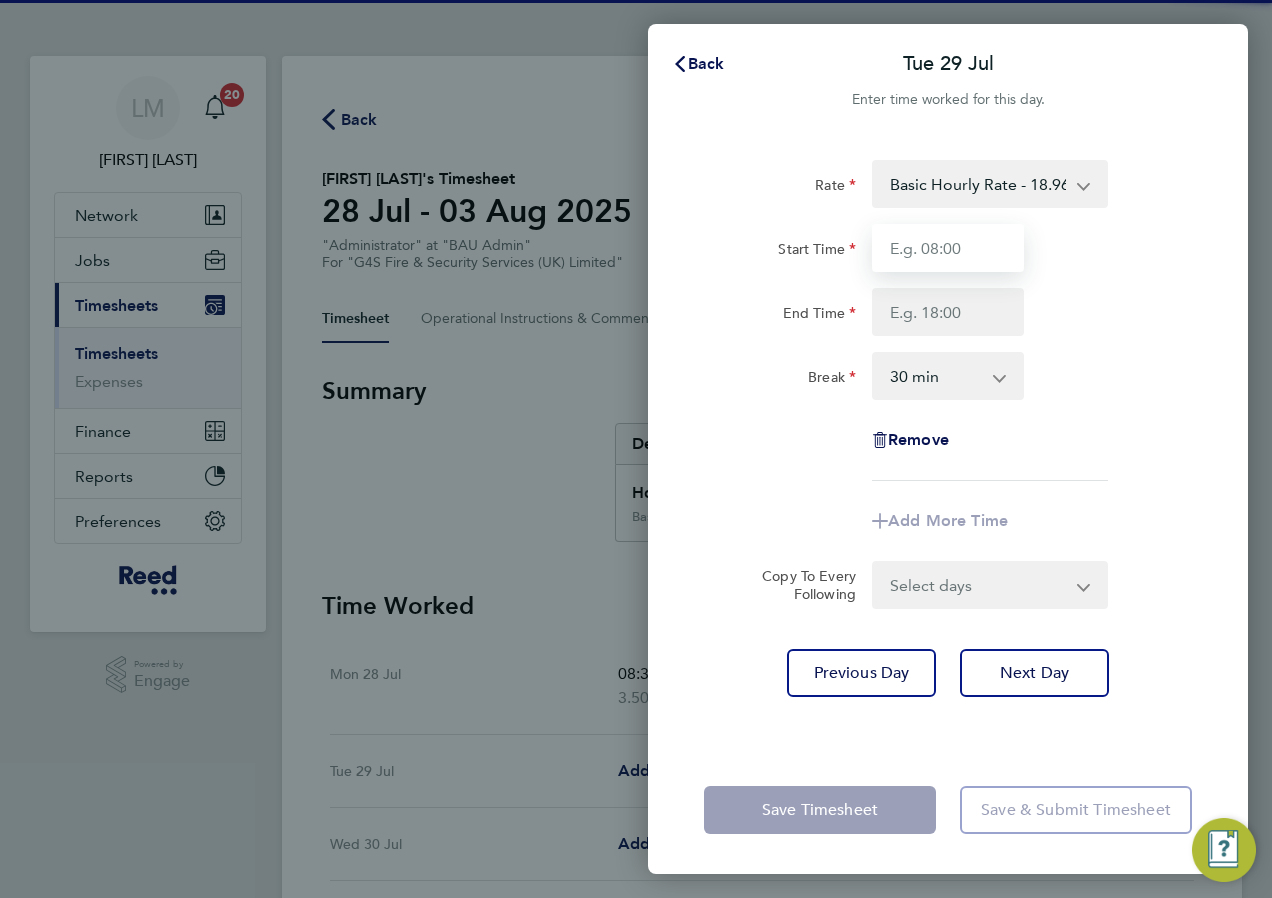 click on "Start Time" at bounding box center (948, 248) 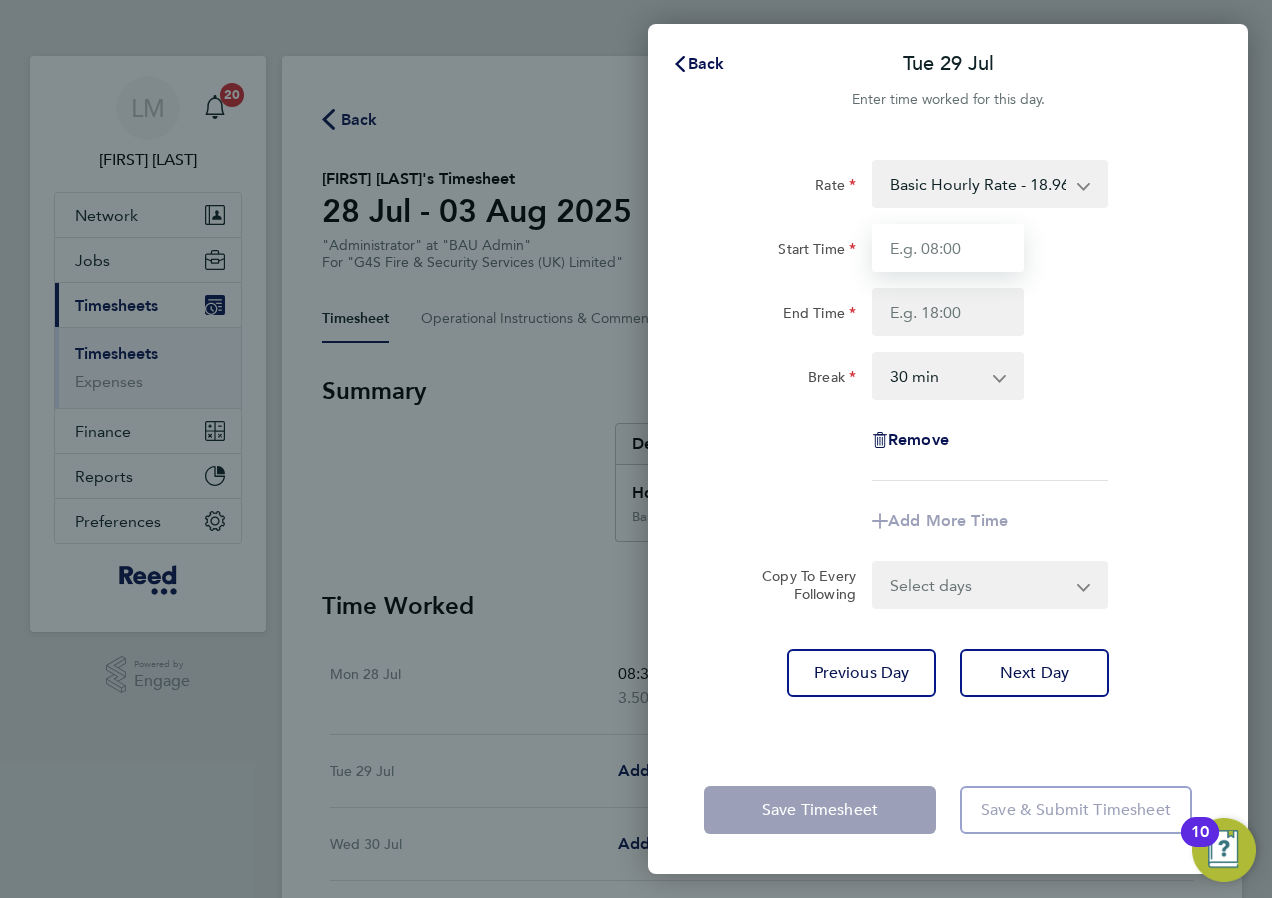 type on "08:30" 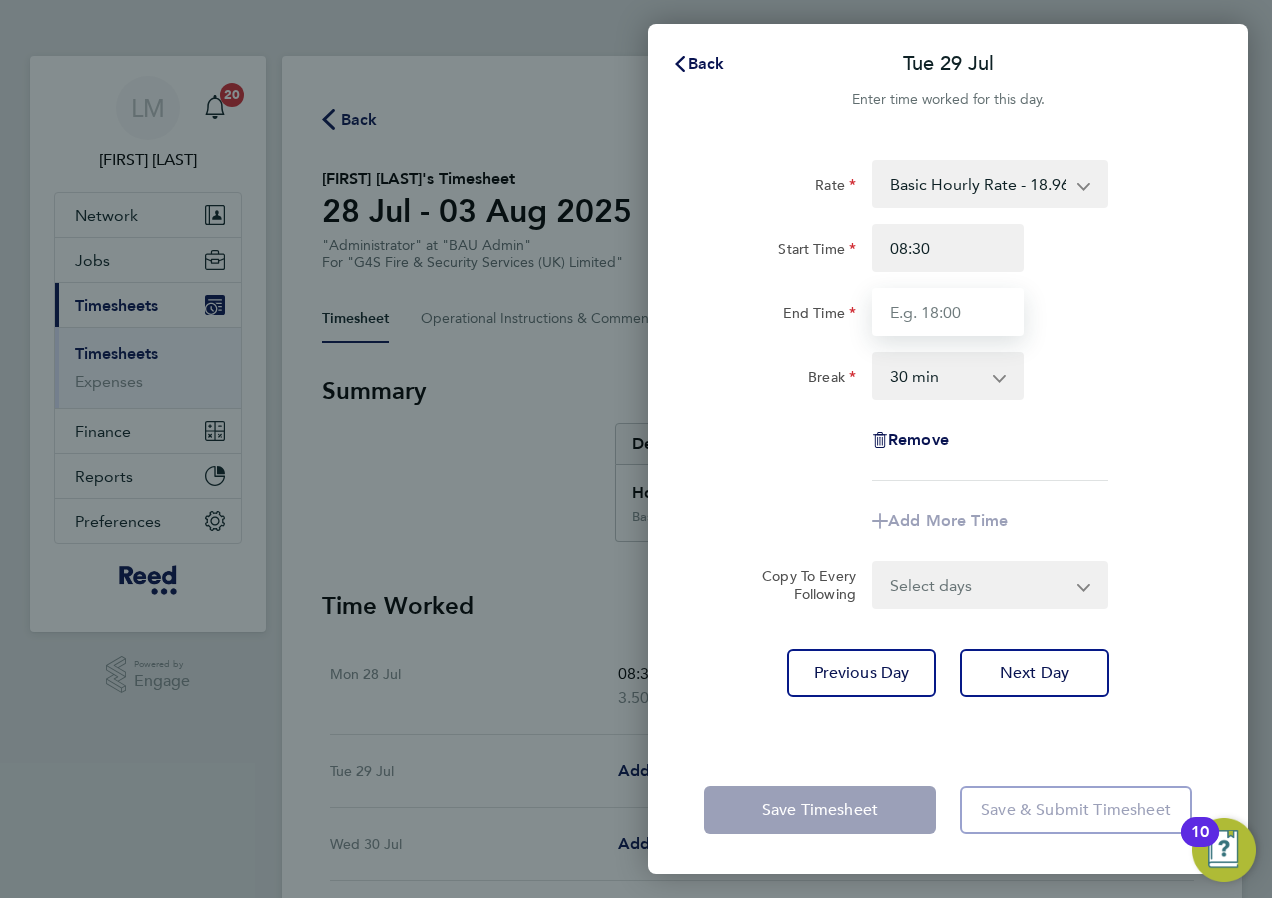 click on "End Time" at bounding box center (948, 312) 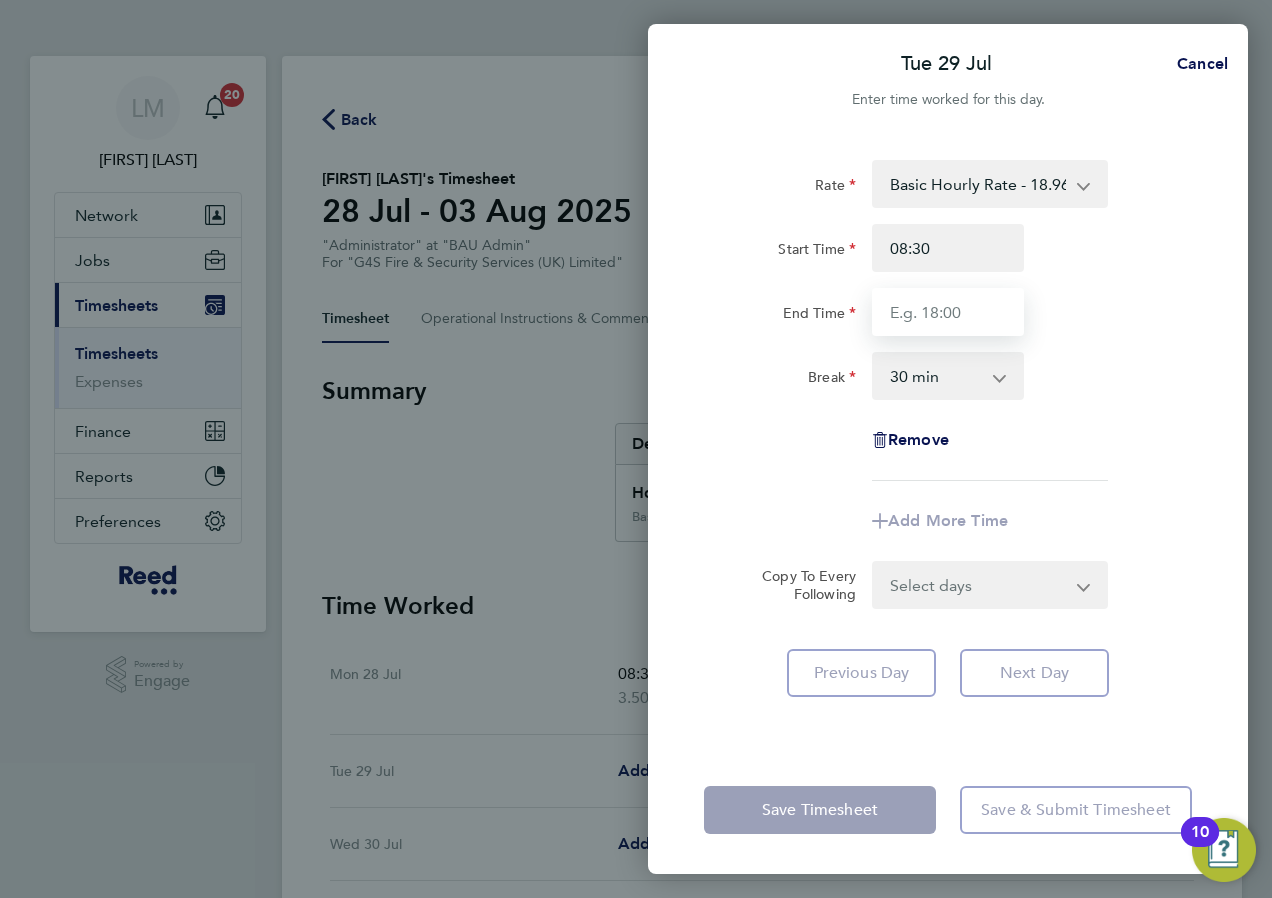 type on "17:00" 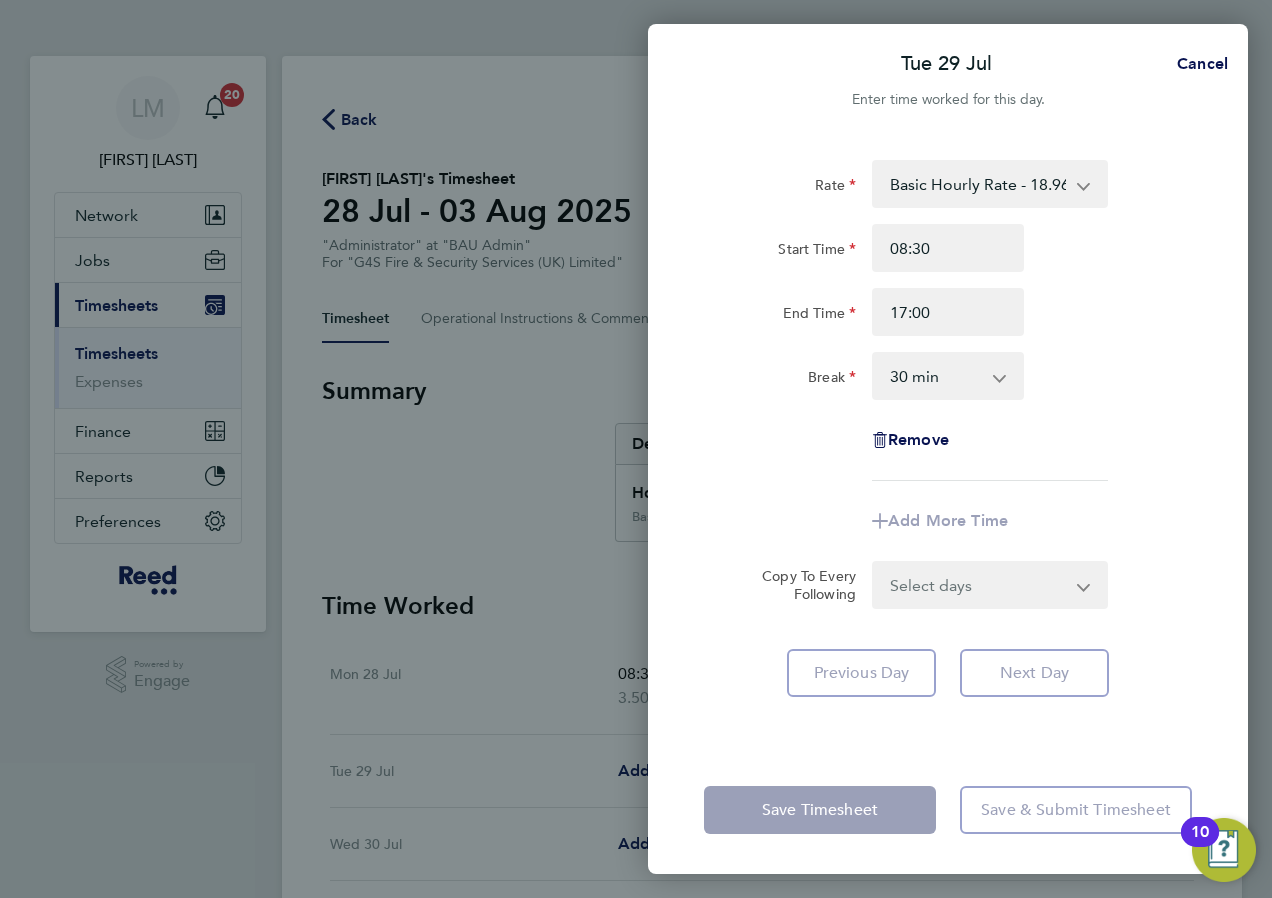 click on "Rate  Basic Hourly Rate - 18.96   Basic   OOH   Night   Weekend   Weekend Hourly Rate   Night Hourly Rate
Start Time 08:30 End Time 17:00 Break  0 min   15 min   30 min   45 min   60 min   75 min   90 min
Remove
Add More Time" 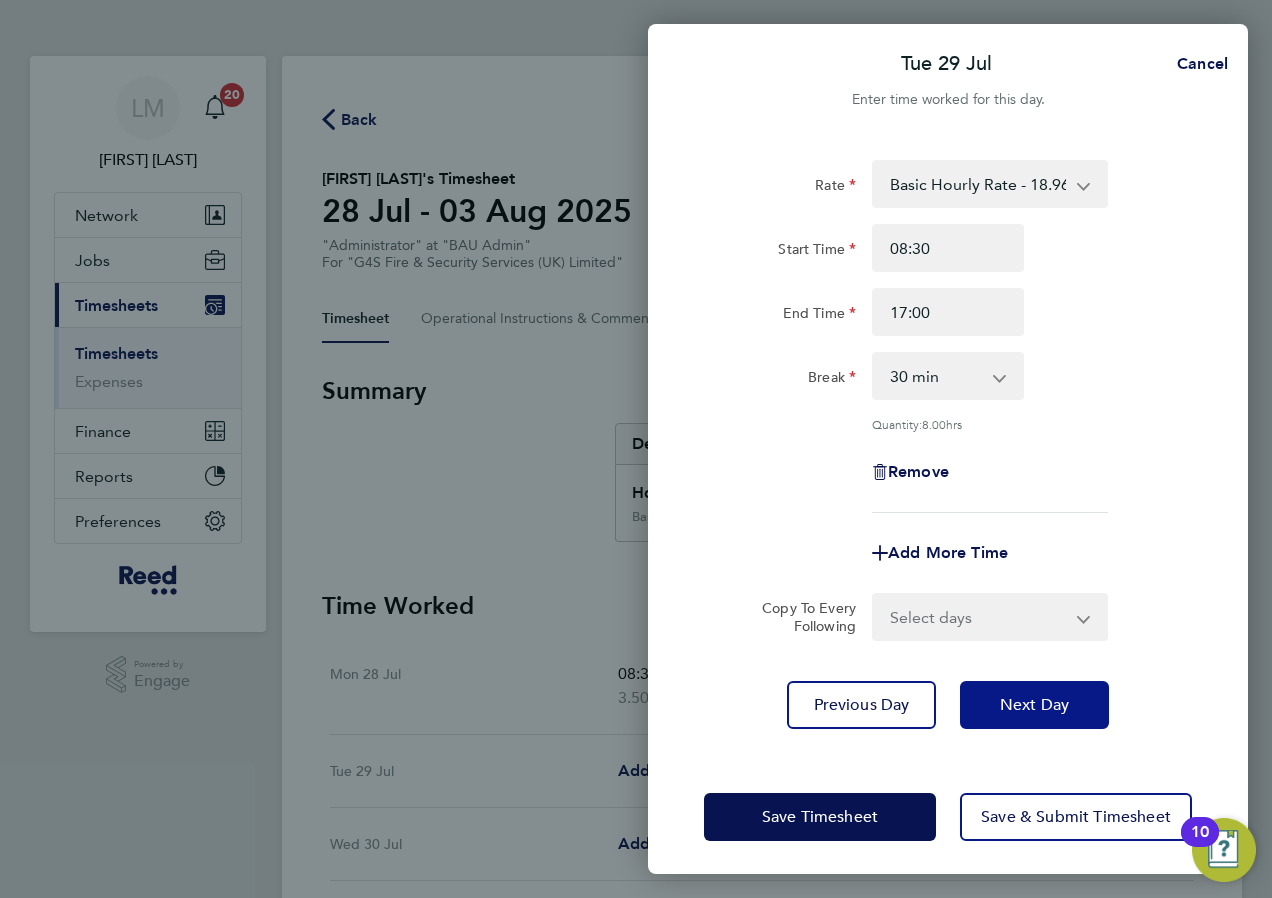 click on "Next Day" 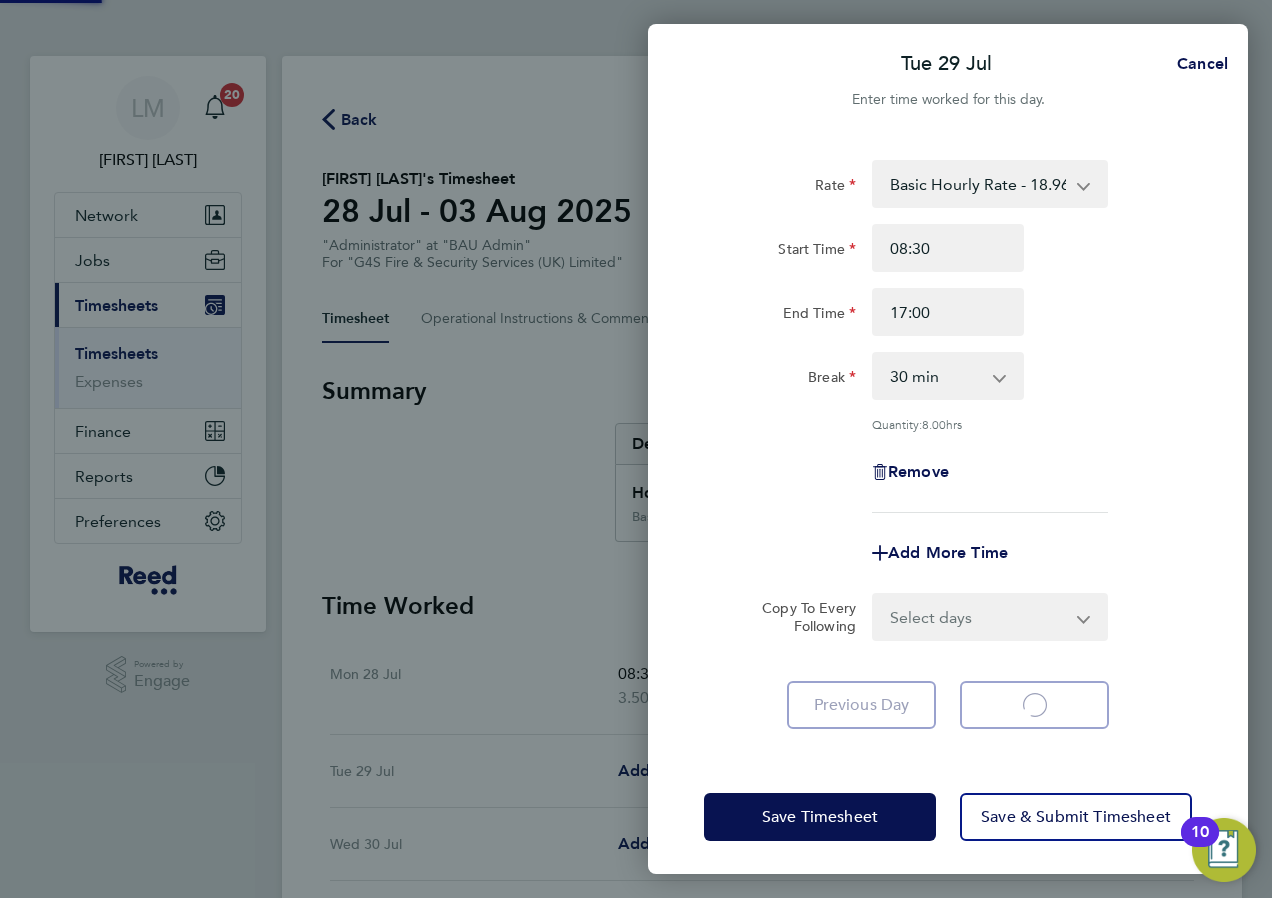 select on "30" 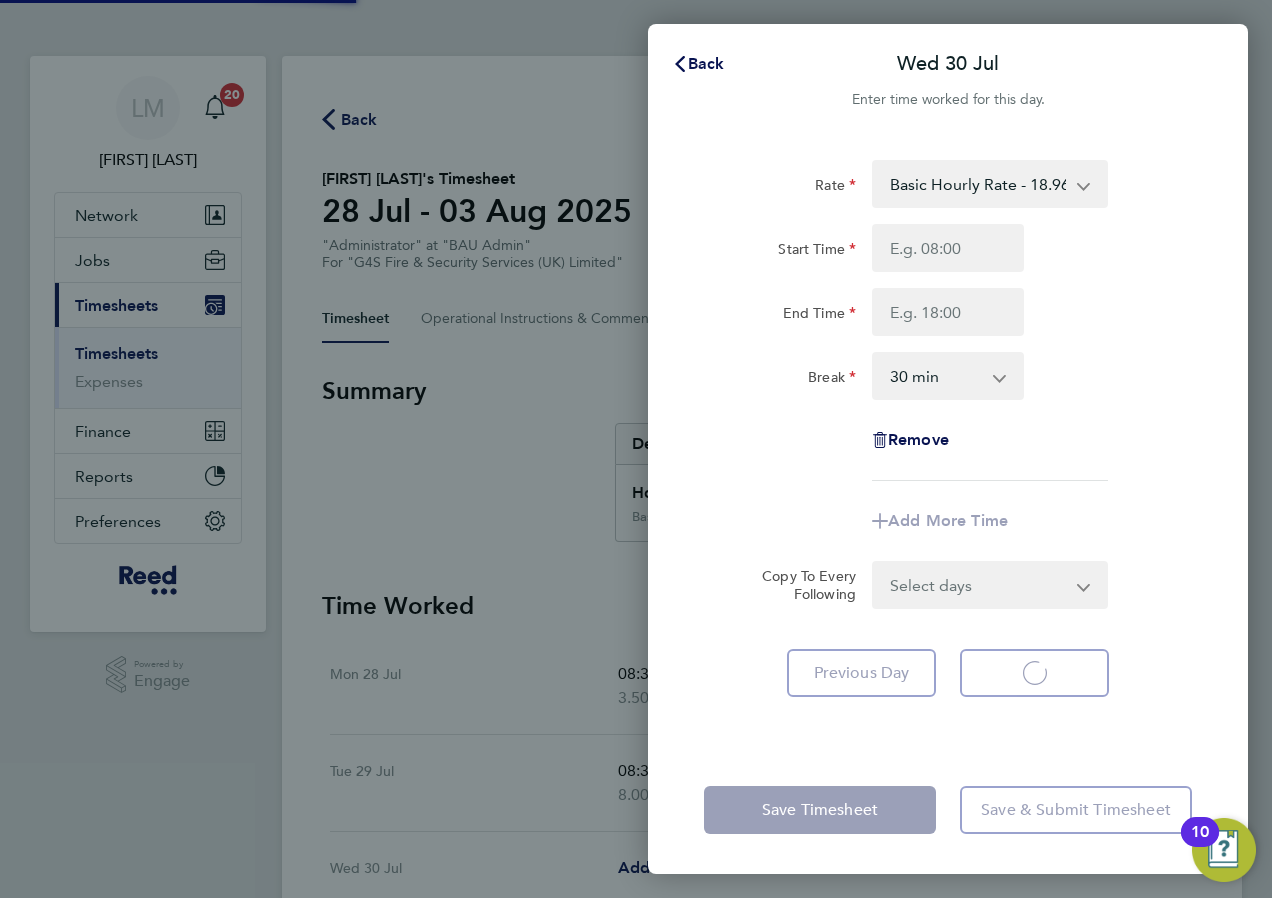 select on "30" 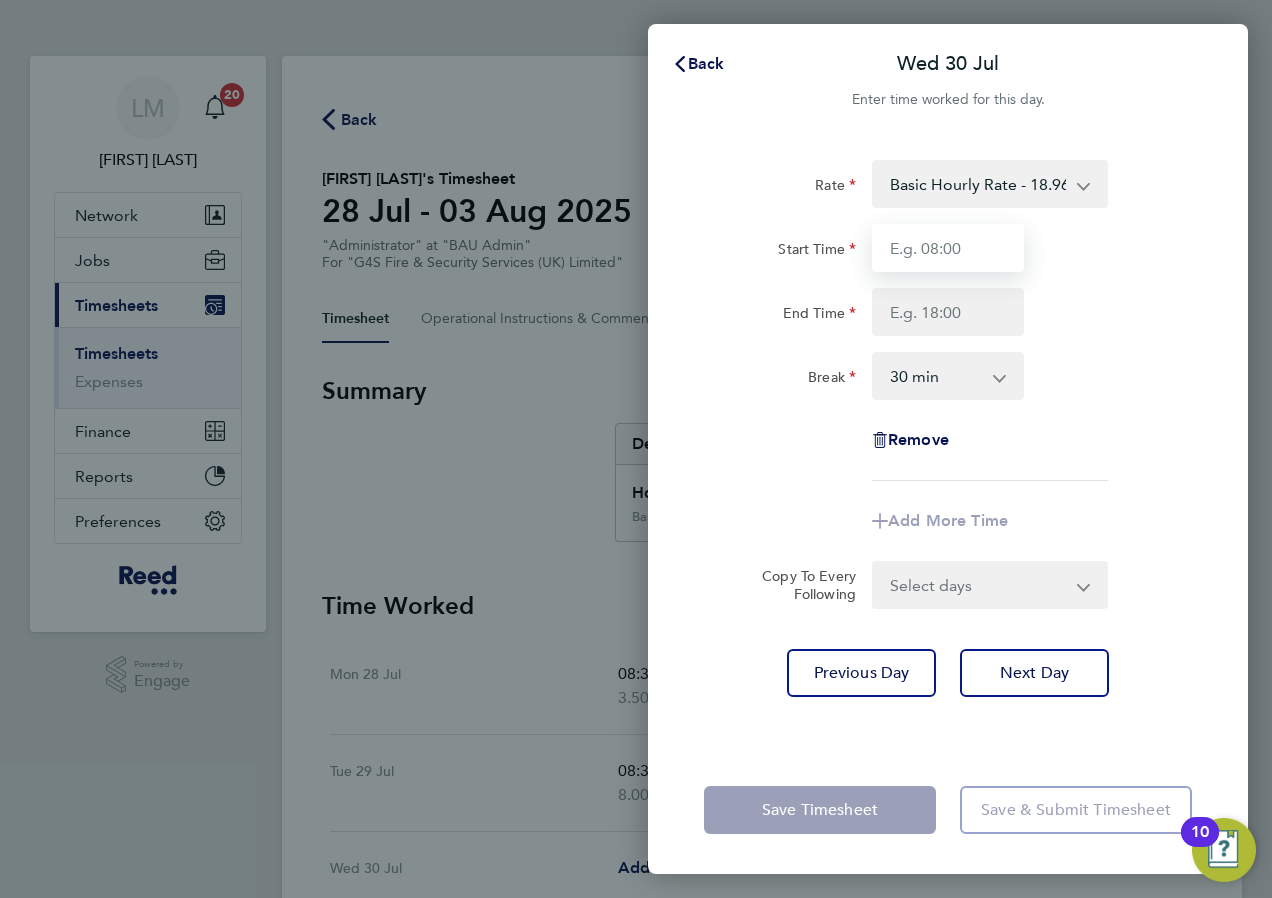 drag, startPoint x: 872, startPoint y: 249, endPoint x: 922, endPoint y: 262, distance: 51.662365 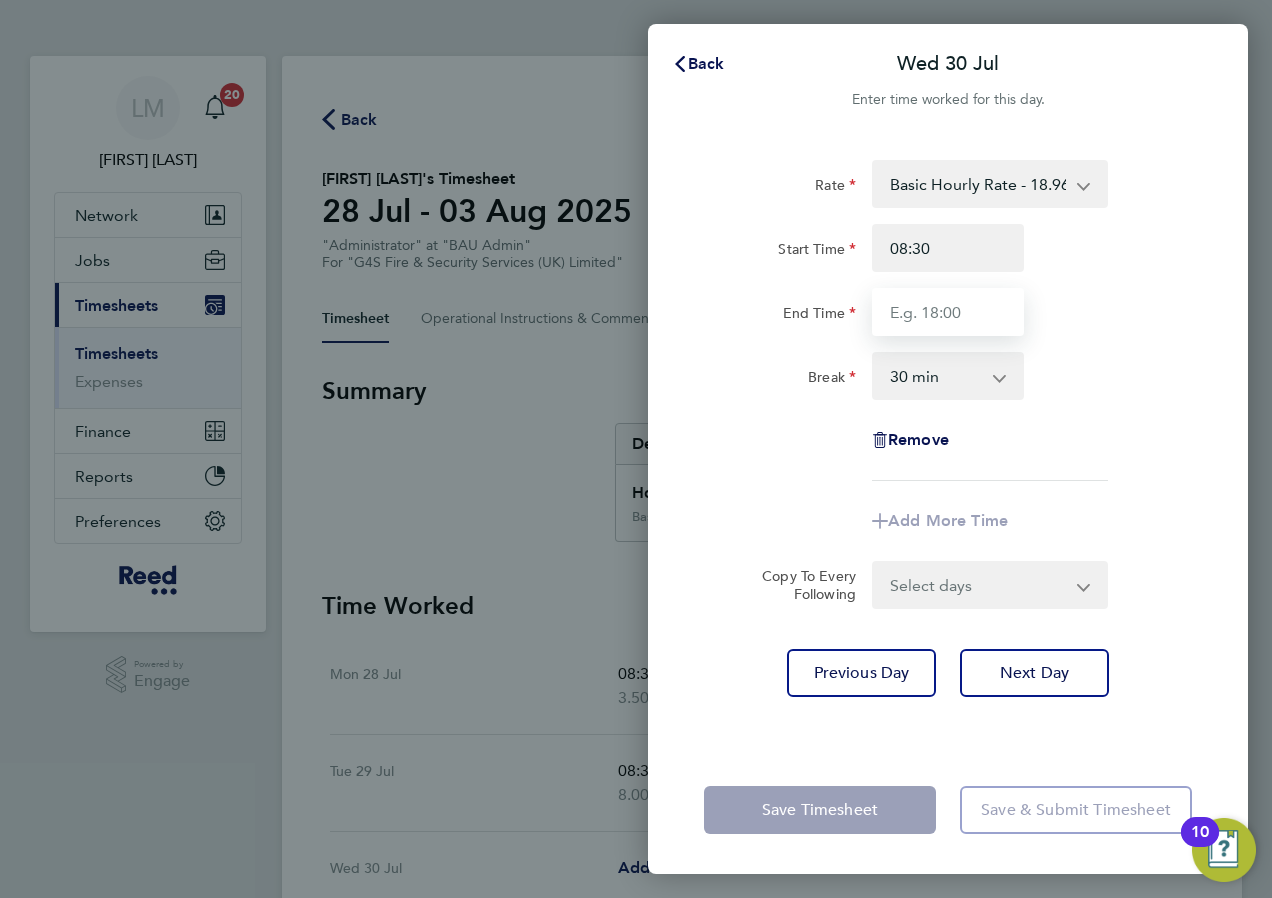 click on "End Time" at bounding box center (948, 312) 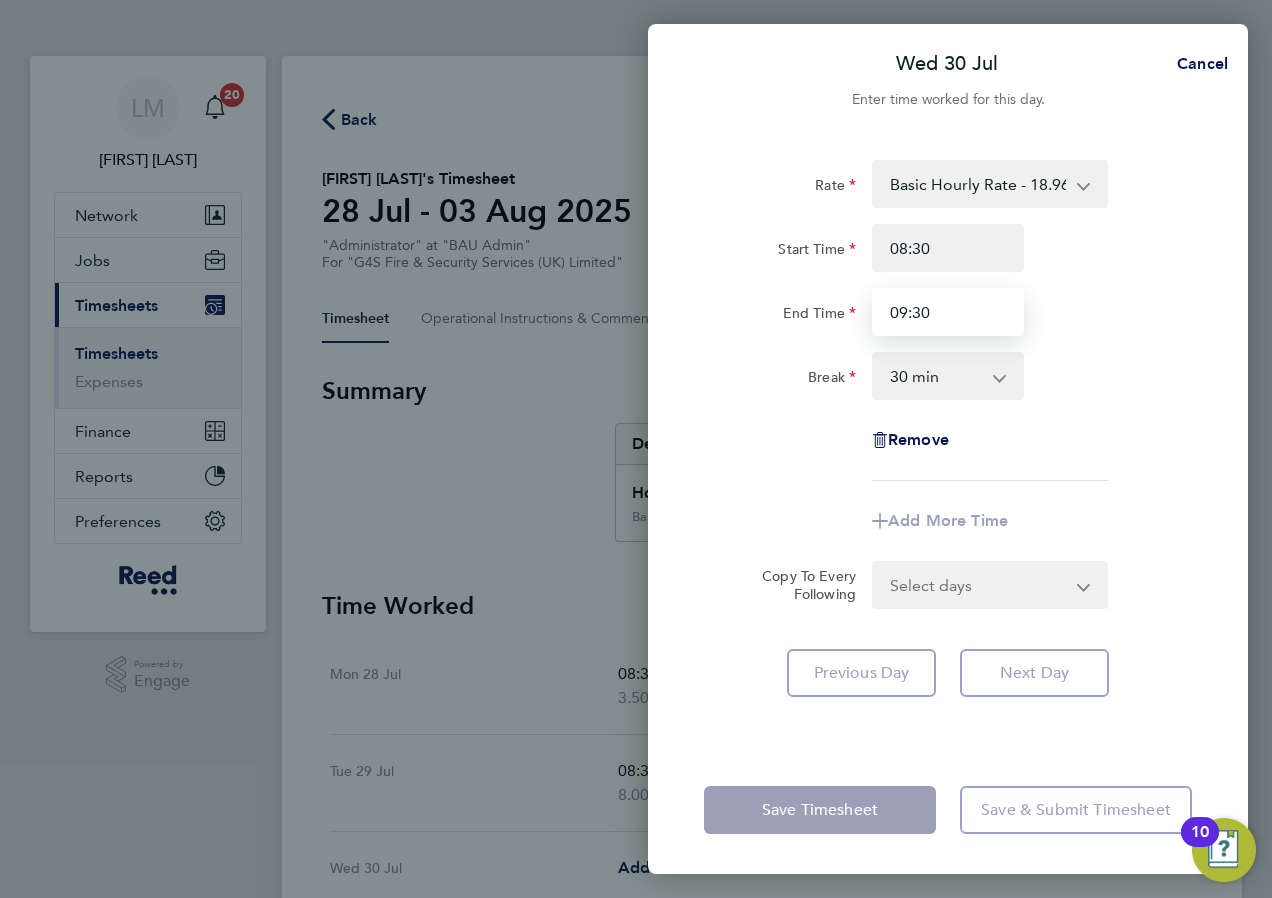 type on "09:30" 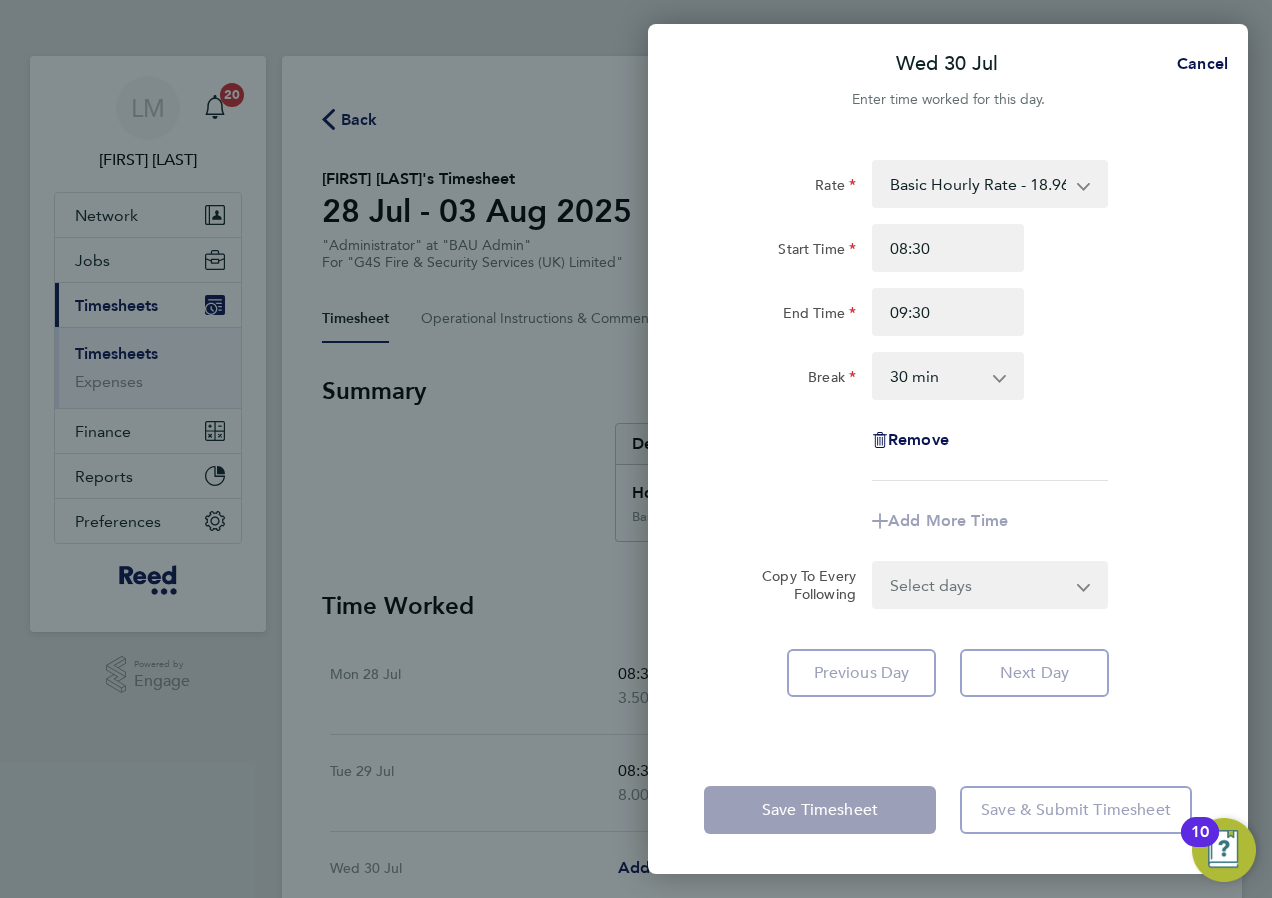 drag, startPoint x: 987, startPoint y: 375, endPoint x: 969, endPoint y: 393, distance: 25.455845 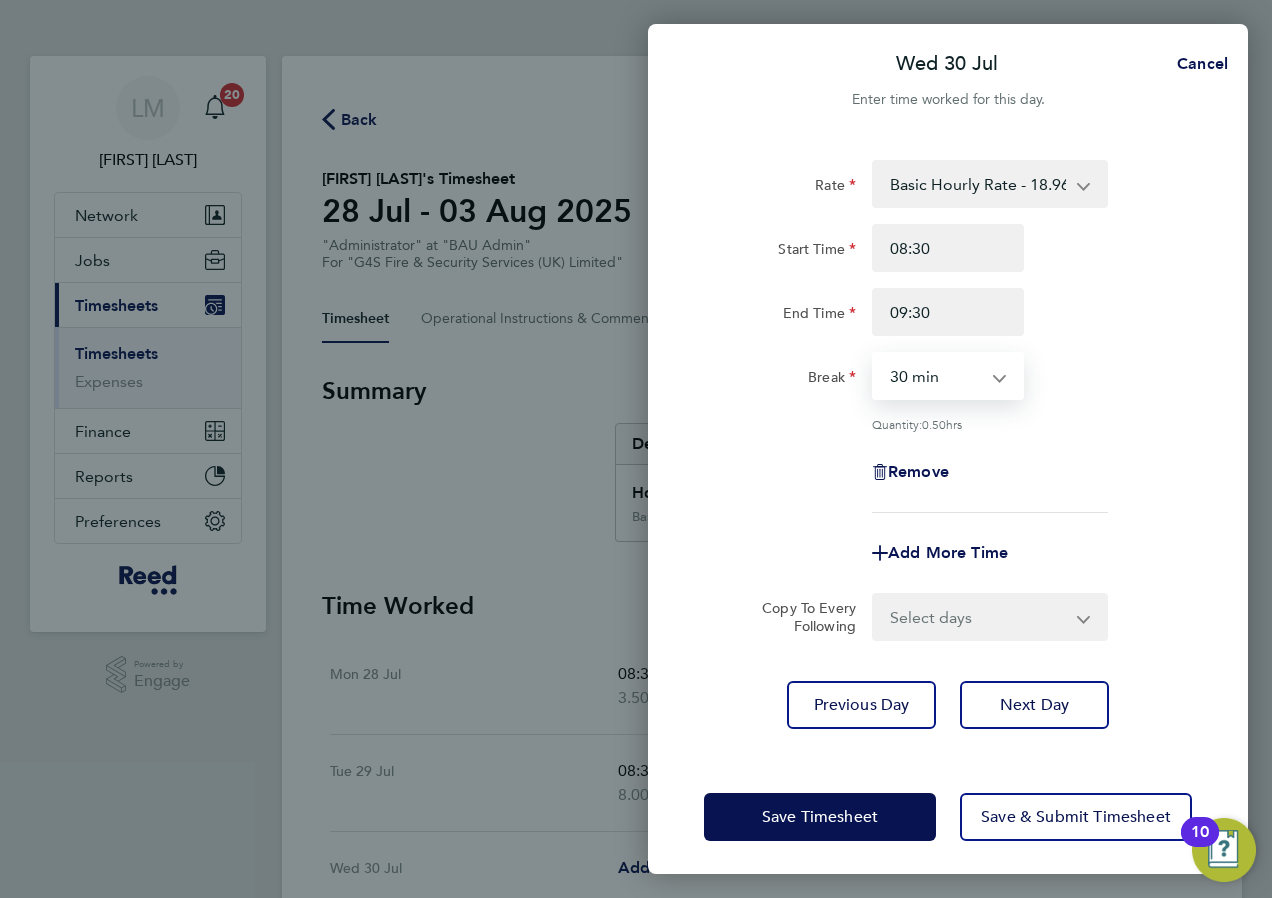 select on "0" 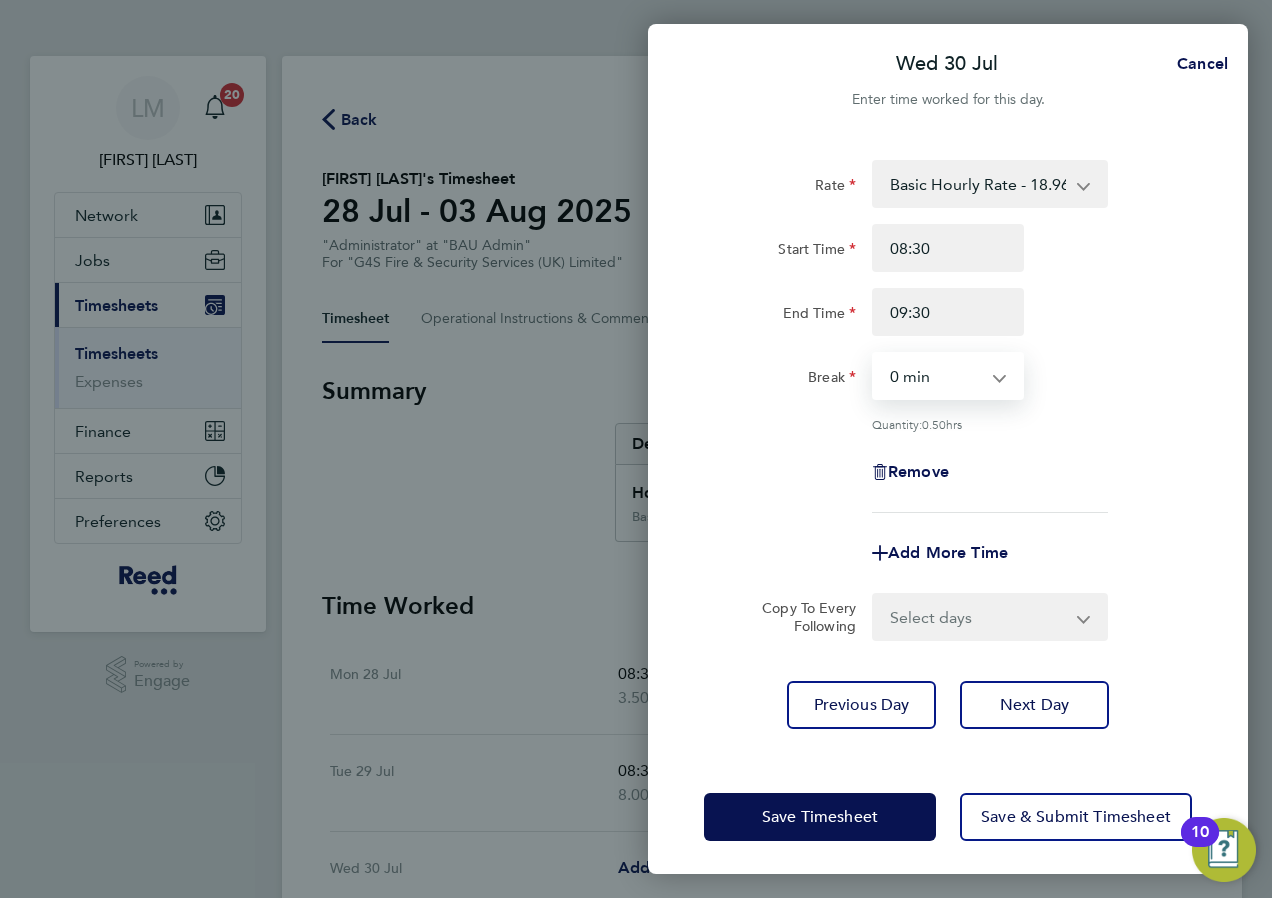 click on "0 min   15 min   30 min   45 min" at bounding box center [936, 376] 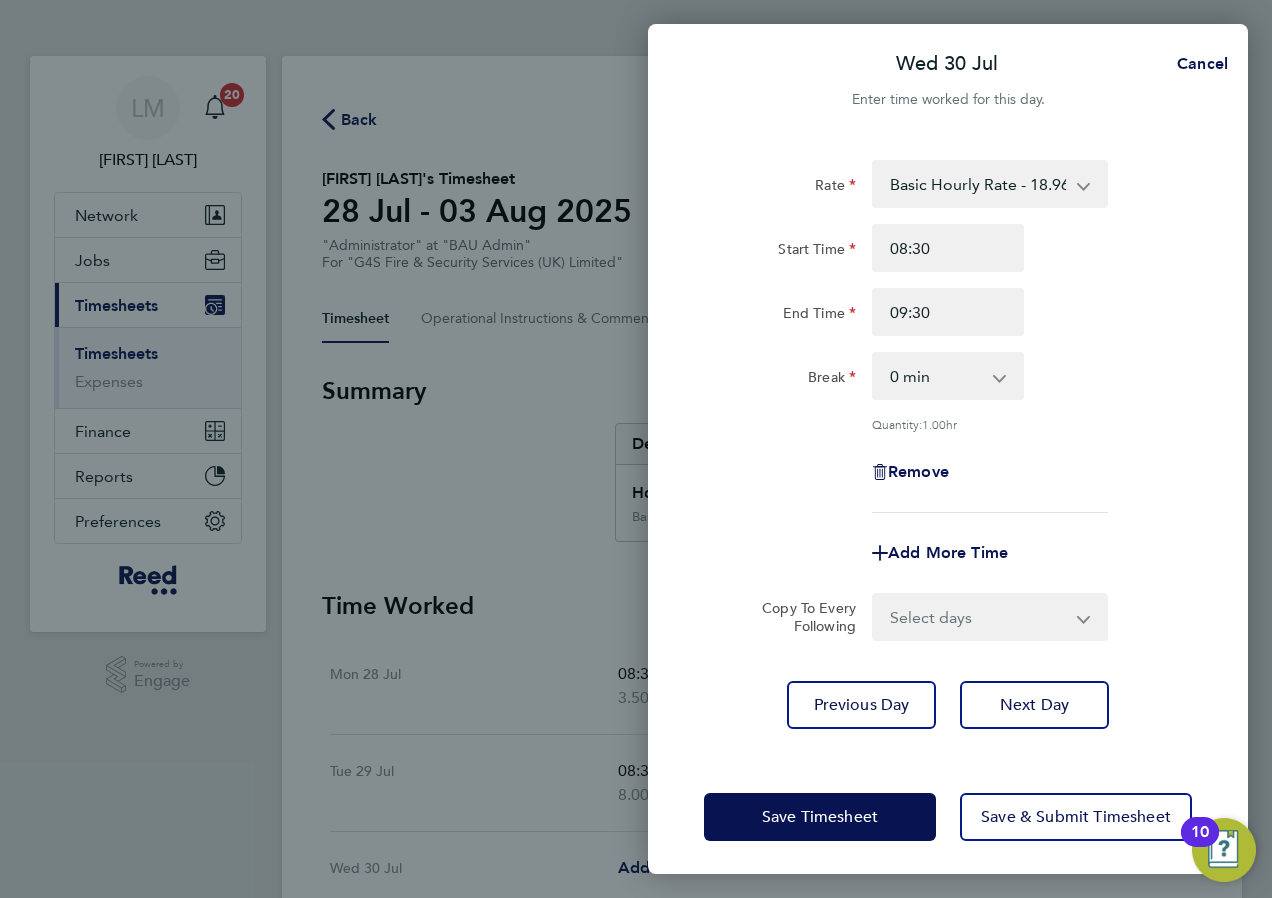 click on "Remove" 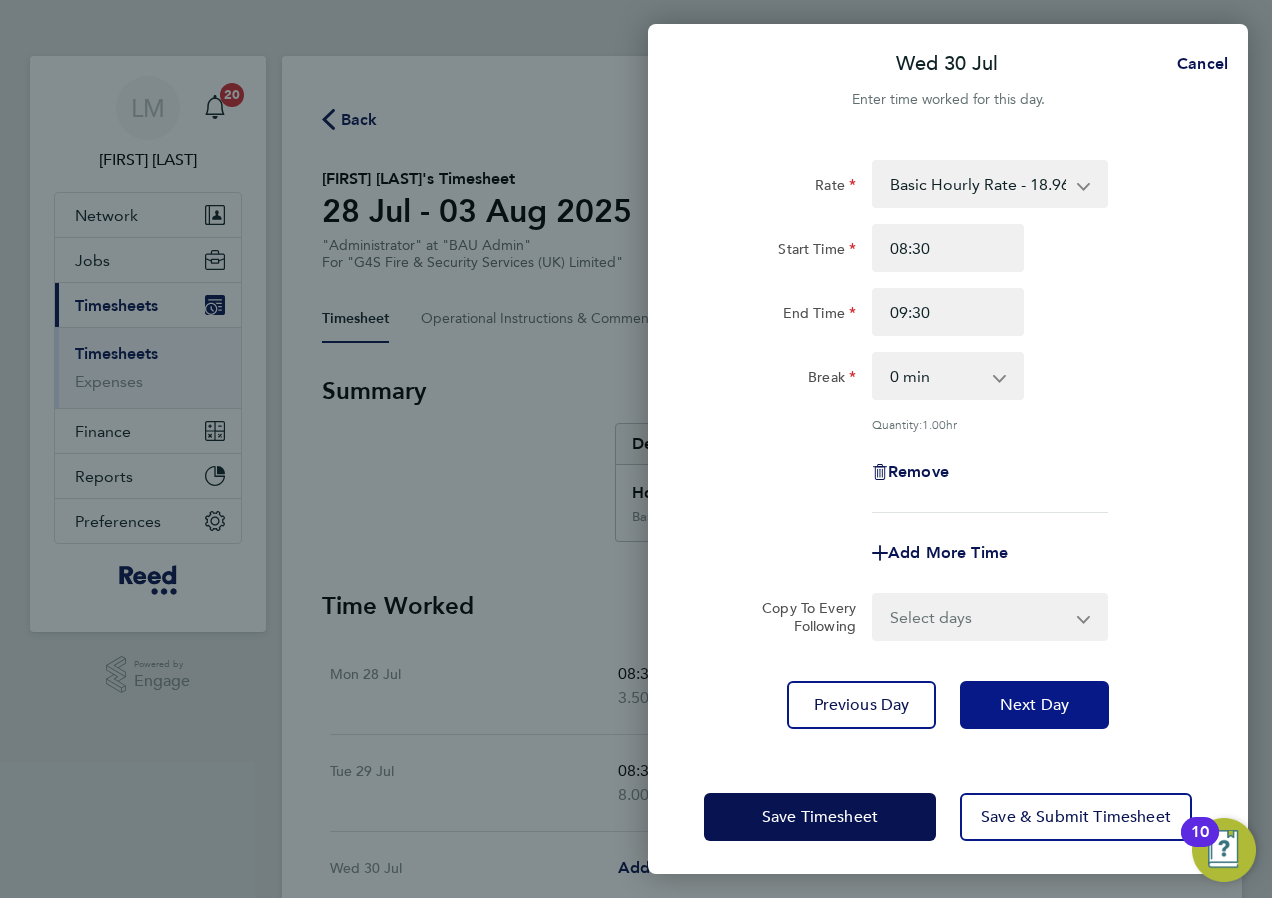 click on "Next Day" 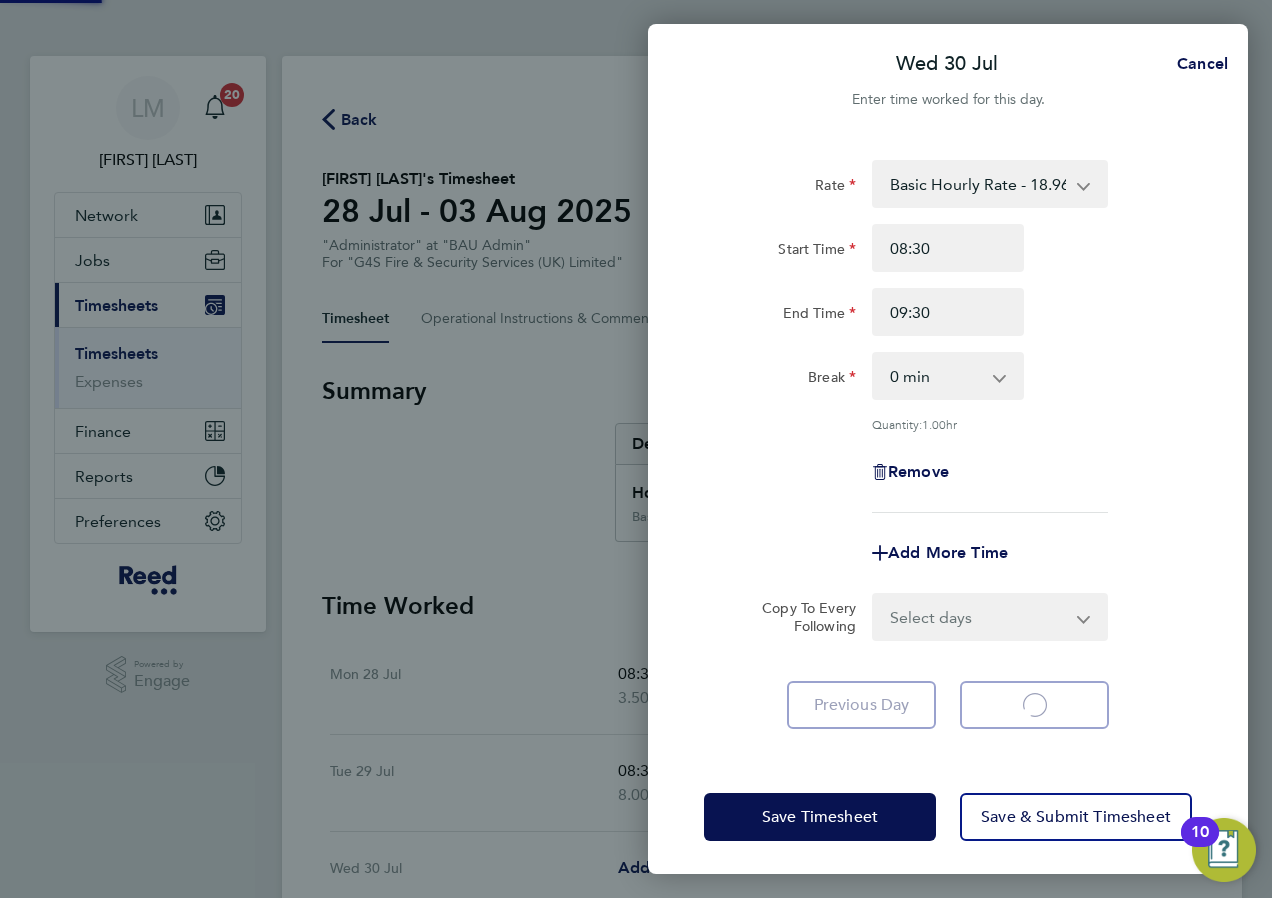 select on "30" 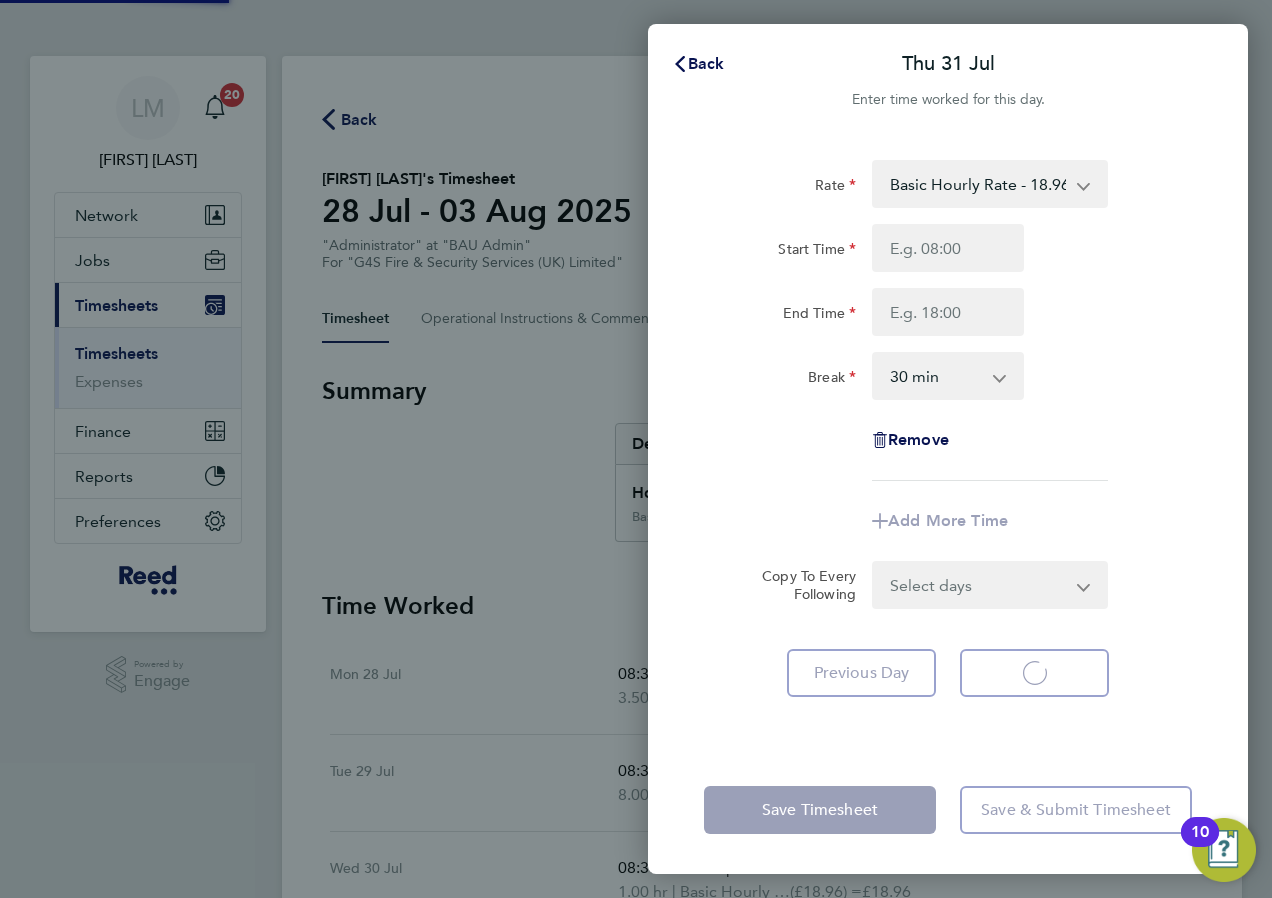 select on "30" 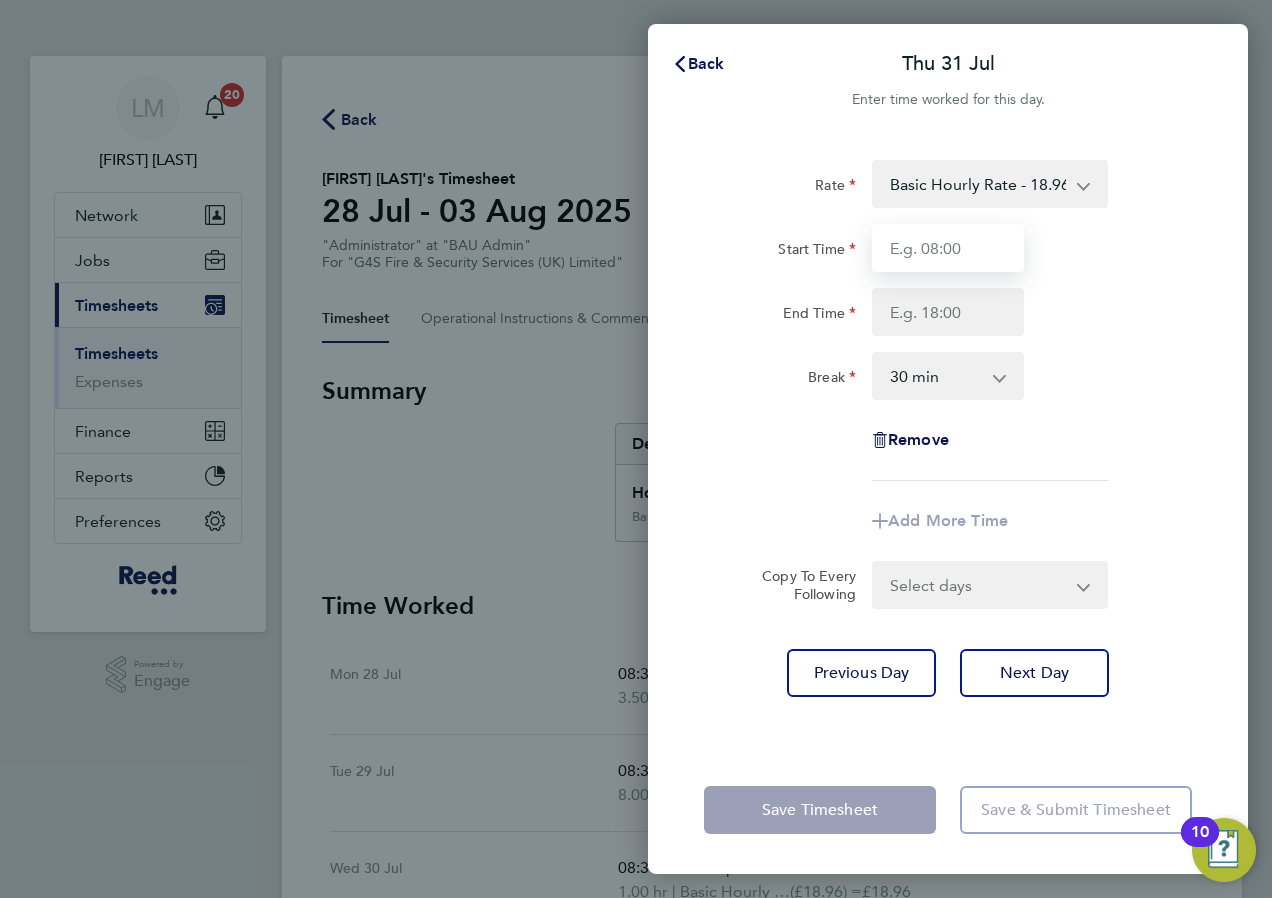 click on "Start Time" at bounding box center [948, 248] 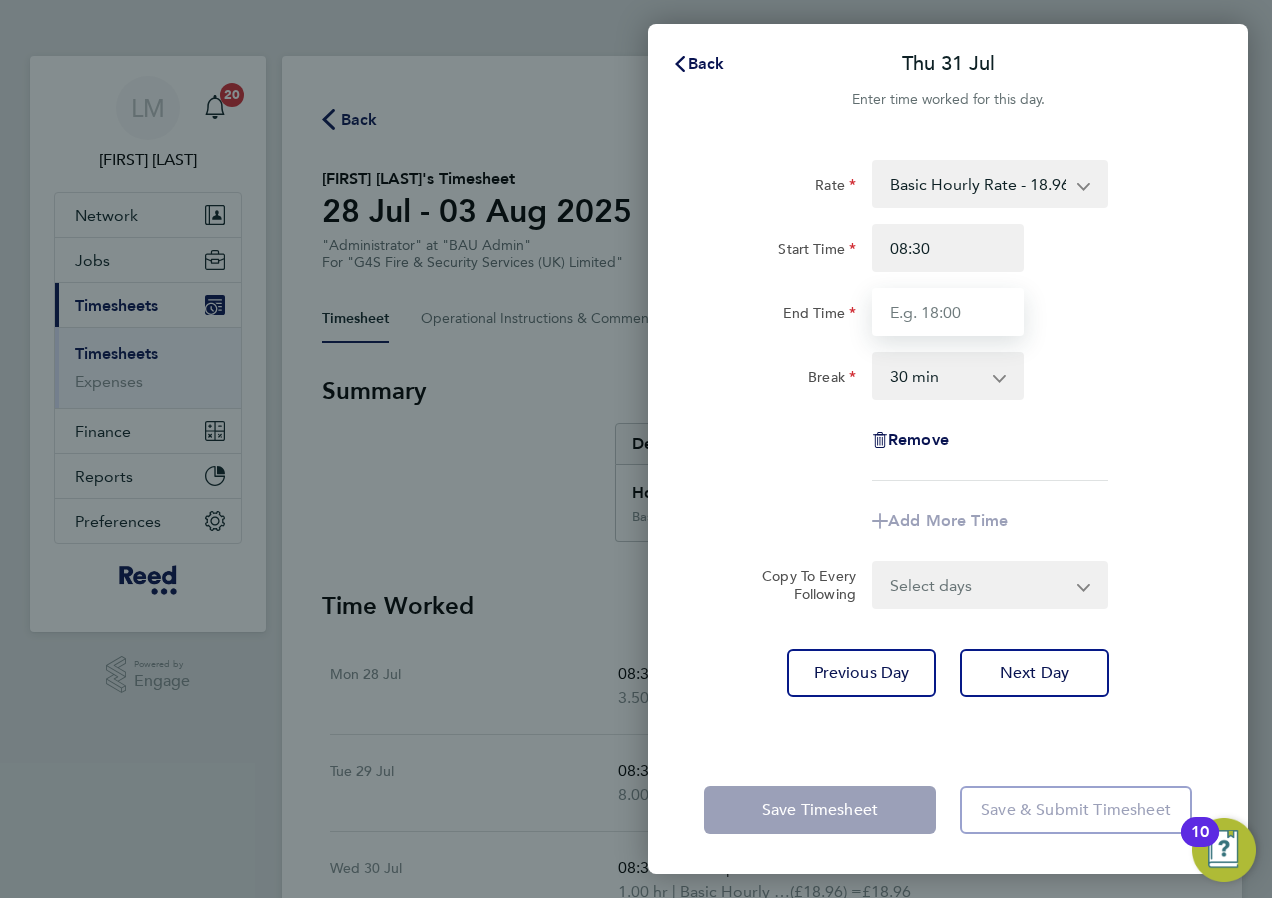 drag, startPoint x: 920, startPoint y: 305, endPoint x: 925, endPoint y: 317, distance: 13 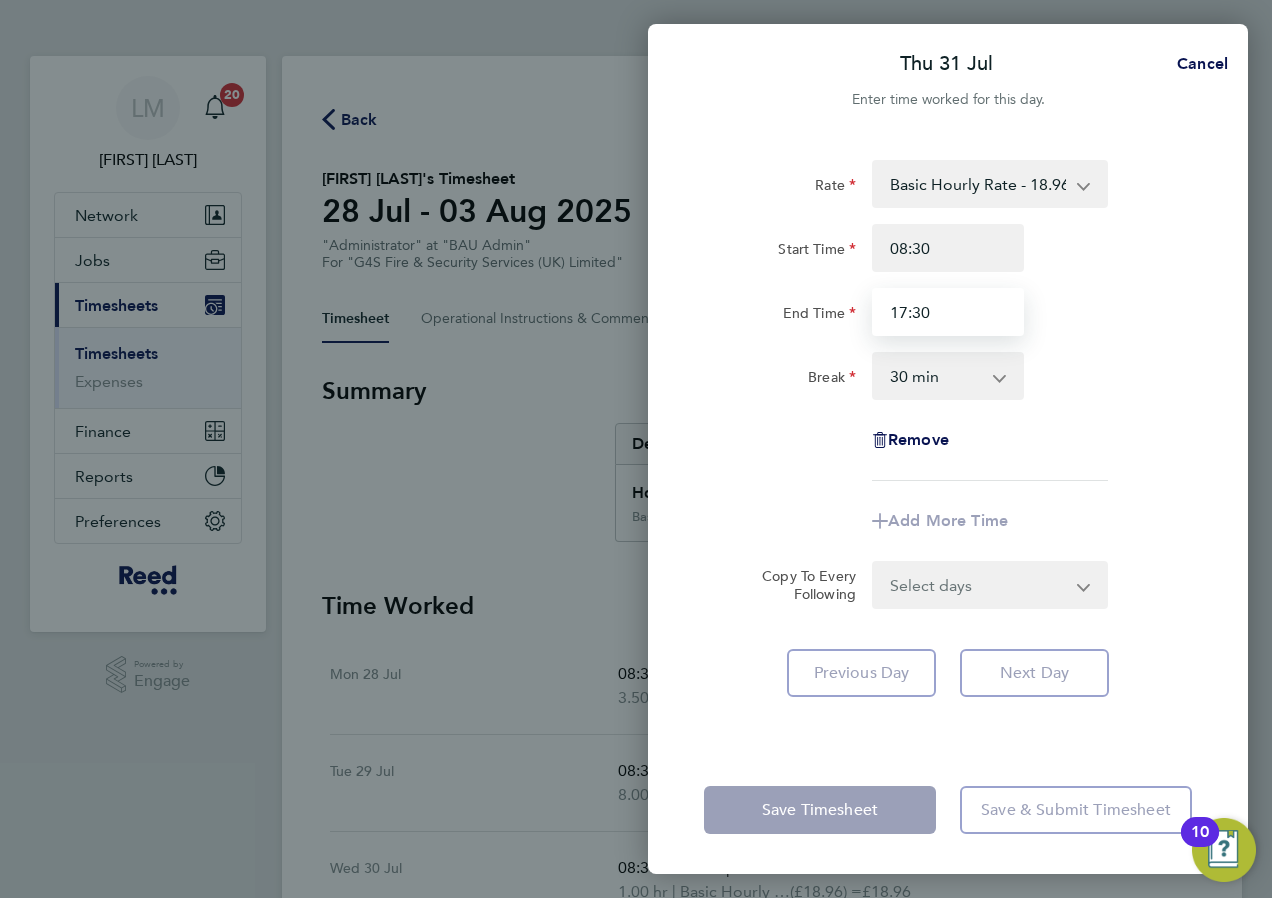 type on "17:30" 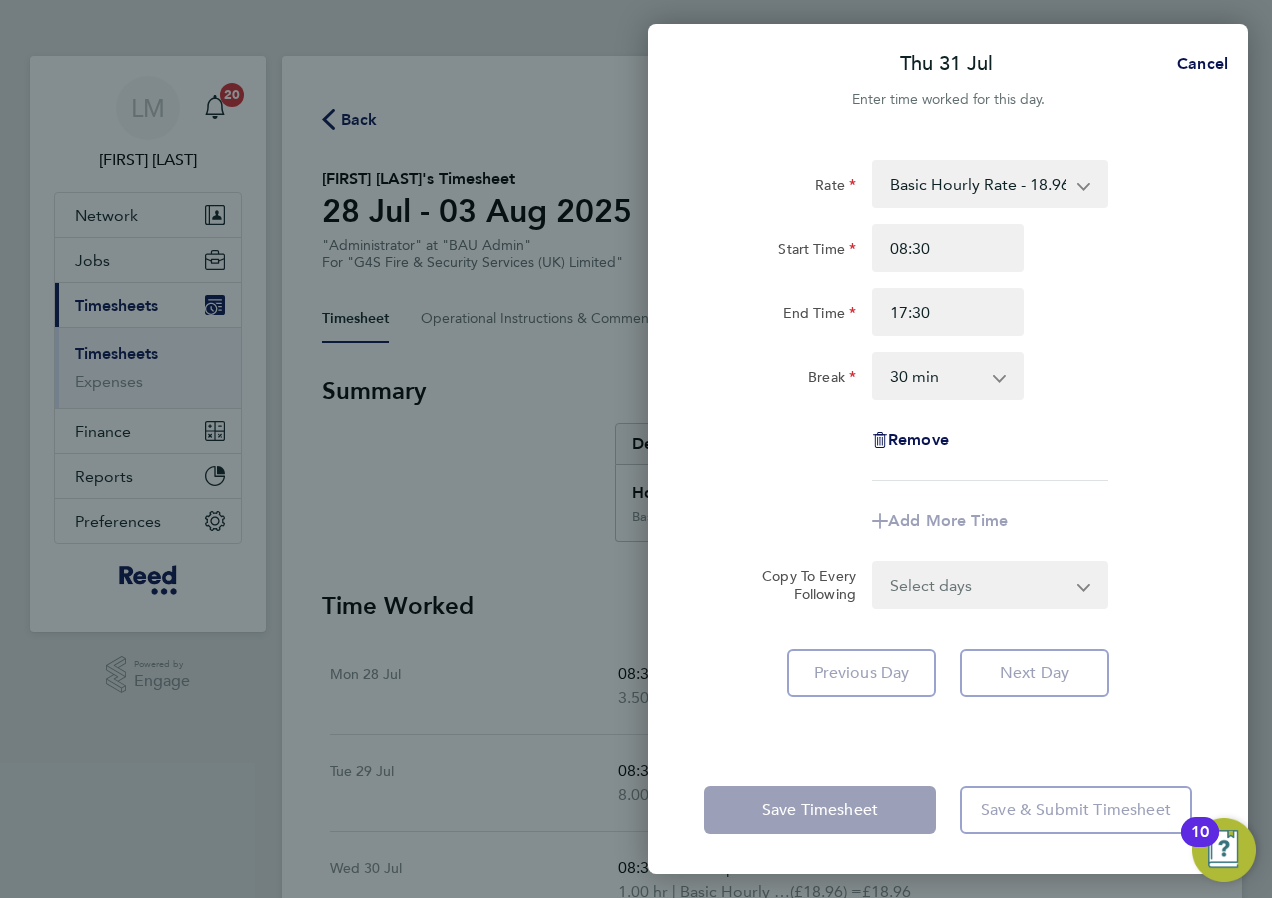 click on "Rate  Basic Hourly Rate - 18.96   Basic   OOH   Night   Weekend   Weekend Hourly Rate   Night Hourly Rate
Start Time 08:30 End Time 17:30 Break  0 min   15 min   30 min   45 min   60 min   75 min   90 min
Remove" 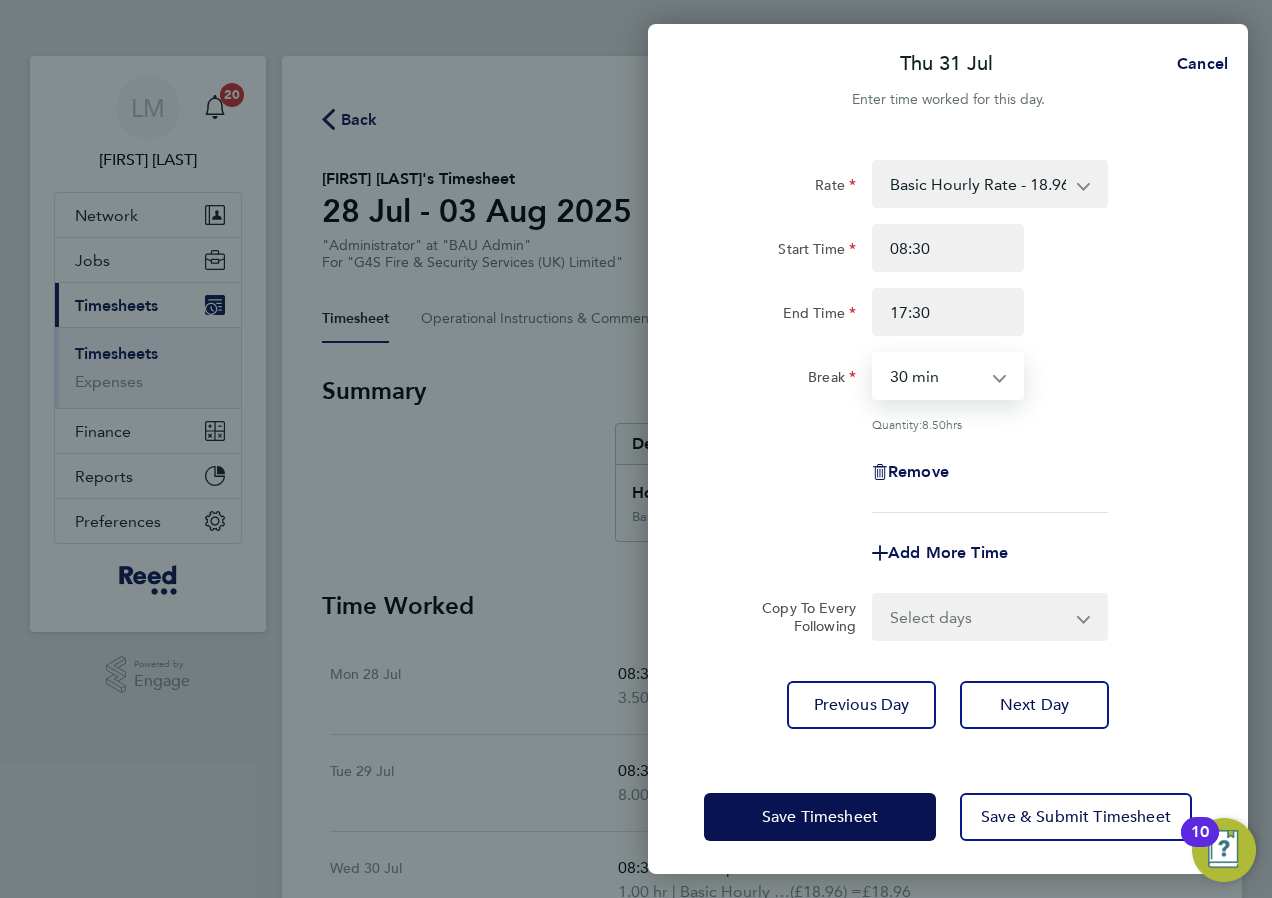 click on "0 min   15 min   30 min   45 min   60 min   75 min   90 min" at bounding box center [936, 376] 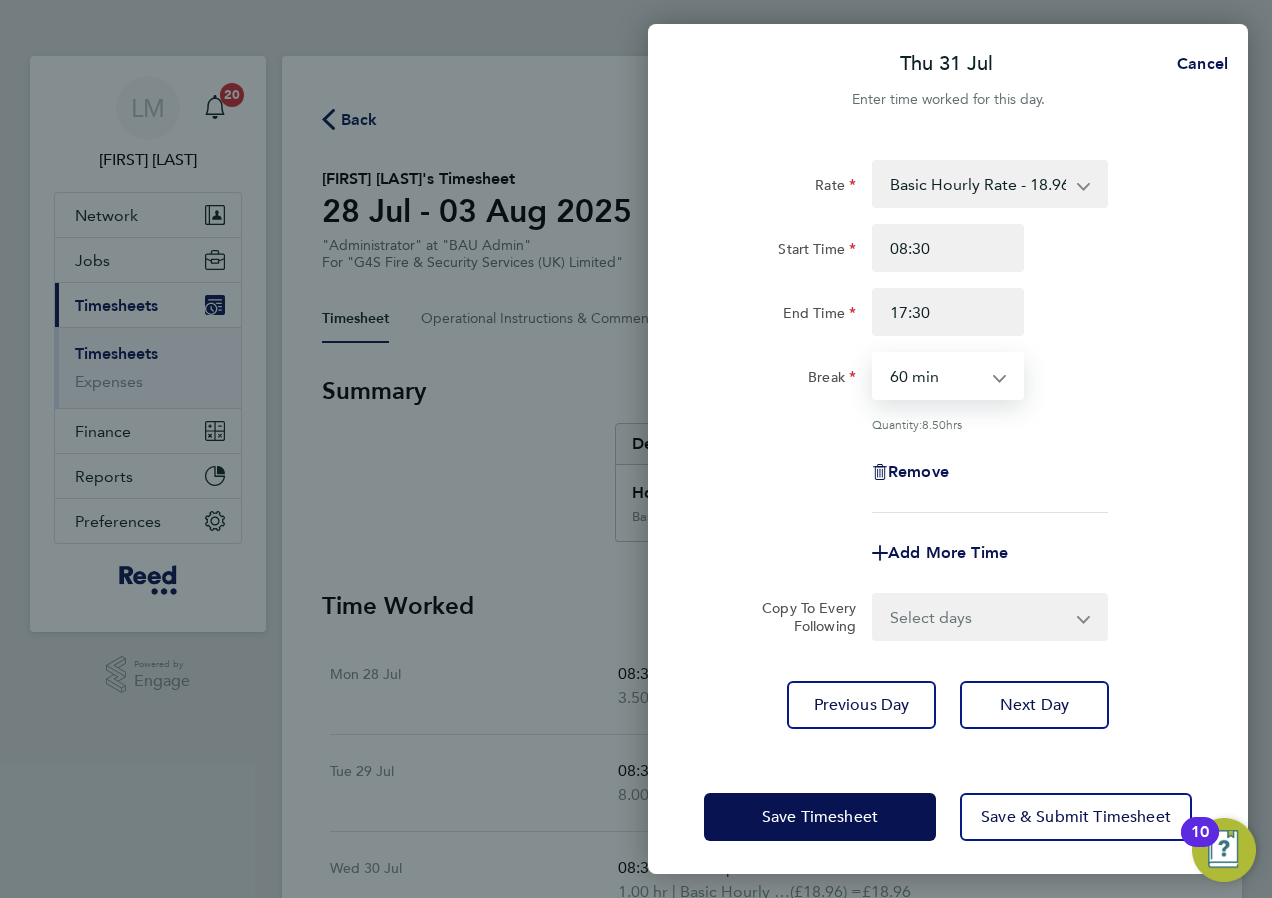 click on "0 min   15 min   30 min   45 min   60 min   75 min   90 min" at bounding box center (936, 376) 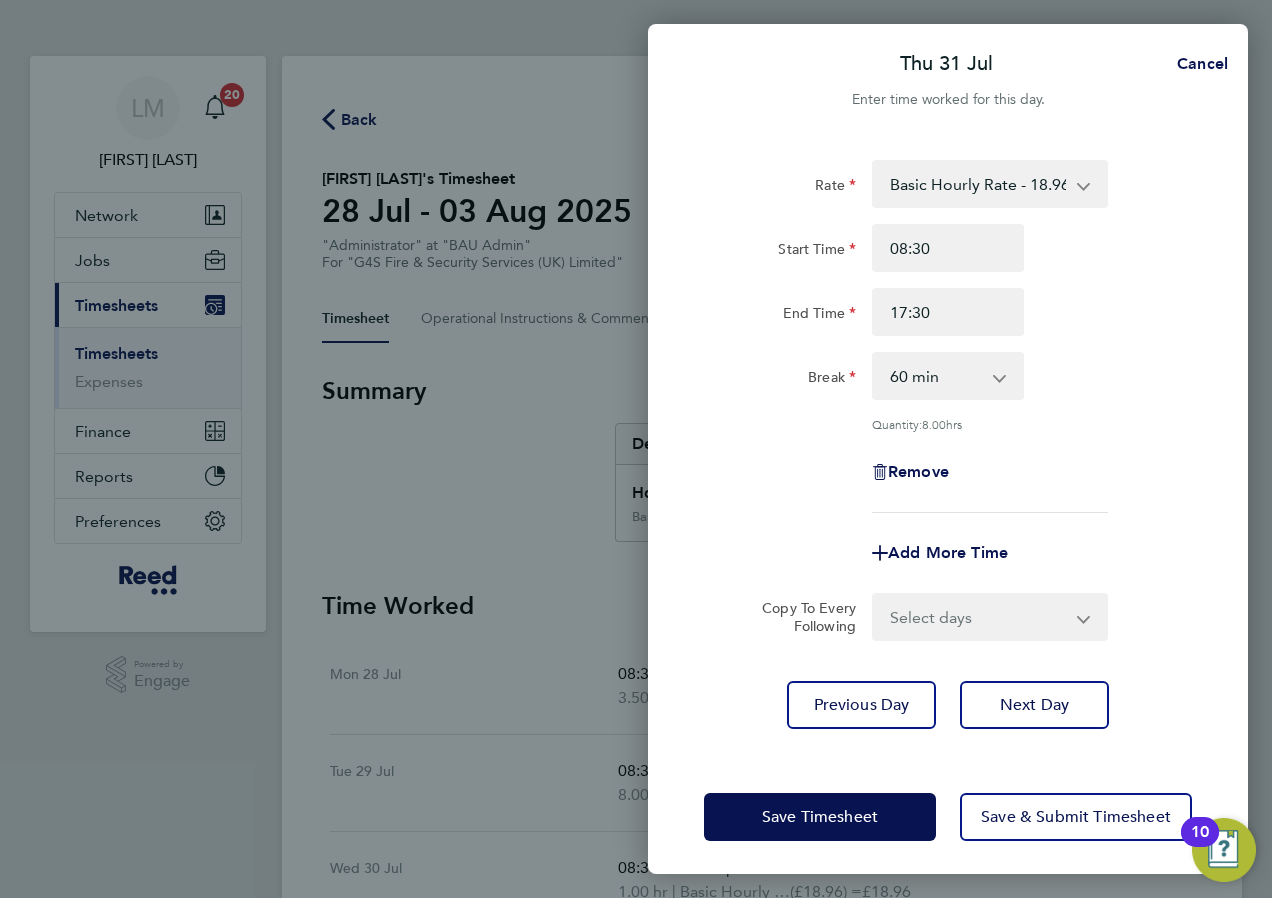 click on "Remove" 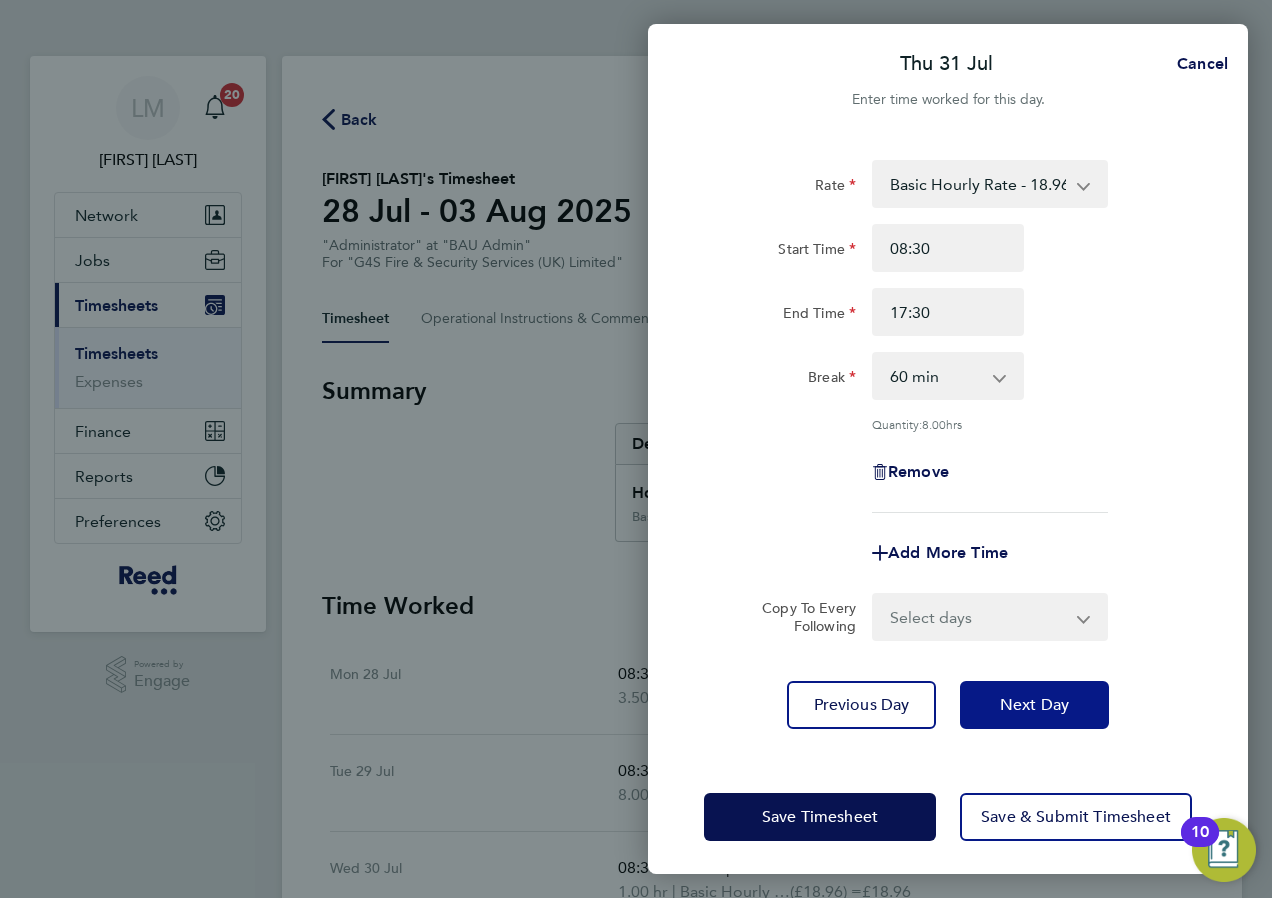 click on "Next Day" 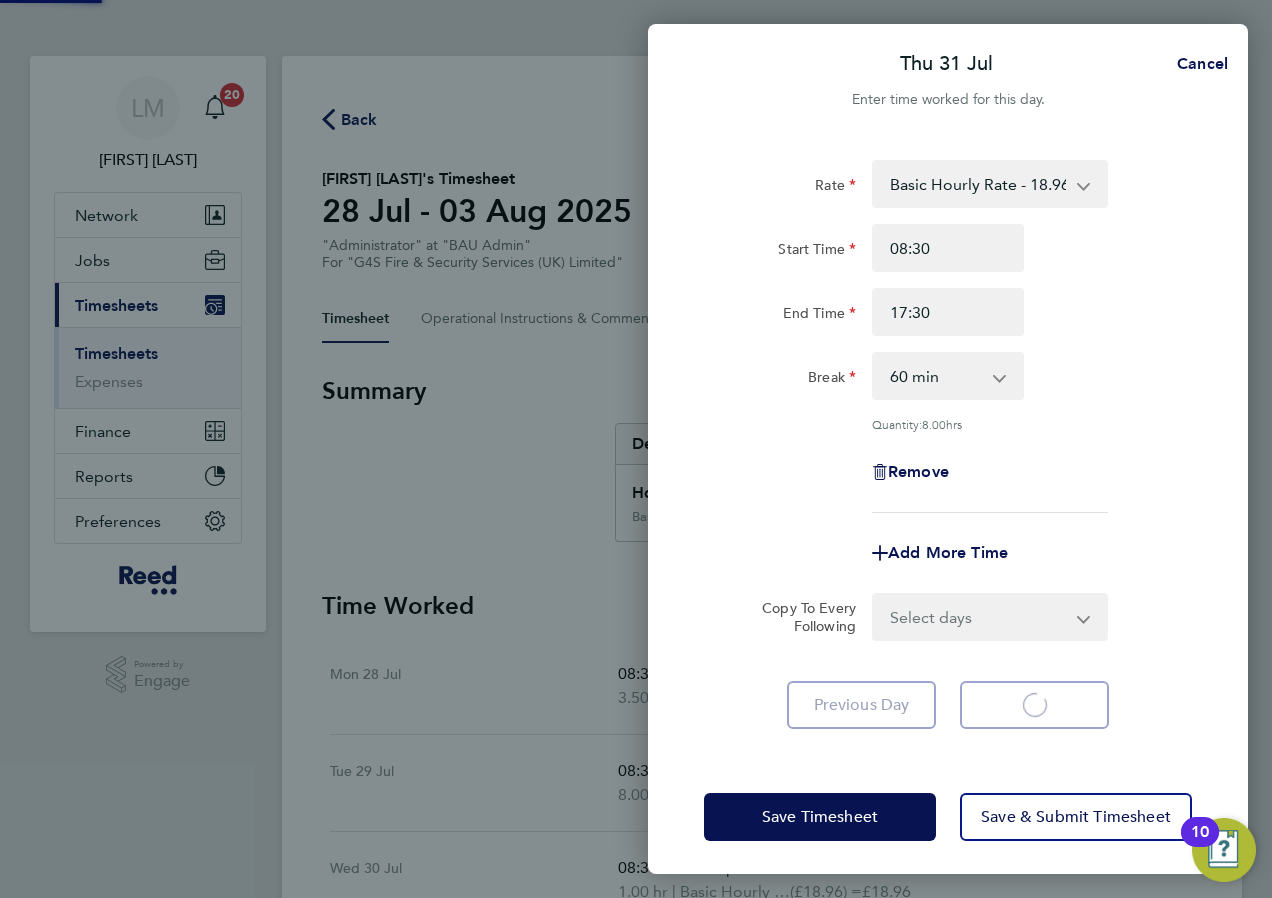 select on "30" 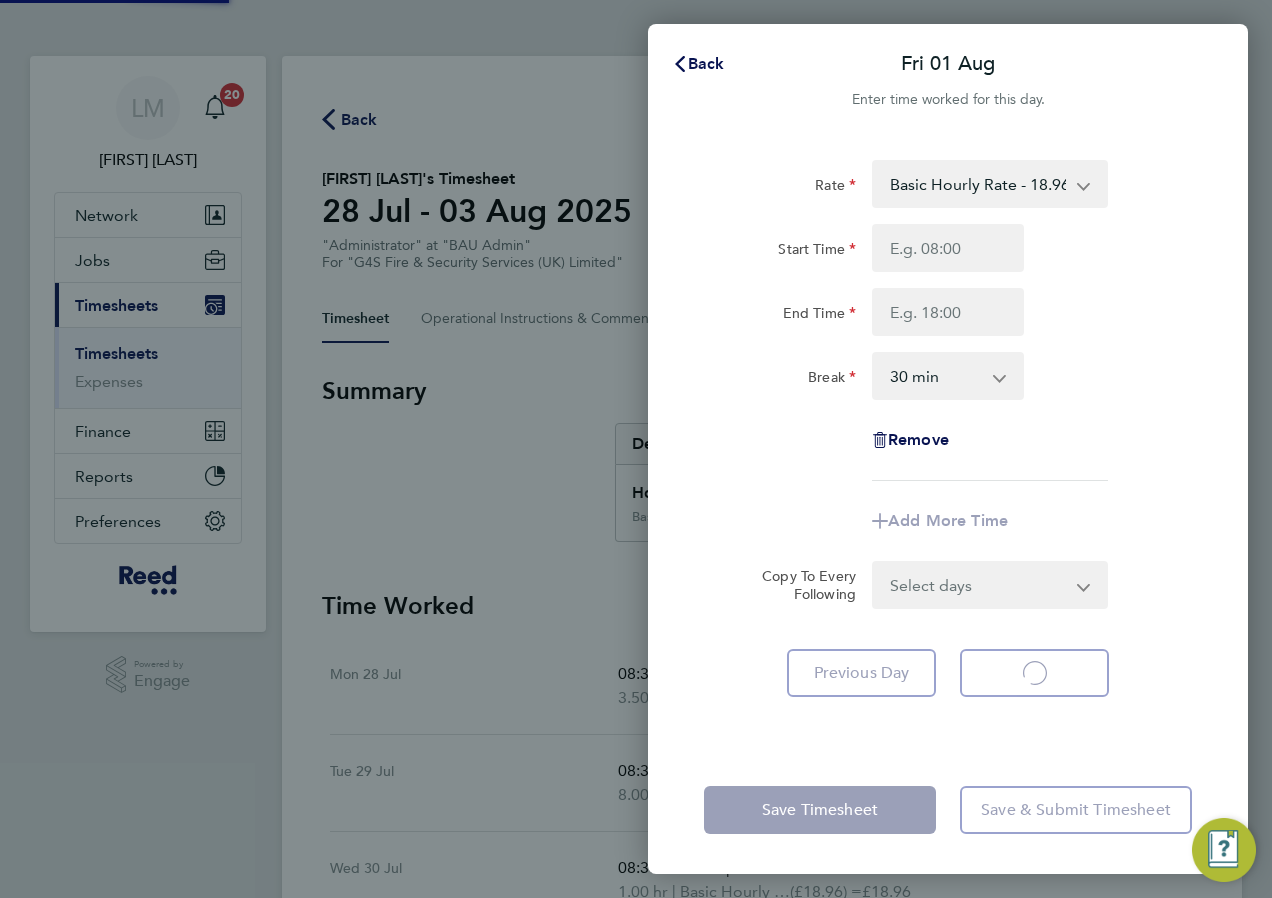 select on "30" 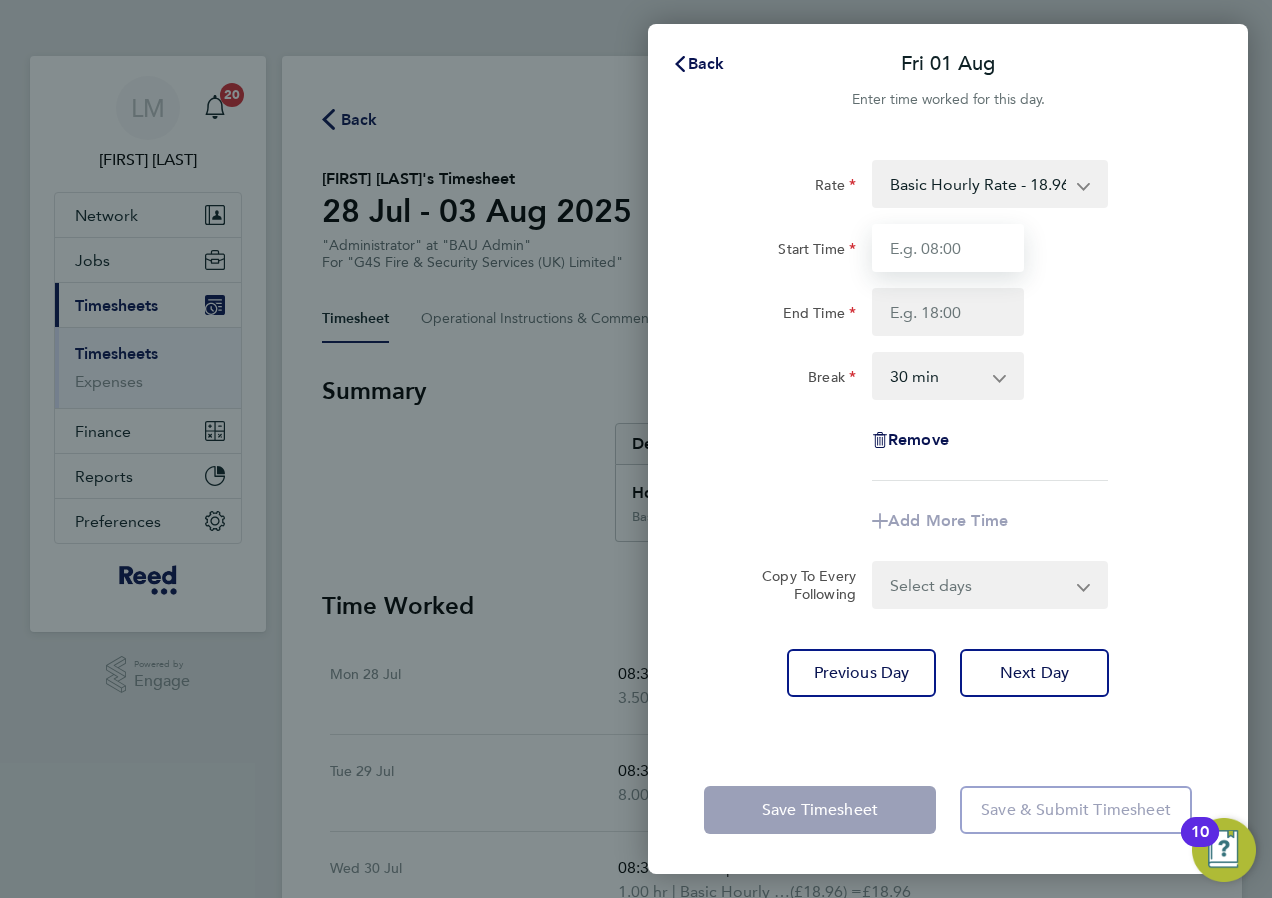 click on "Start Time" at bounding box center (948, 248) 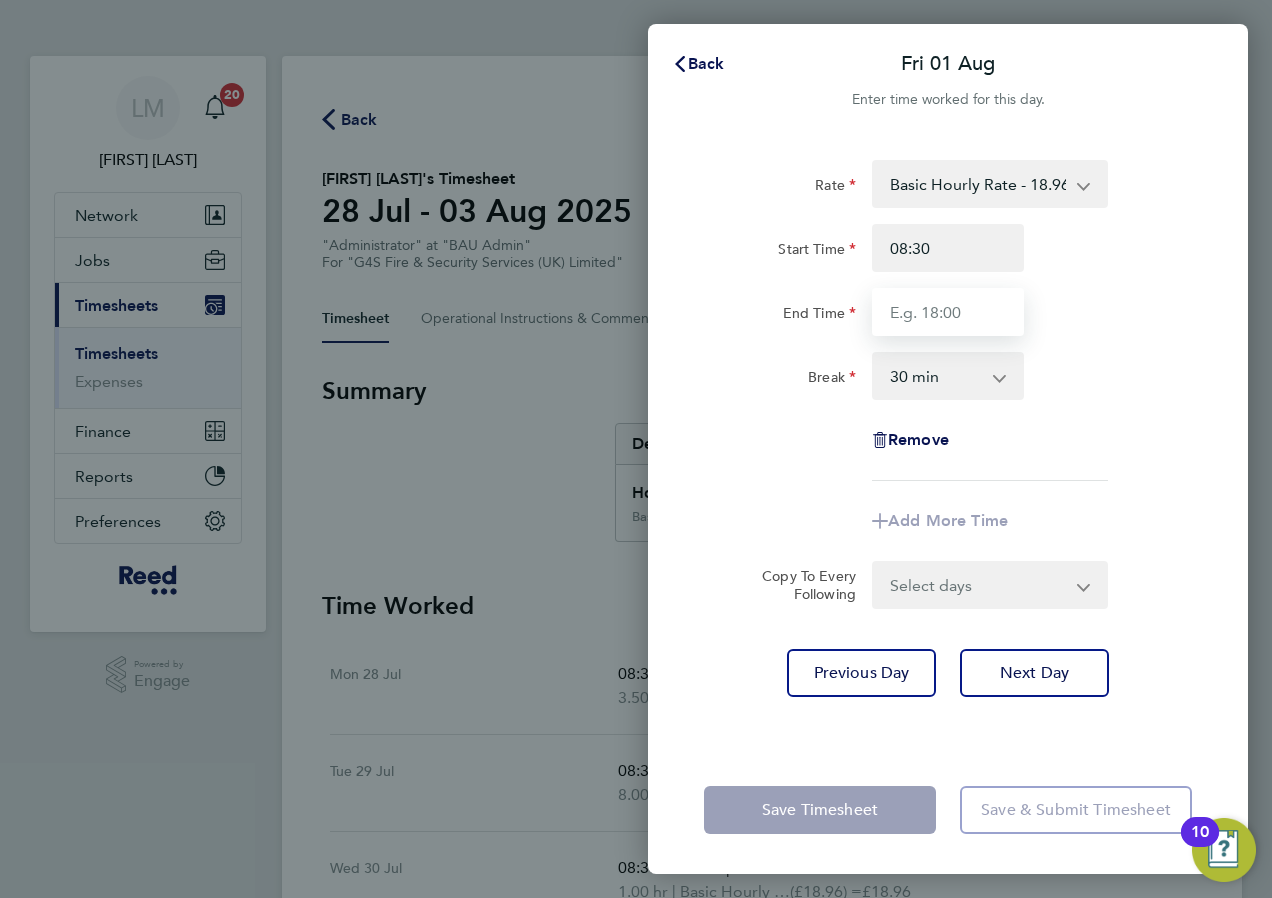 click on "End Time" at bounding box center (948, 312) 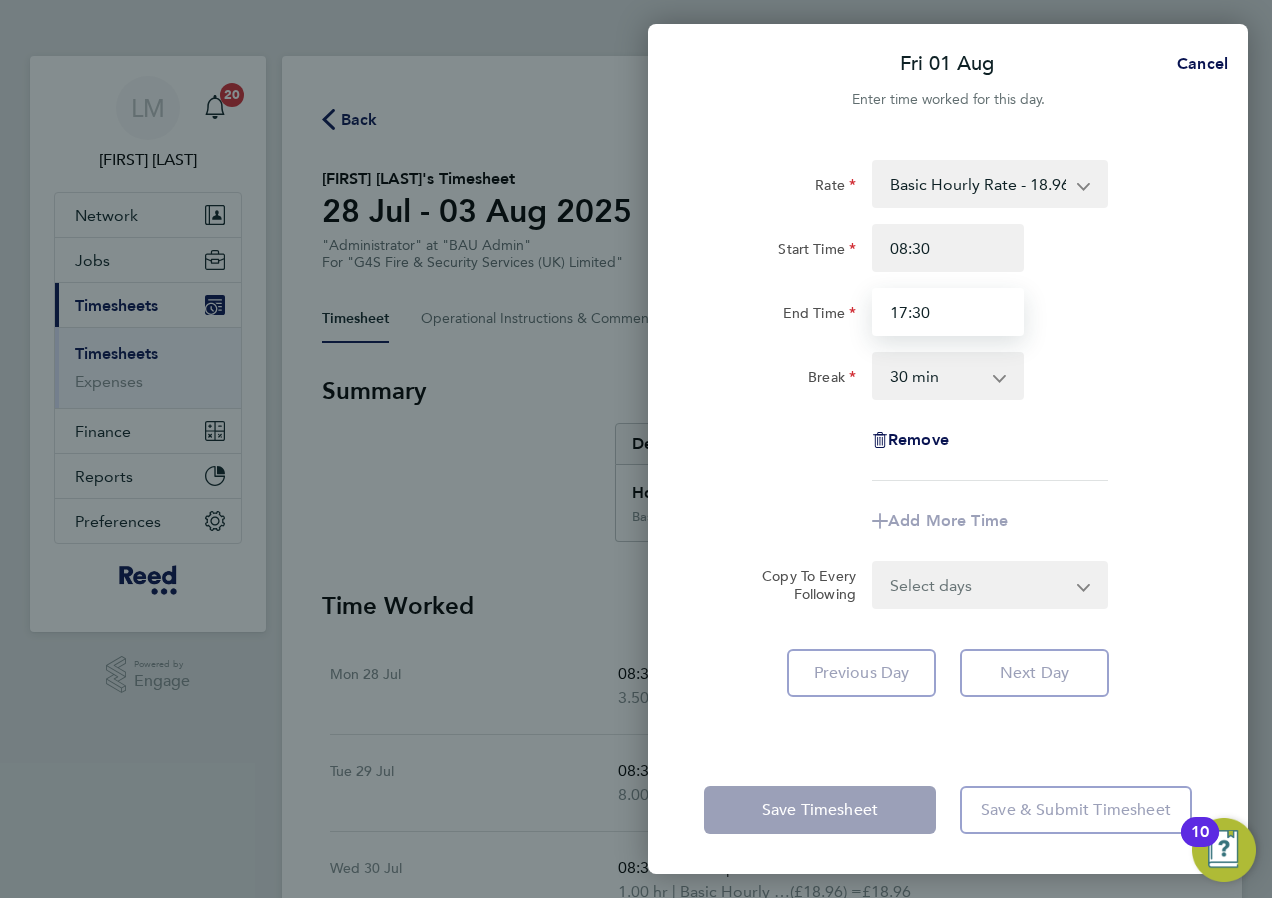 type on "17:30" 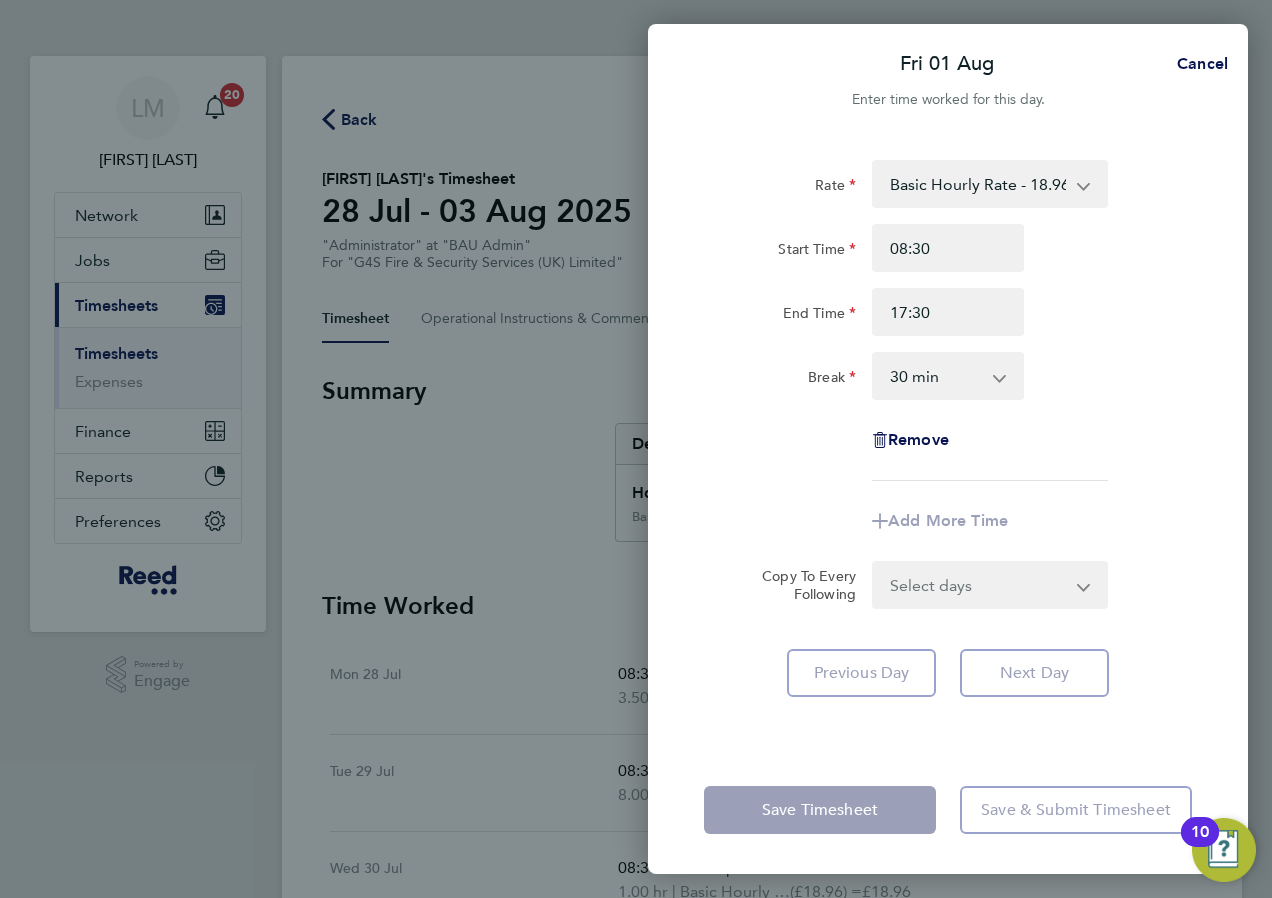click on "Rate  Basic Hourly Rate - 18.96   Basic   OOH   Night   Weekend   Weekend Hourly Rate   Night Hourly Rate
Start Time 08:30 End Time 17:30 Break  0 min   15 min   30 min   45 min   60 min   75 min   90 min
Remove
Add More Time  Copy To Every Following  Select days   Day   Weekend (Sat-Sun)   Saturday   Sunday
Previous Day   Next Day" 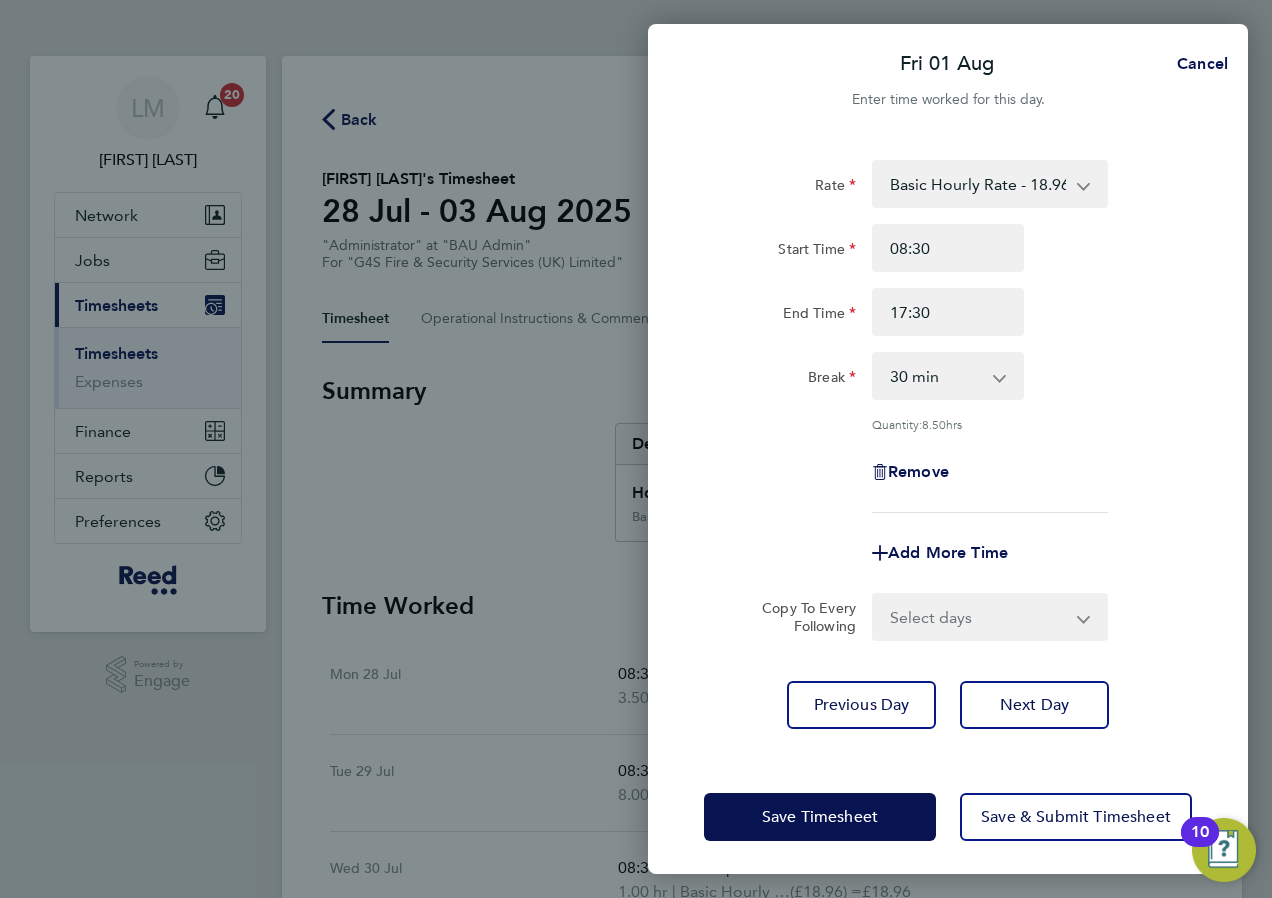 click on "0 min   15 min   30 min   45 min   60 min   75 min   90 min" at bounding box center (936, 376) 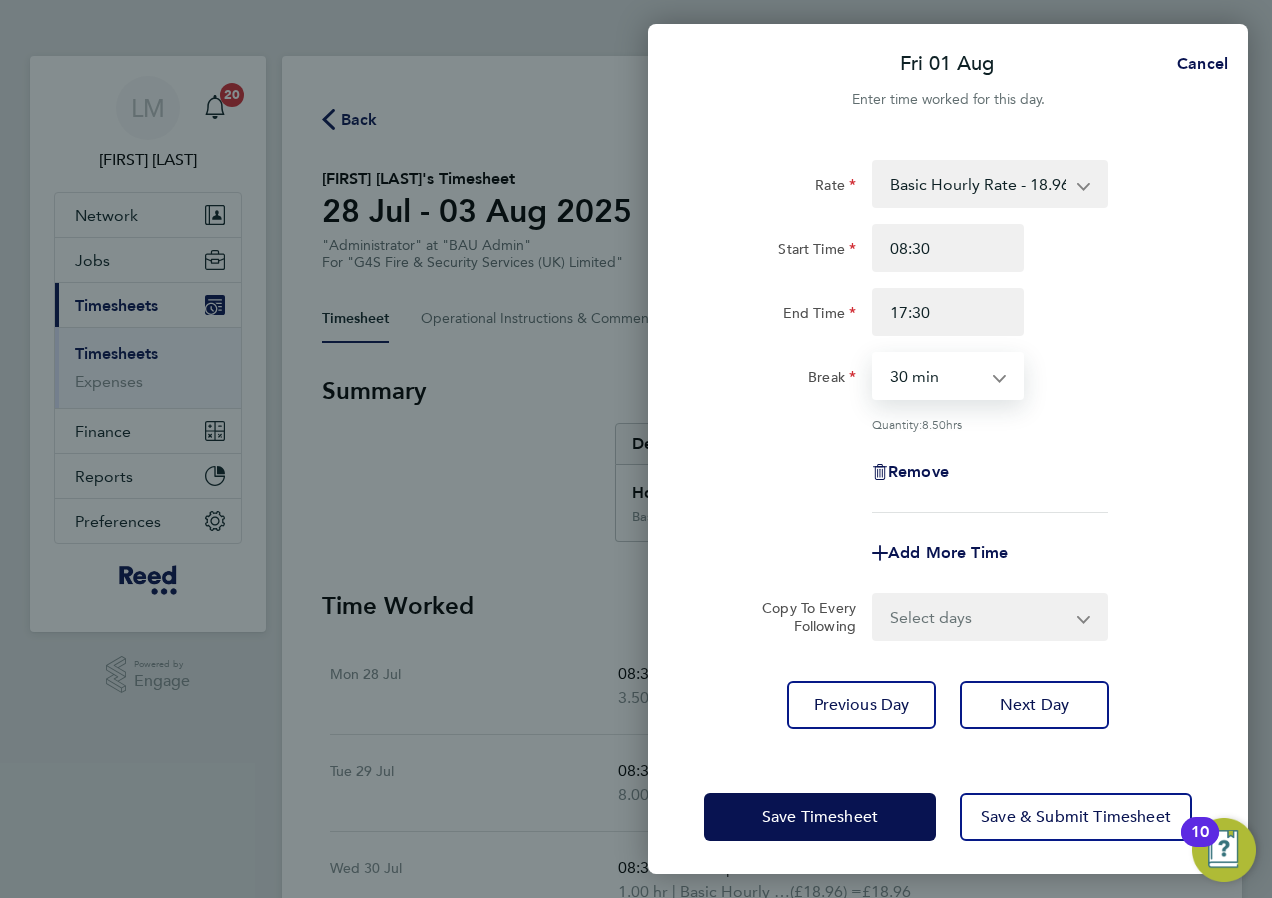 select on "60" 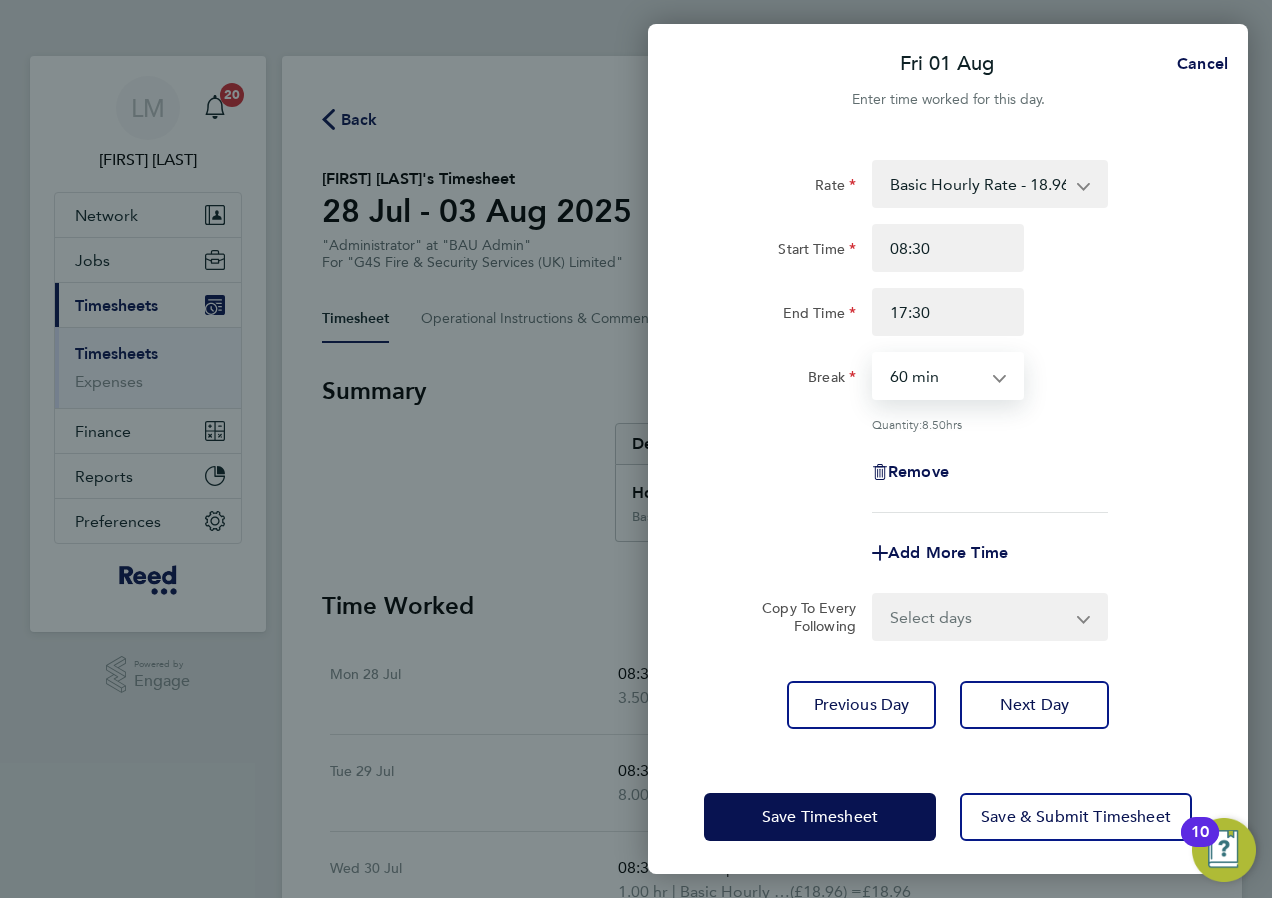 click on "0 min   15 min   30 min   45 min   60 min   75 min   90 min" at bounding box center (936, 376) 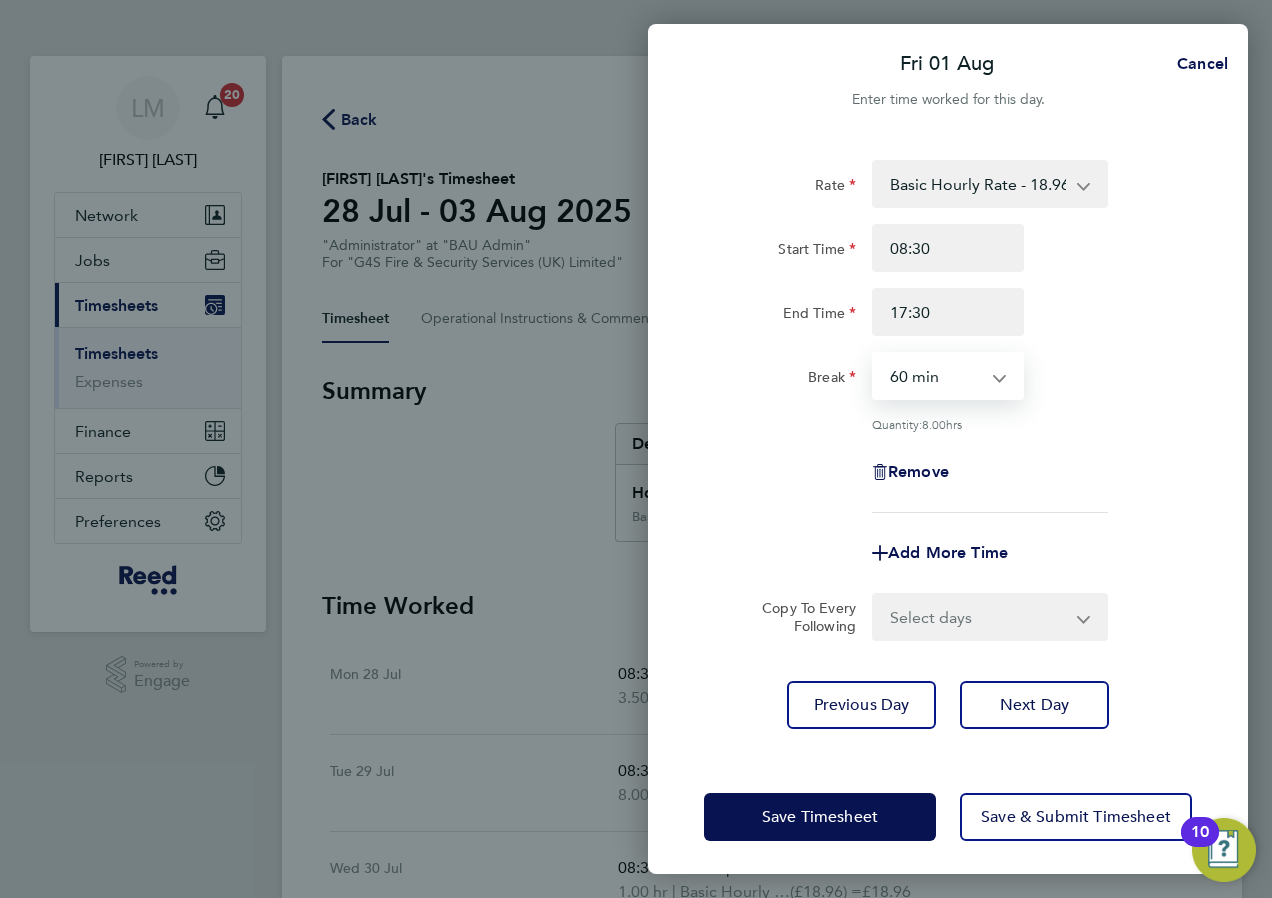 click on "Remove" 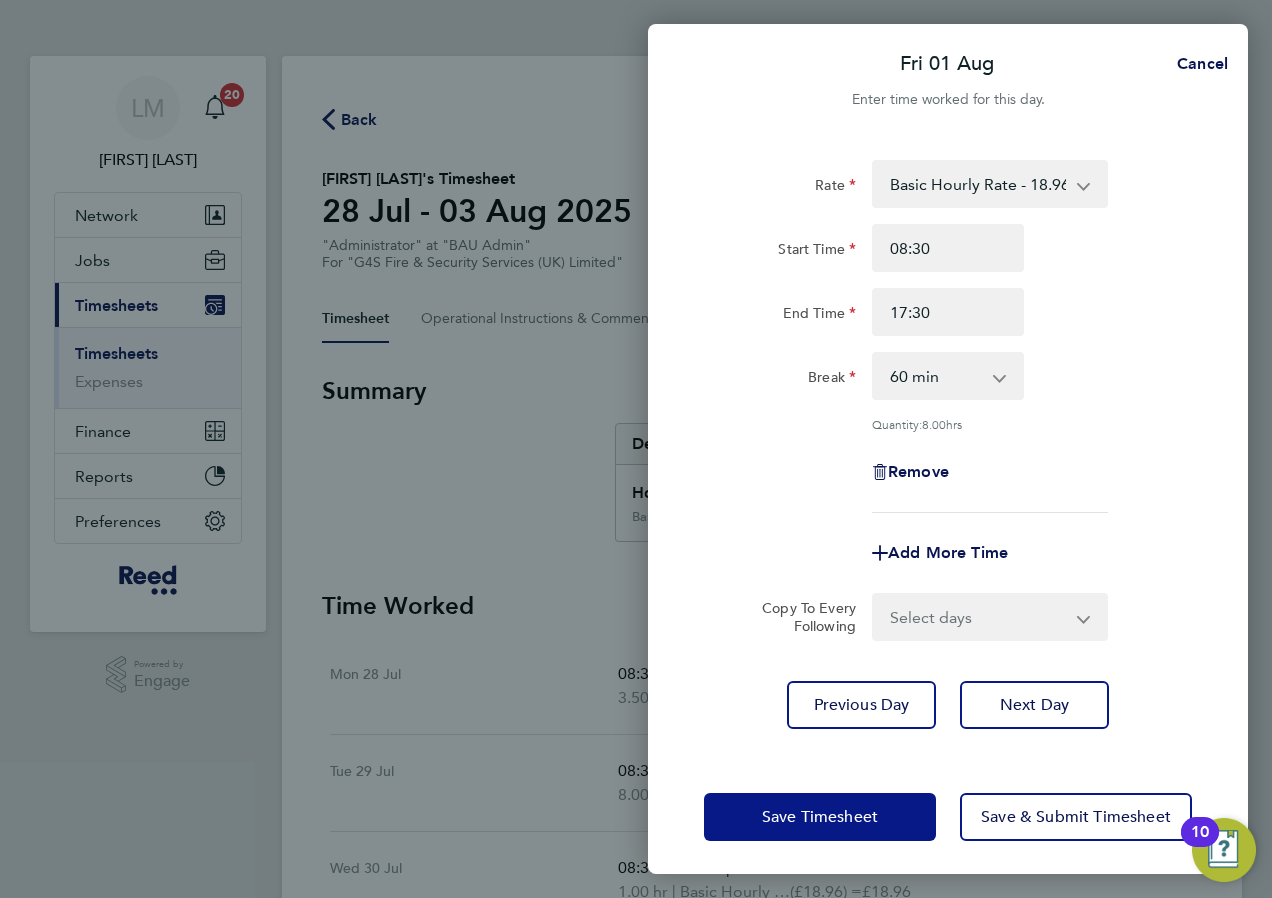 click on "Save Timesheet" 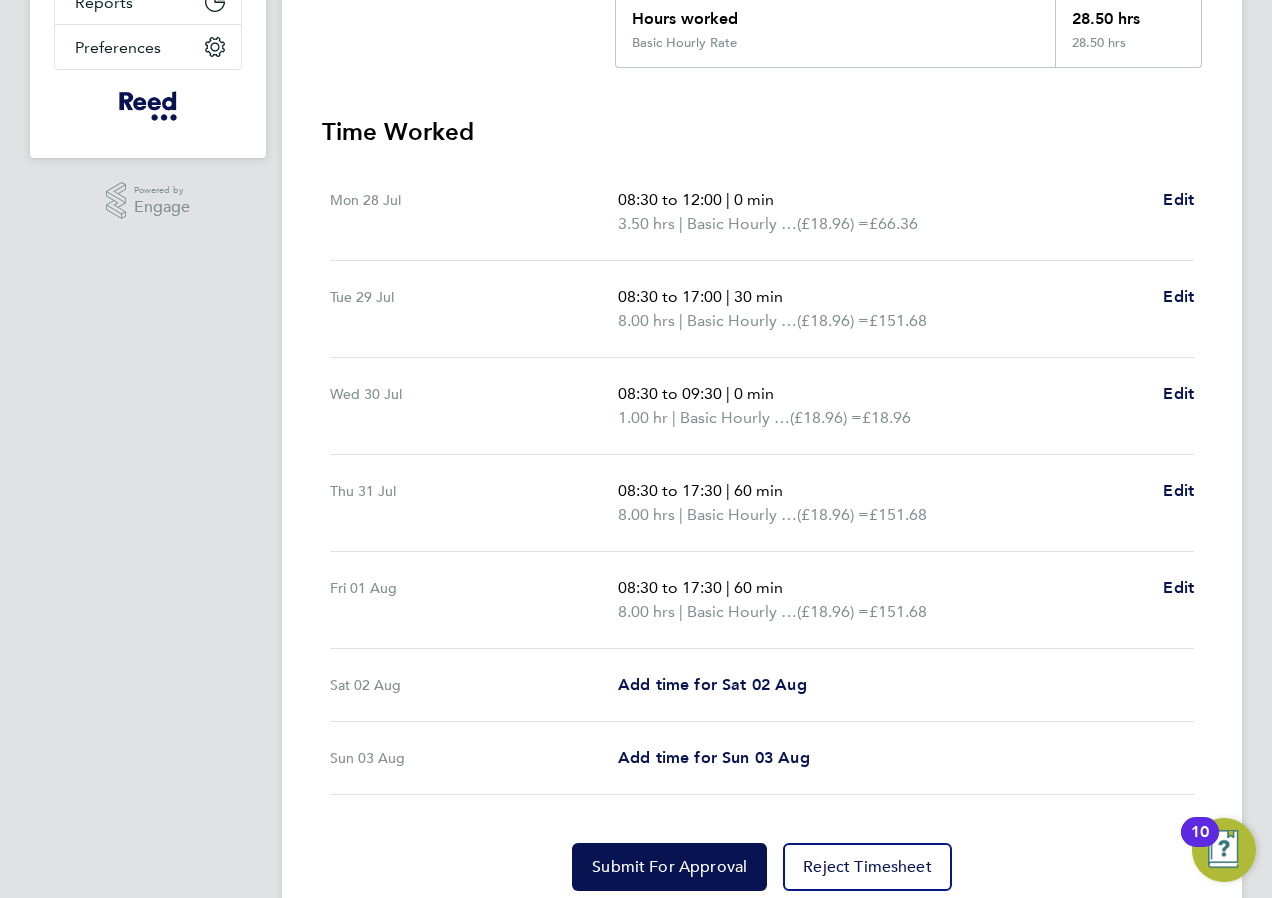 scroll, scrollTop: 547, scrollLeft: 0, axis: vertical 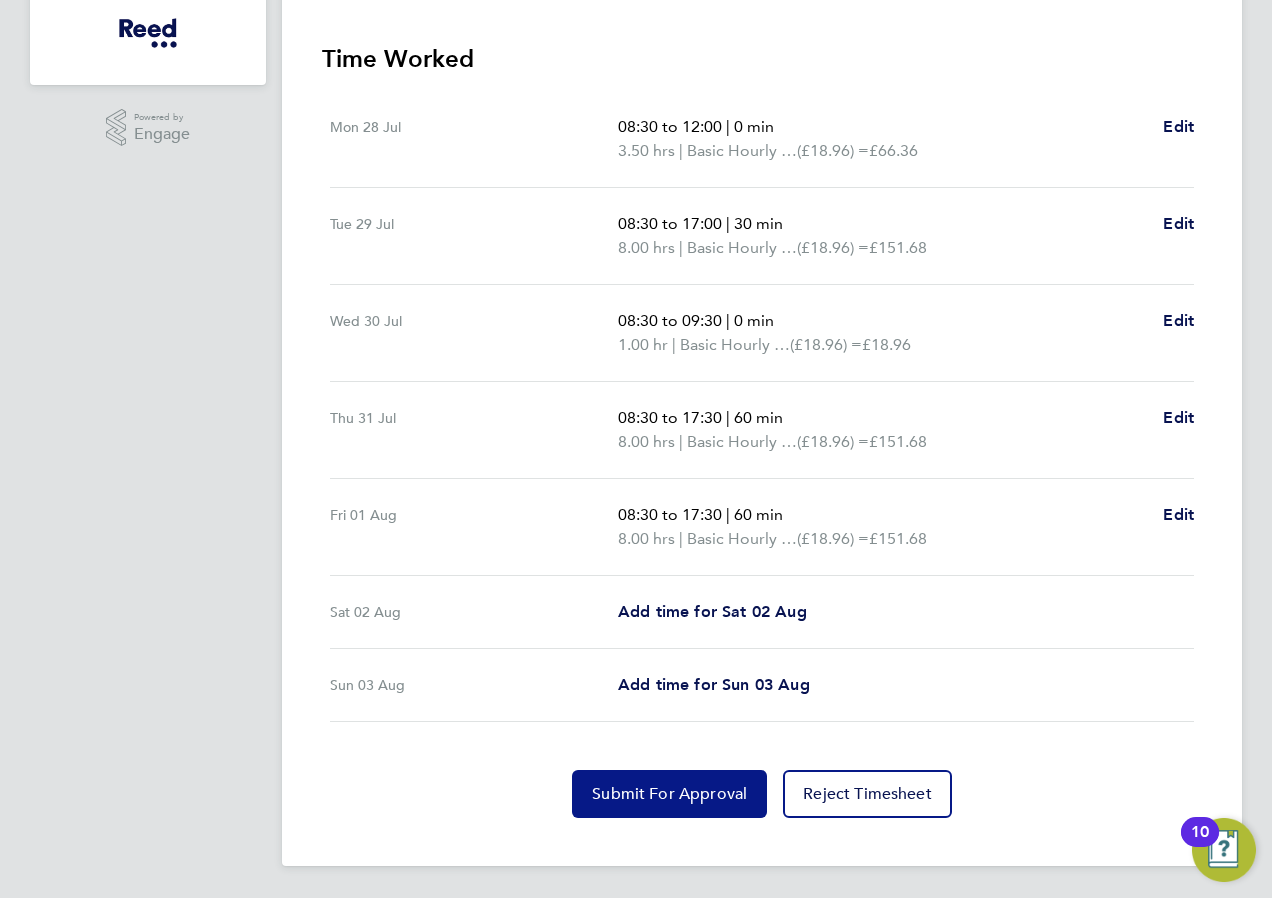 click on "Submit For Approval" 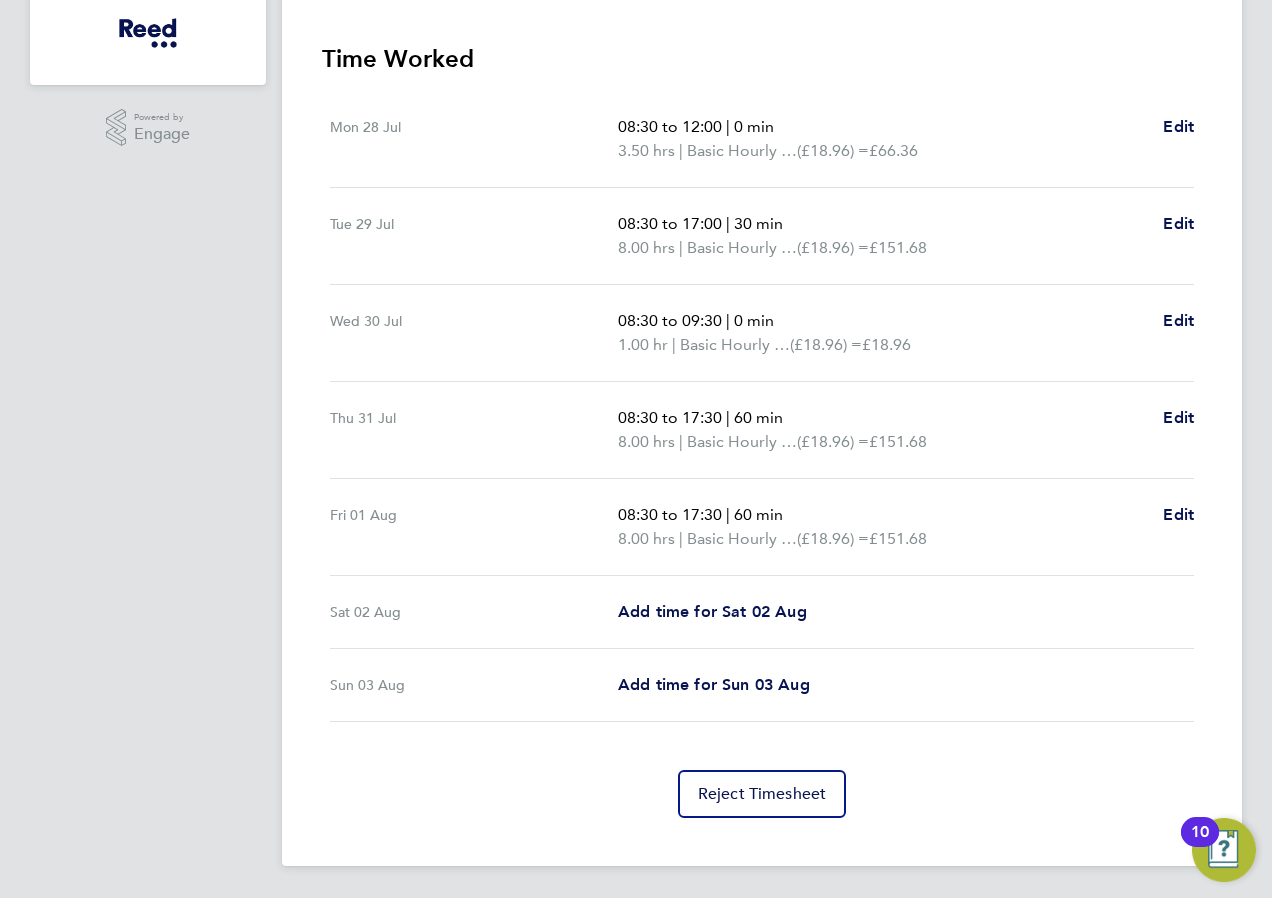 scroll, scrollTop: 0, scrollLeft: 0, axis: both 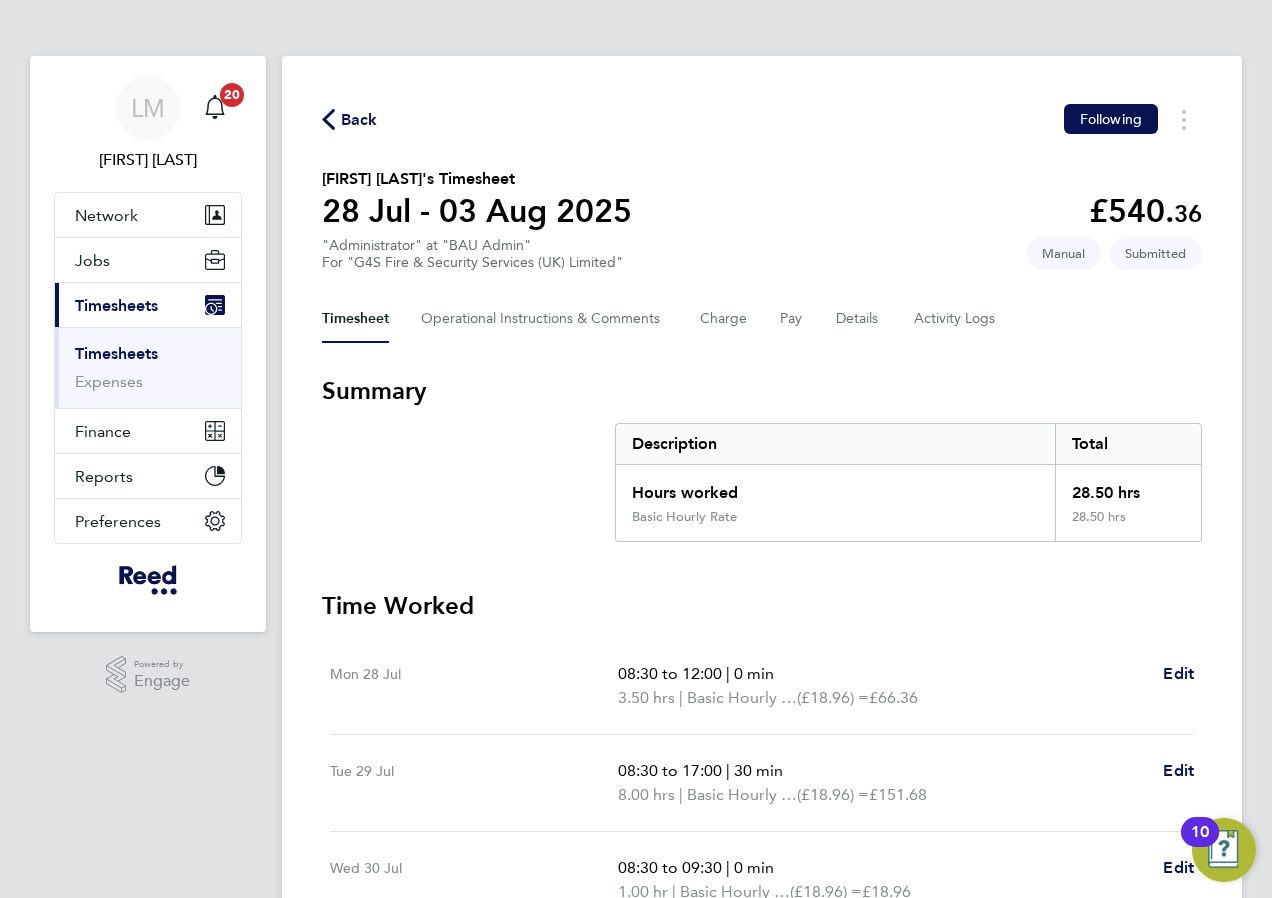 click on "Back" 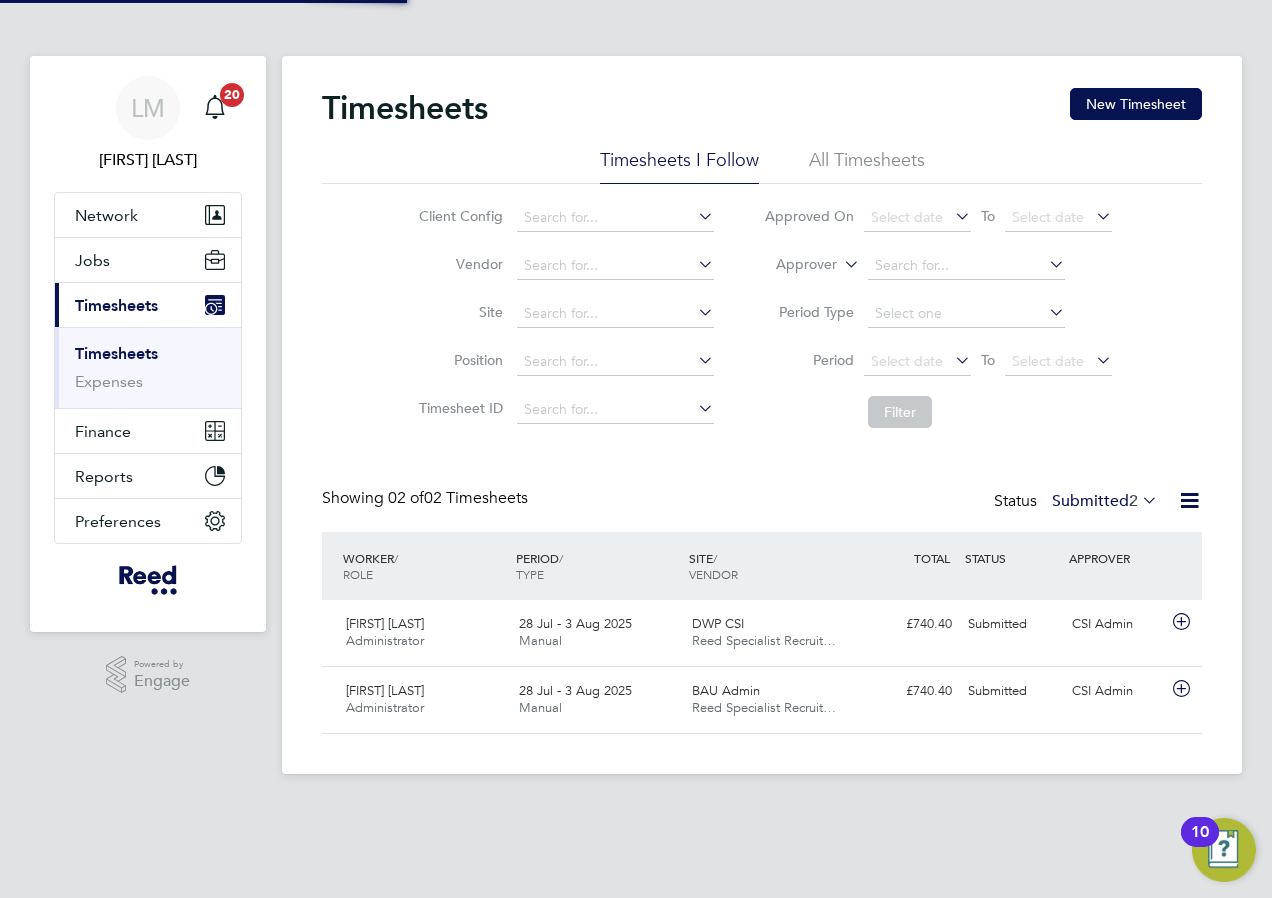 scroll, scrollTop: 10, scrollLeft: 10, axis: both 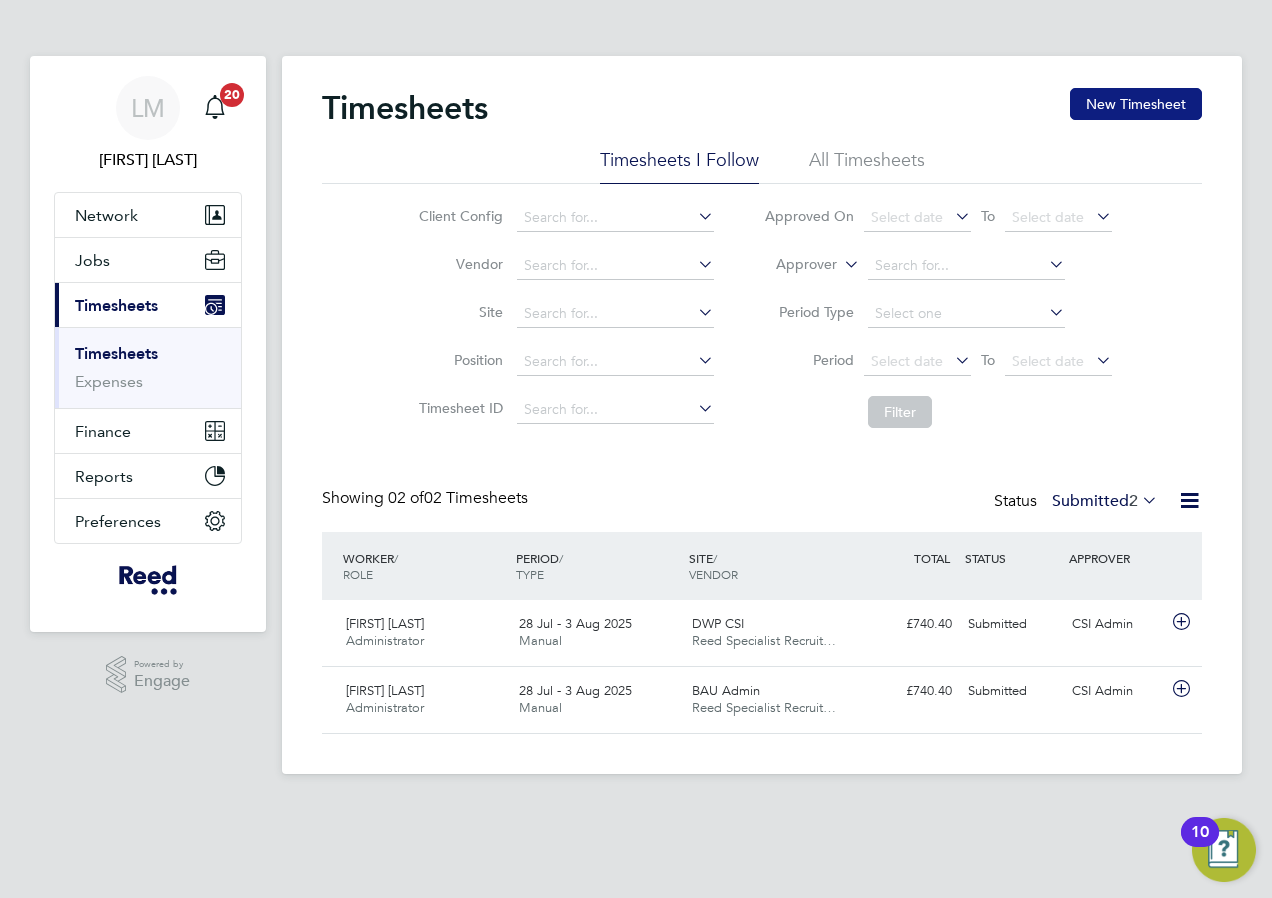 click on "New Timesheet" 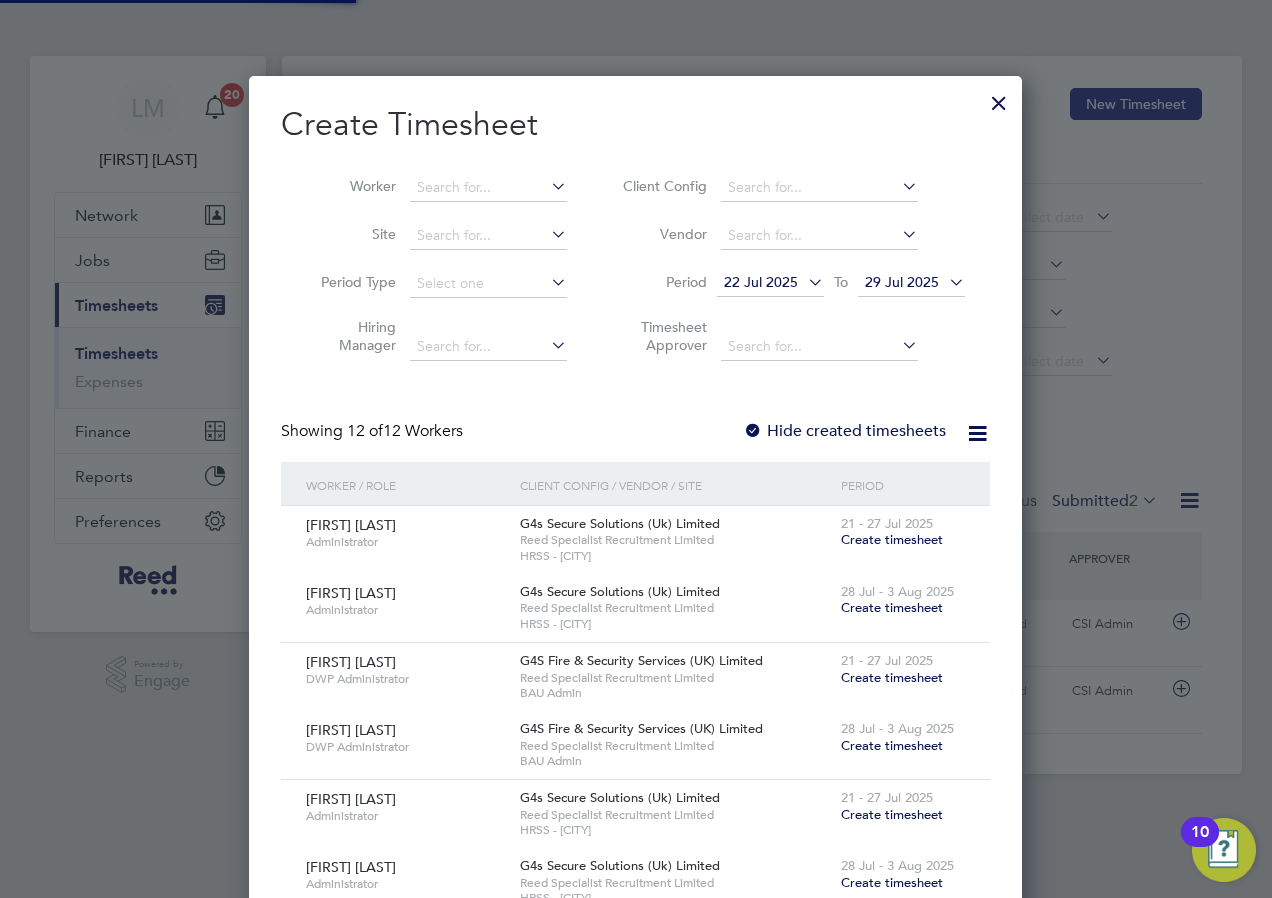 scroll, scrollTop: 10, scrollLeft: 10, axis: both 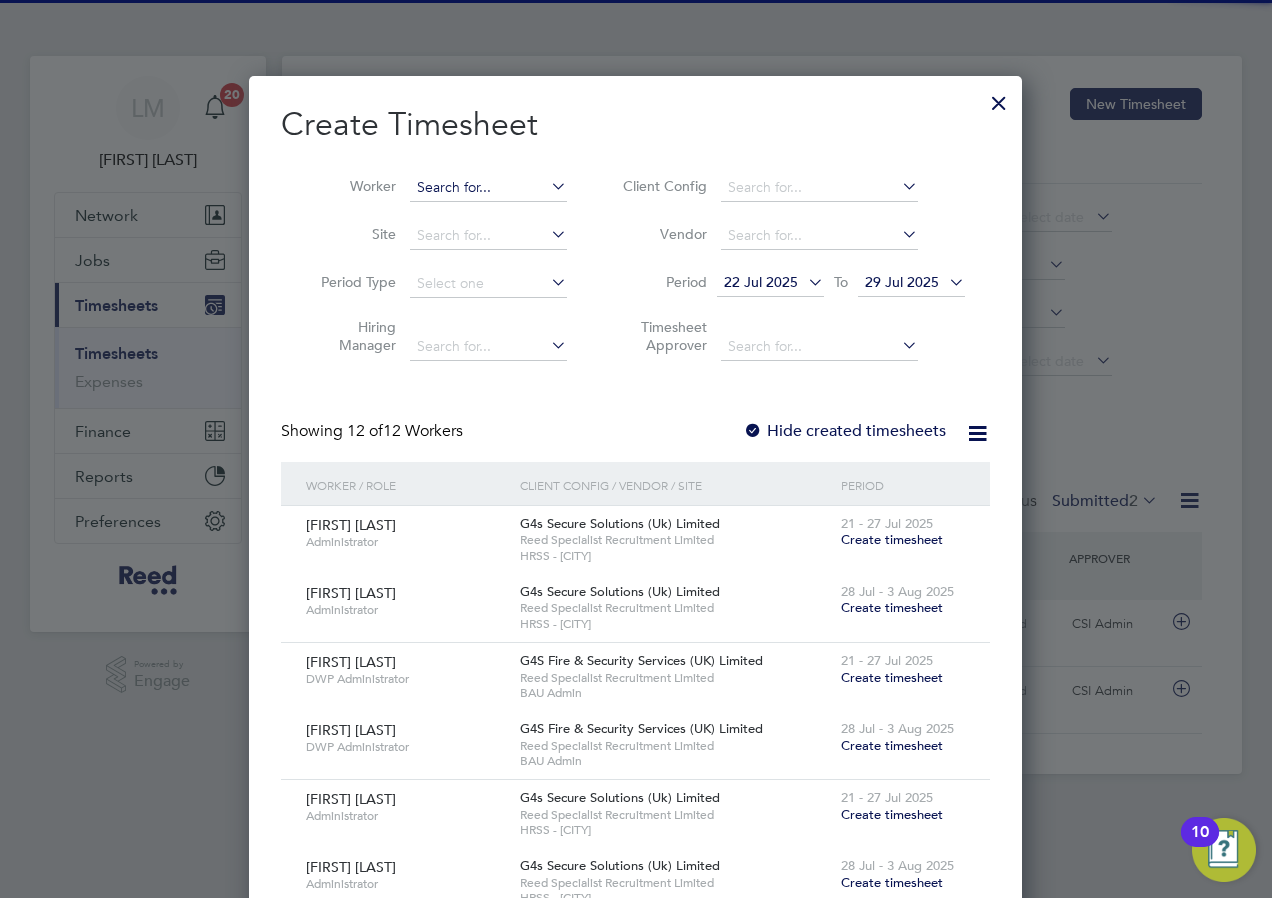 click at bounding box center (488, 188) 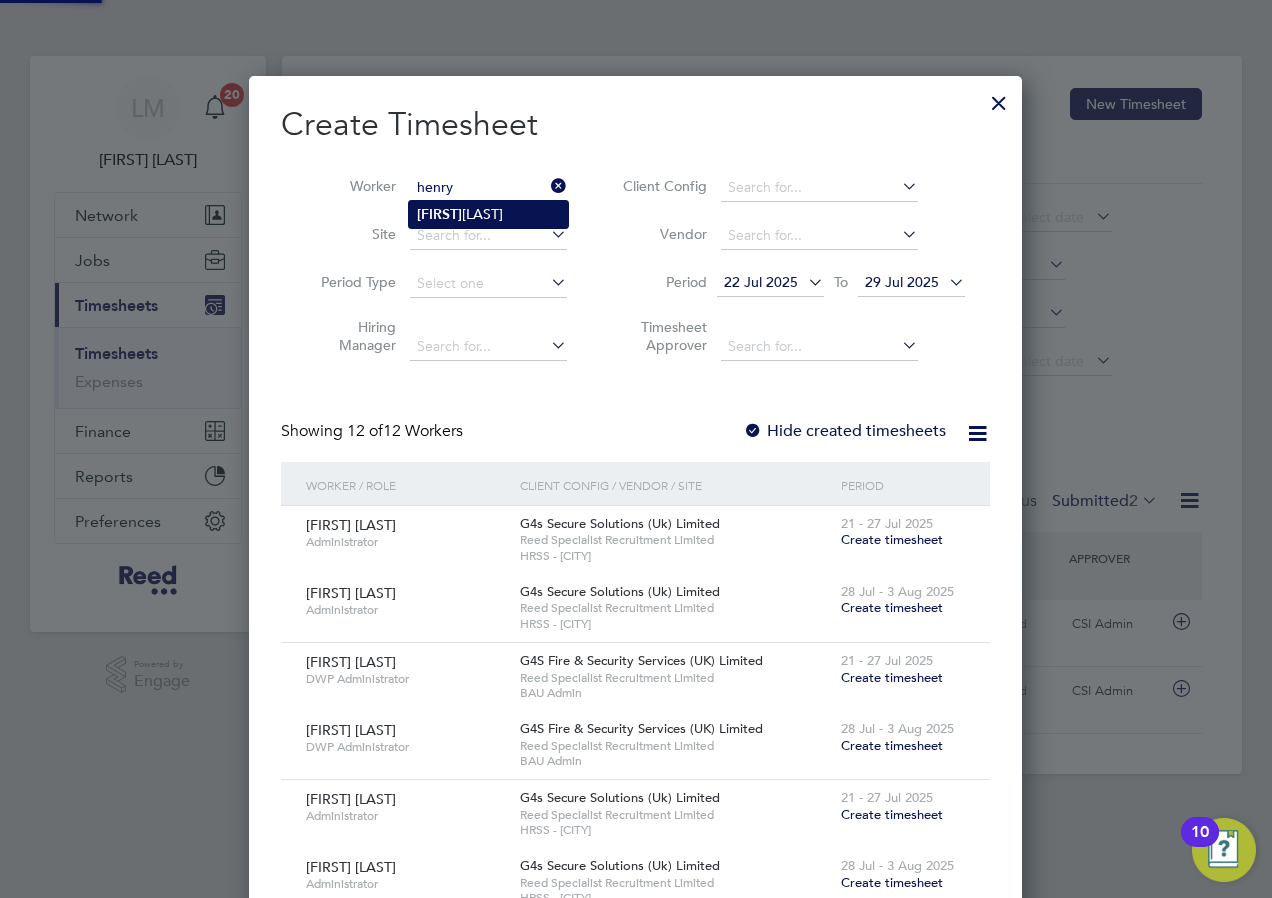 click on "[FIRST]  [LAST]" 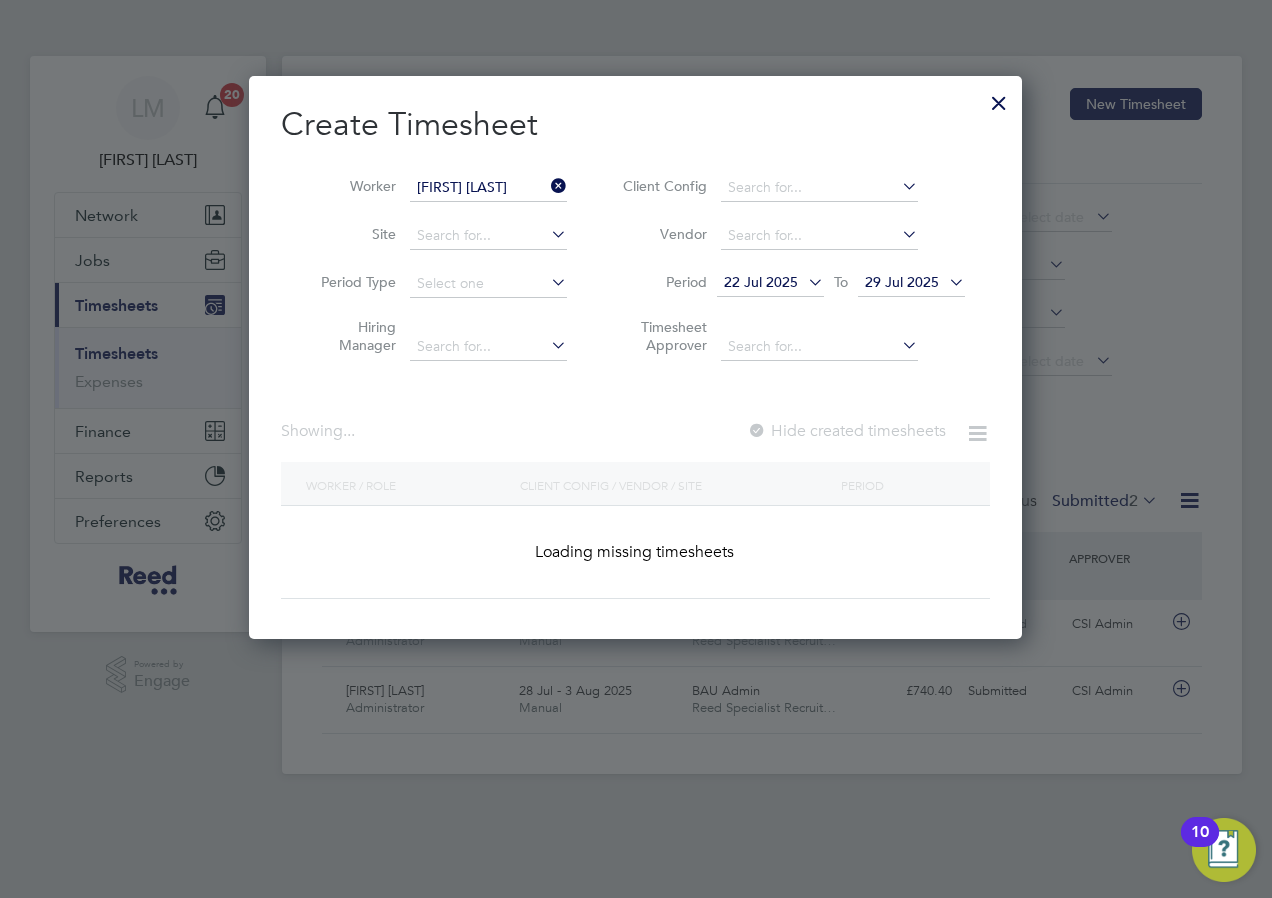 scroll, scrollTop: 10, scrollLeft: 10, axis: both 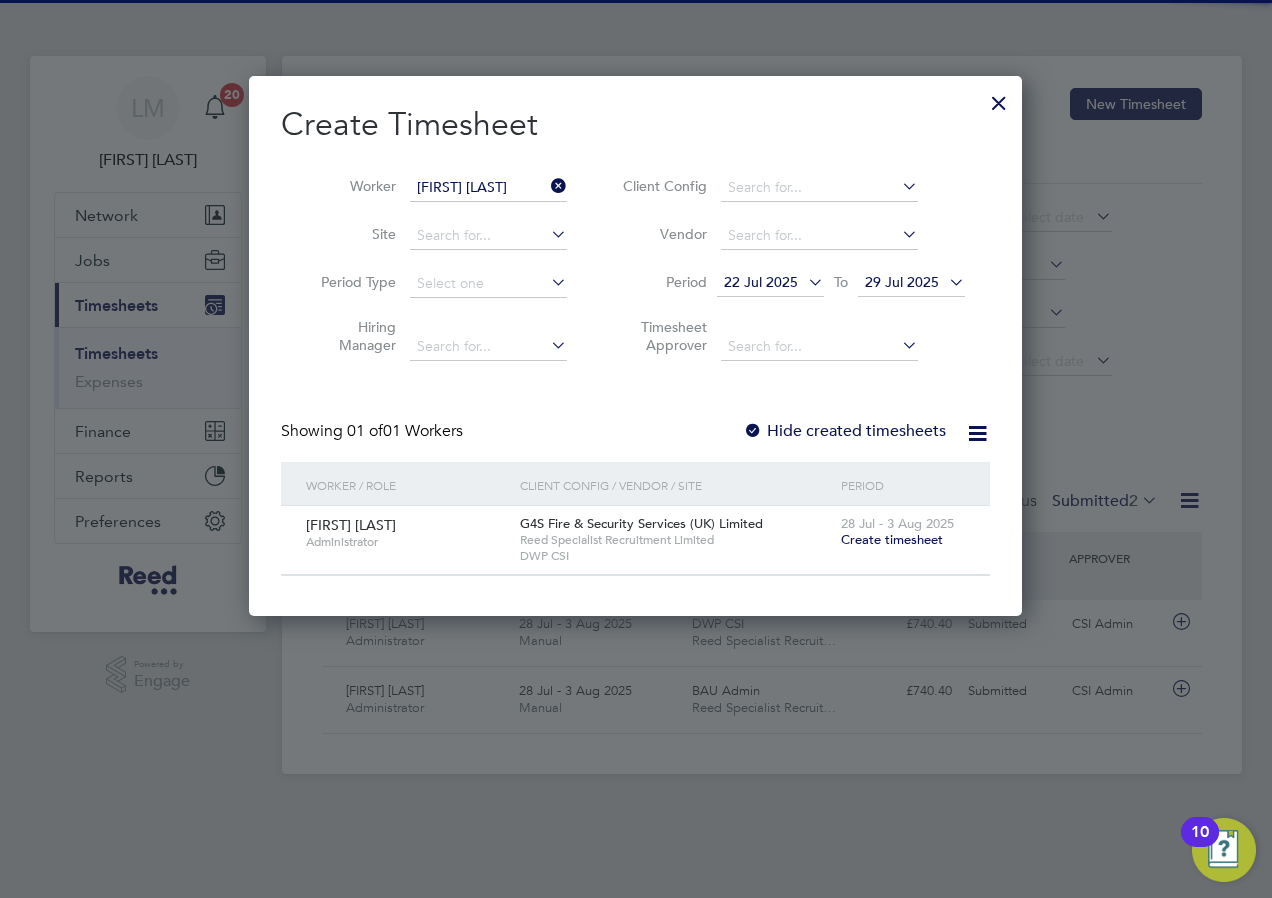 click on "Create timesheet" at bounding box center (892, 539) 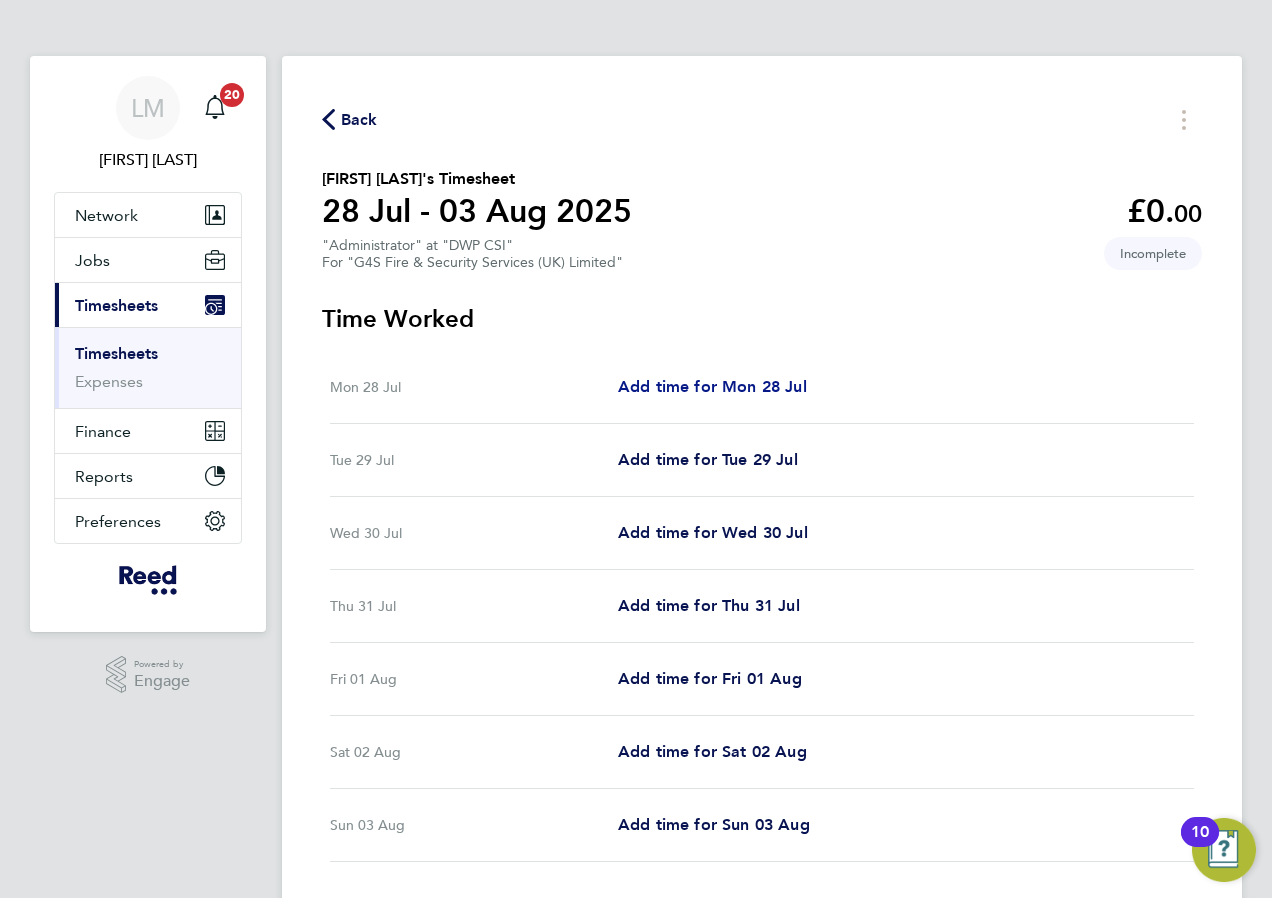click on "Add time for Mon 28 Jul" at bounding box center [712, 386] 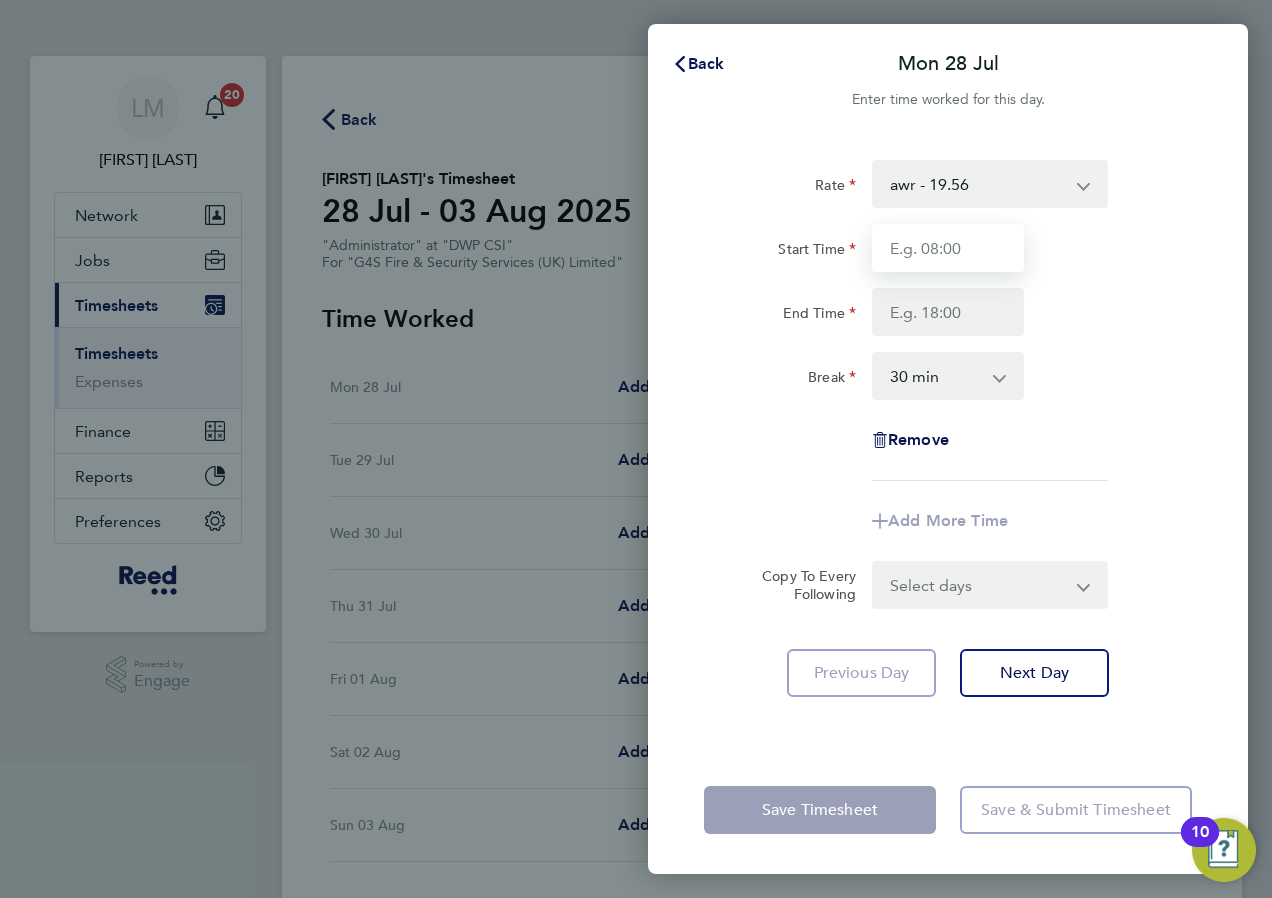 drag, startPoint x: 920, startPoint y: 241, endPoint x: 928, endPoint y: 252, distance: 13.601471 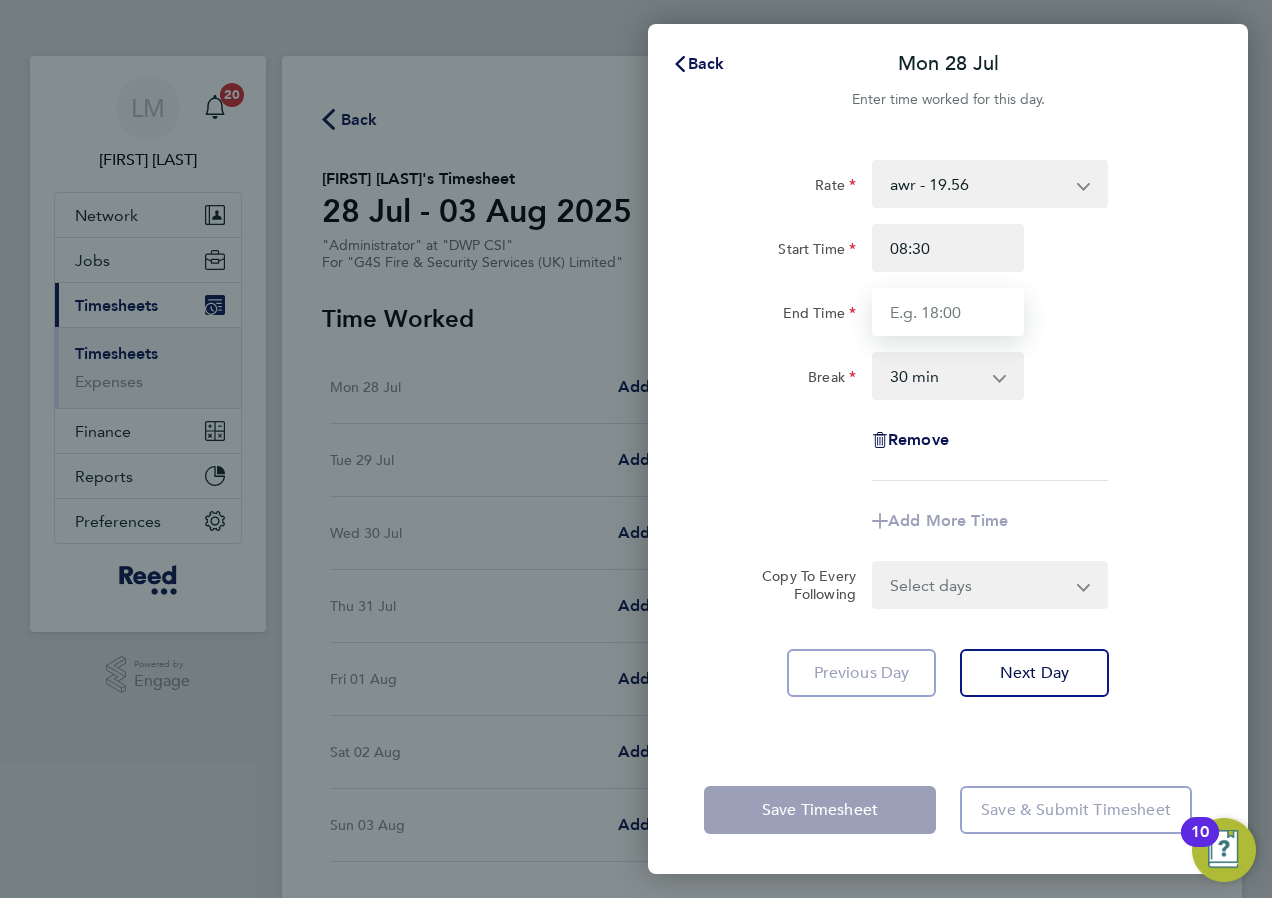 type on "17:30" 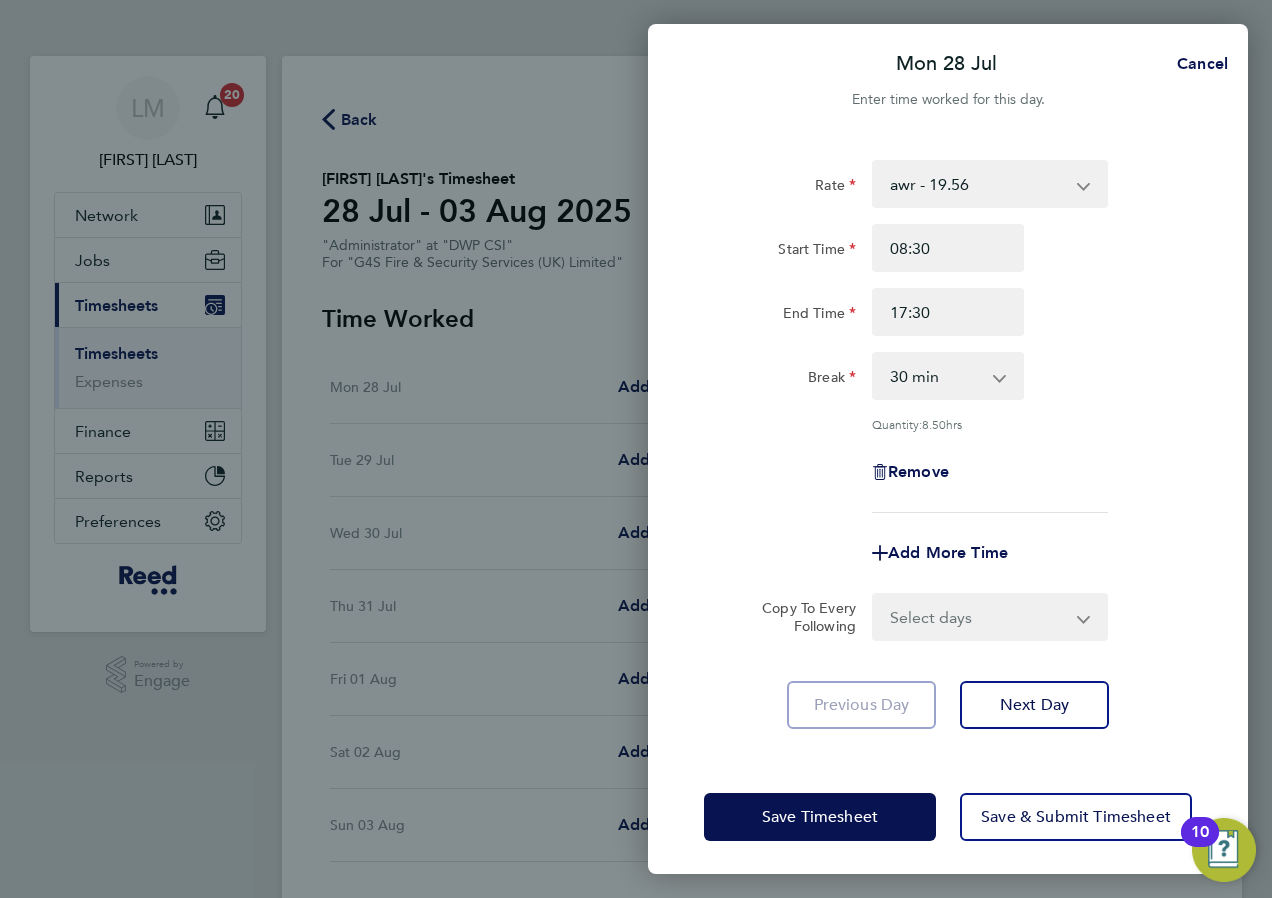 drag, startPoint x: 1007, startPoint y: 616, endPoint x: 996, endPoint y: 633, distance: 20.248457 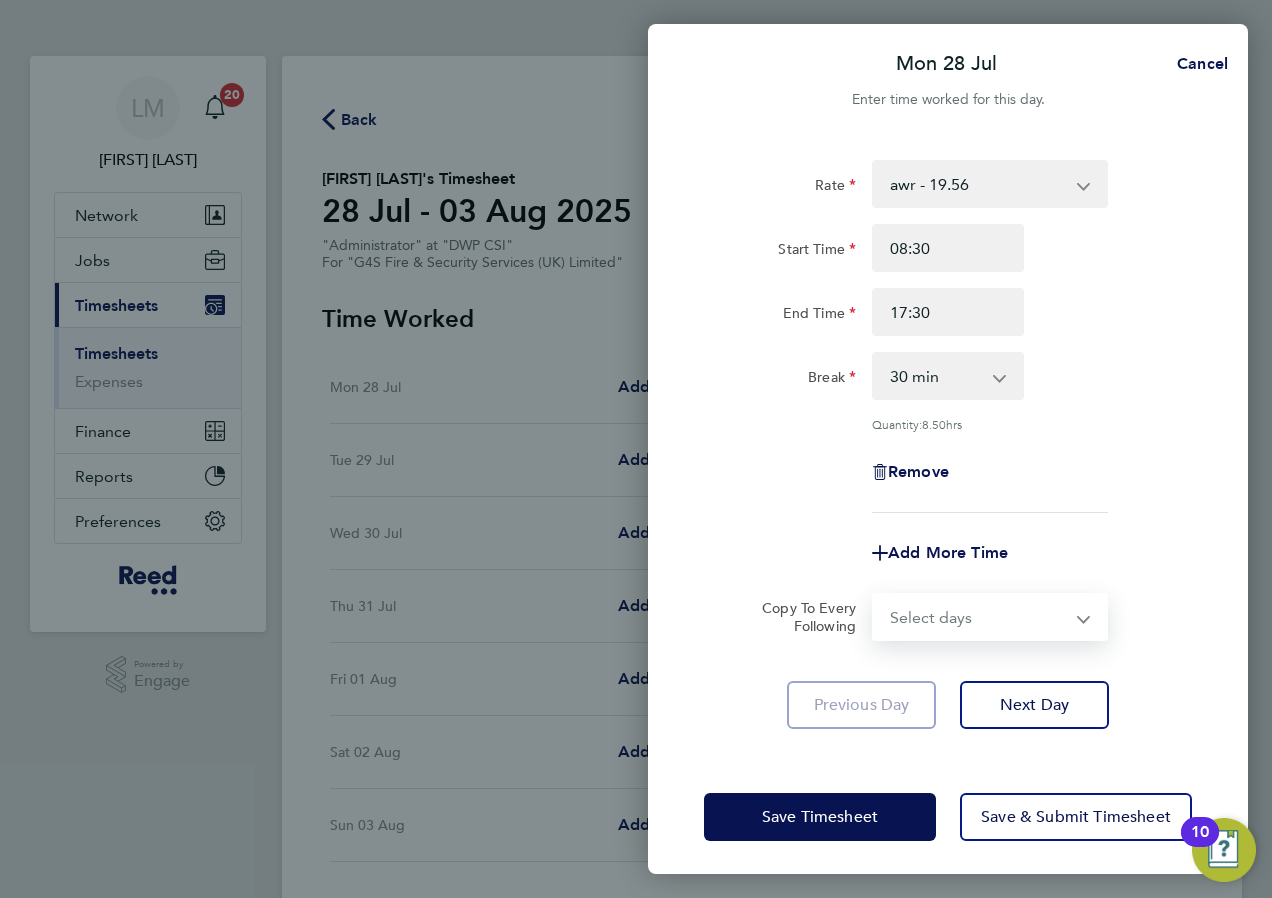 select on "WEEKDAY" 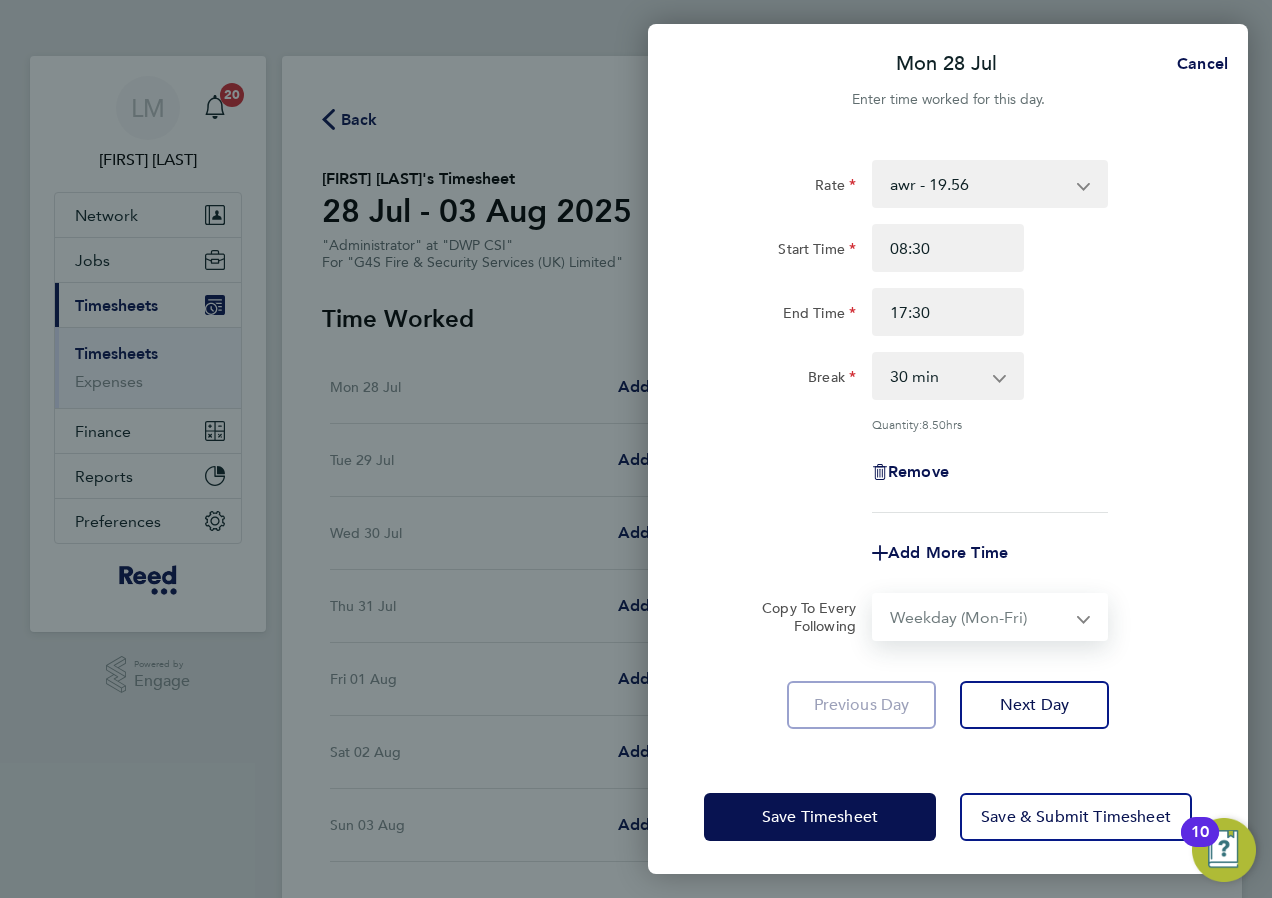 click on "Select days   Day   Weekday (Mon-Fri)   Weekend (Sat-Sun)   Tuesday   Wednesday   Thursday   Friday   Saturday   Sunday" at bounding box center [979, 617] 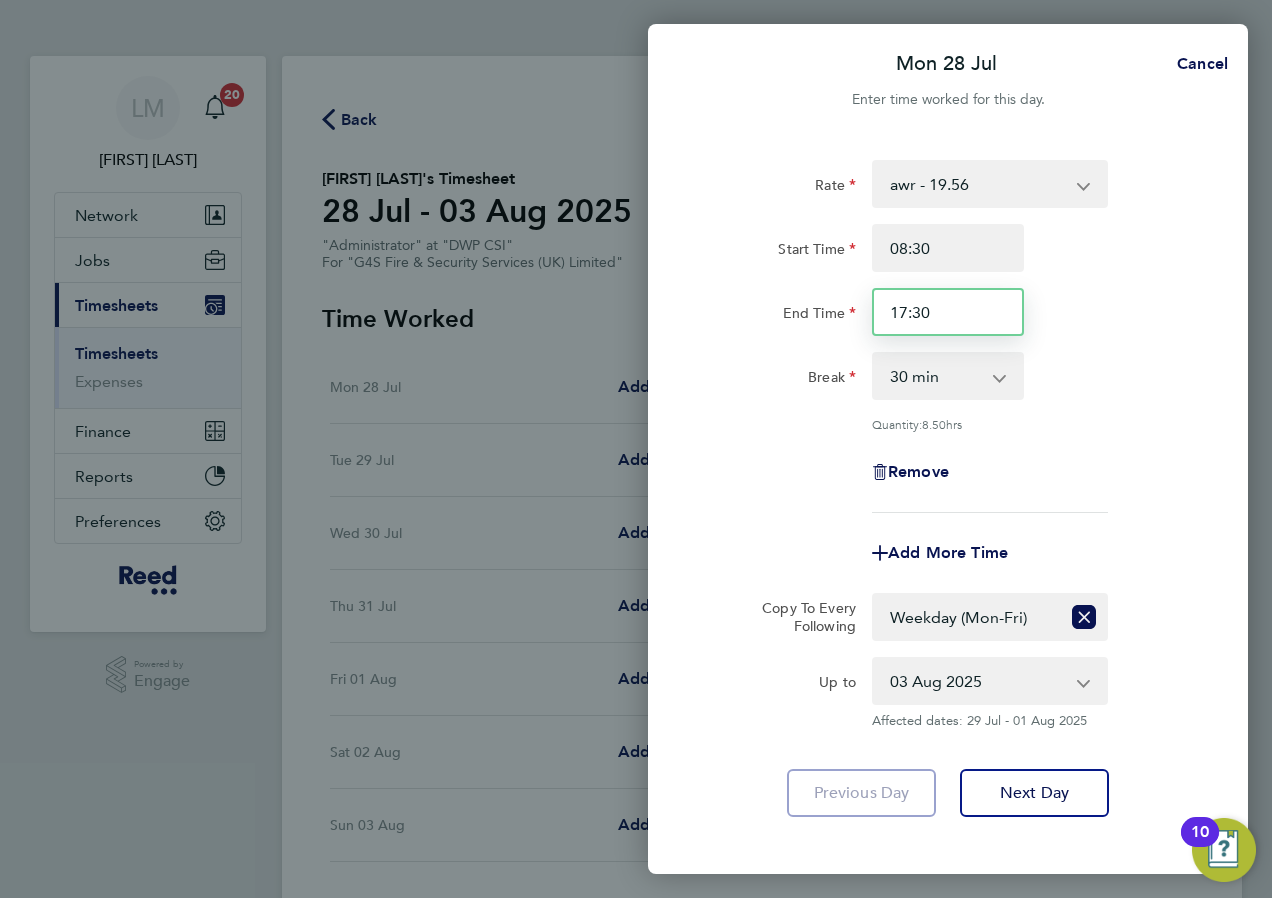 click on "17:30" at bounding box center [948, 312] 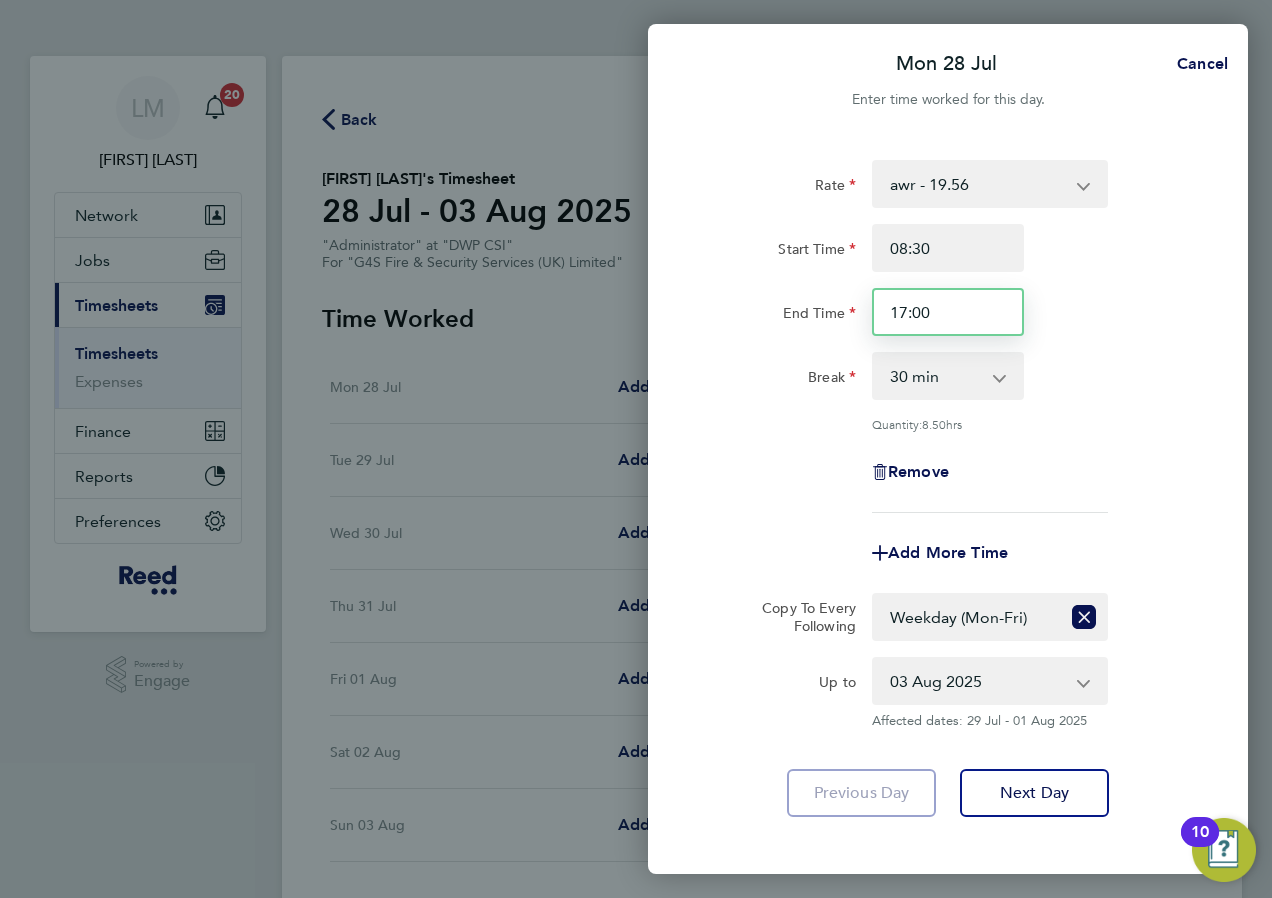 type on "17:00" 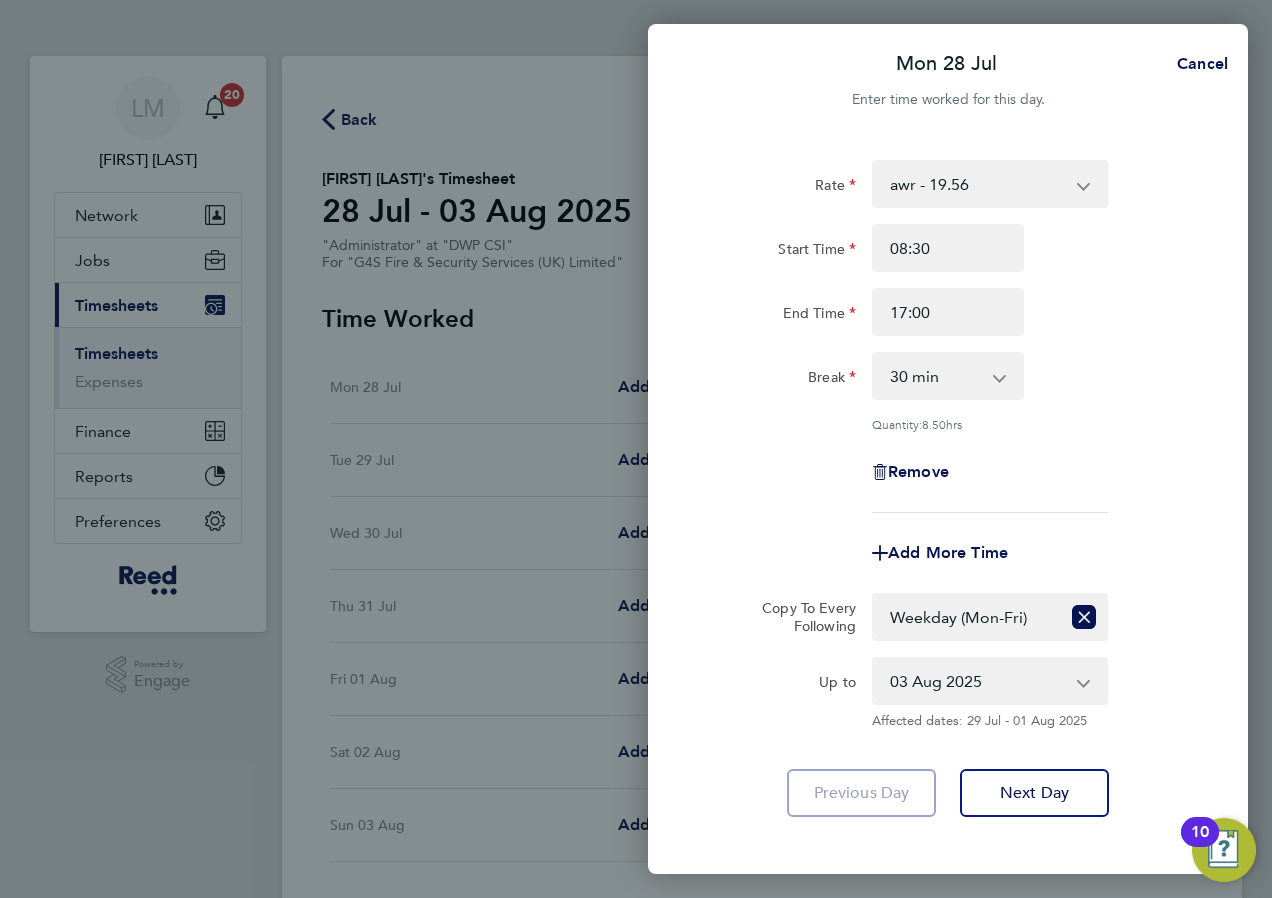 click on "End Time 17:00" 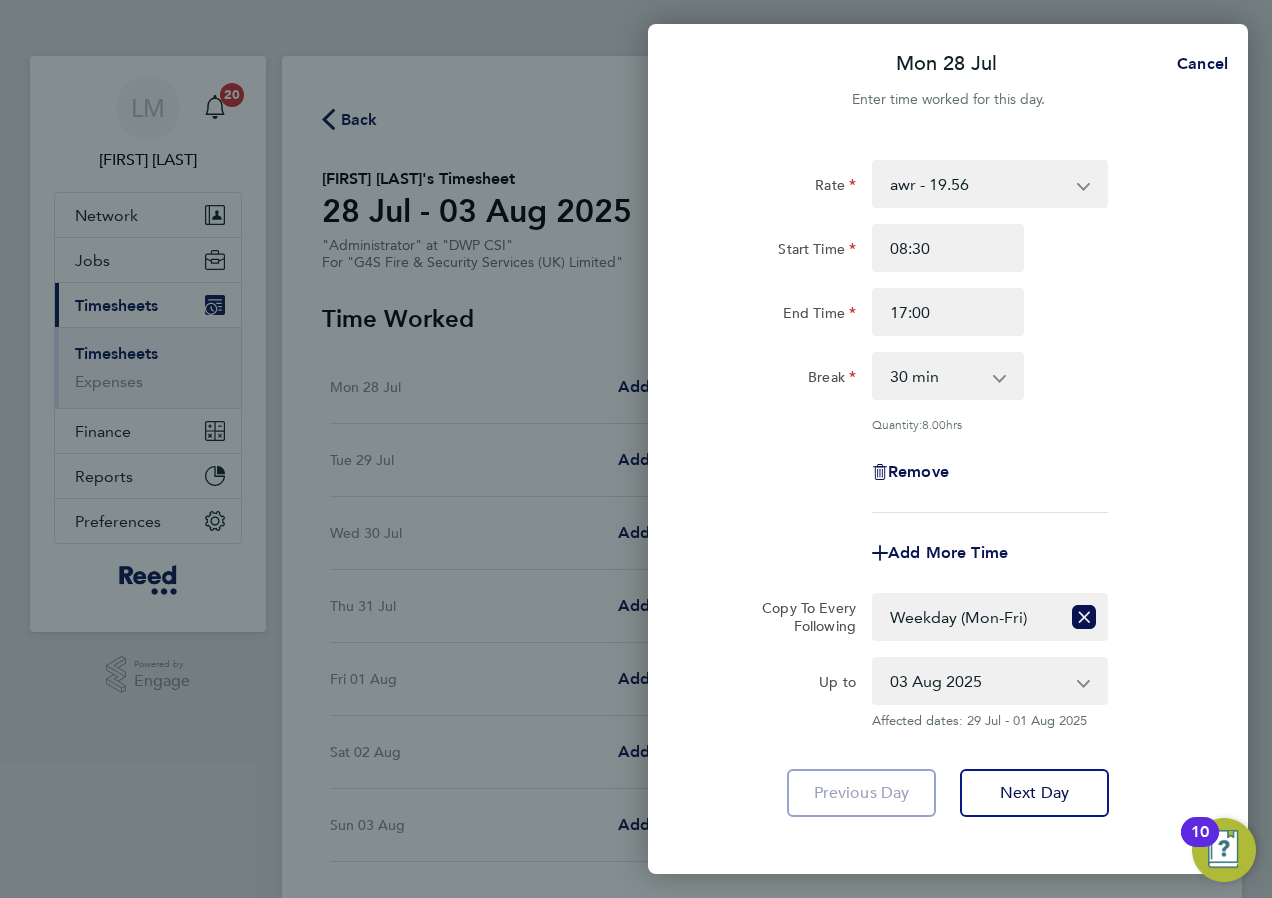 scroll, scrollTop: 93, scrollLeft: 0, axis: vertical 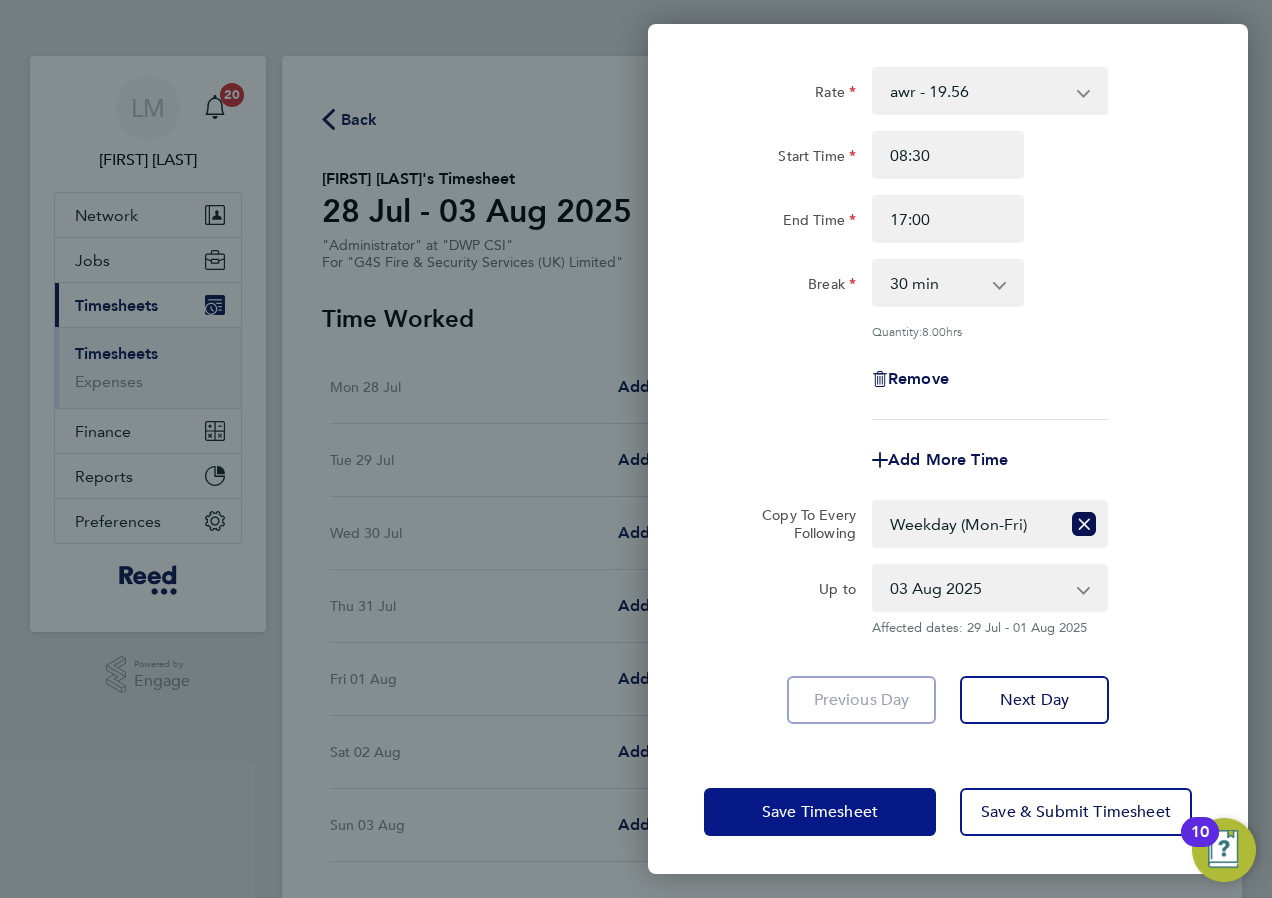 click on "Save Timesheet" 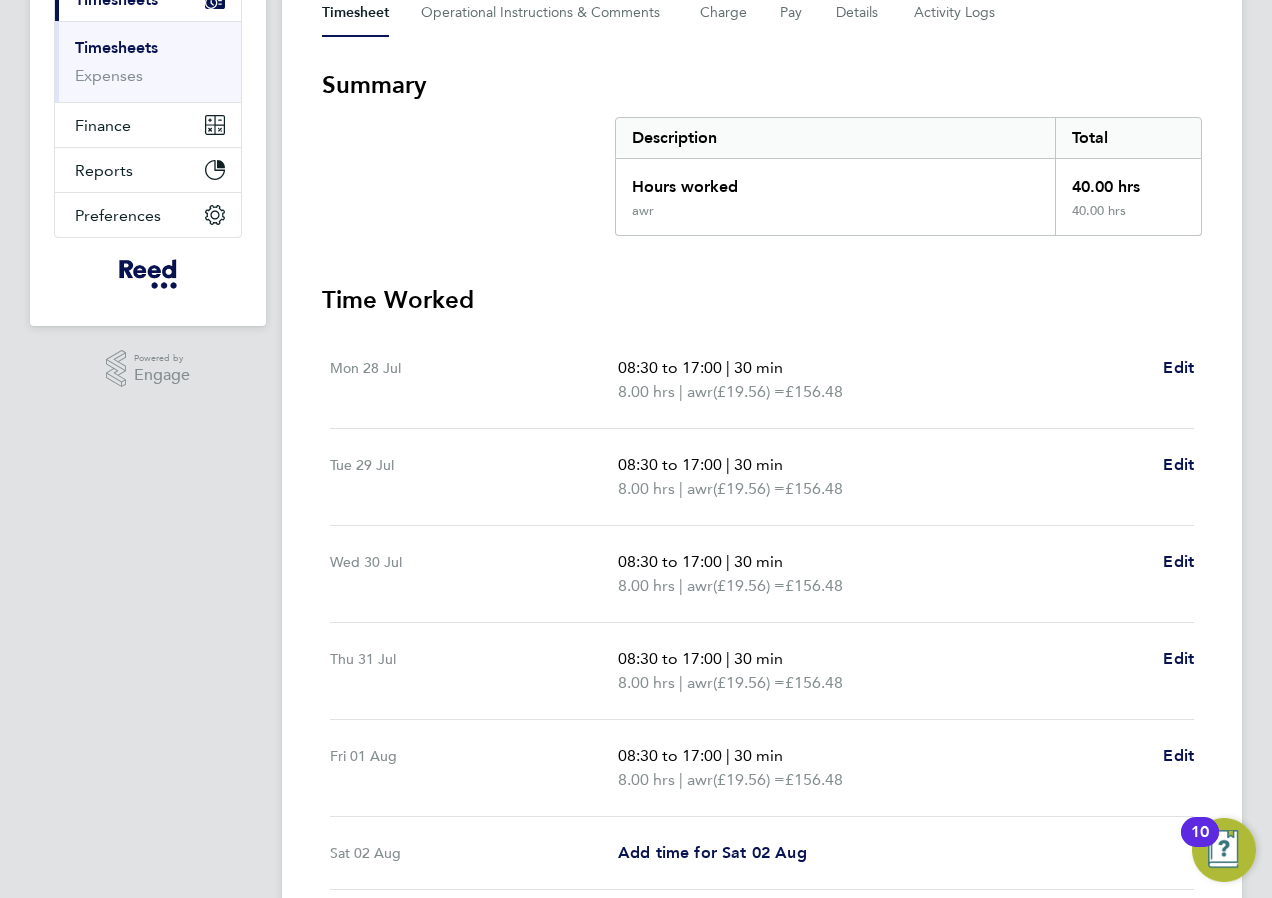 scroll, scrollTop: 500, scrollLeft: 0, axis: vertical 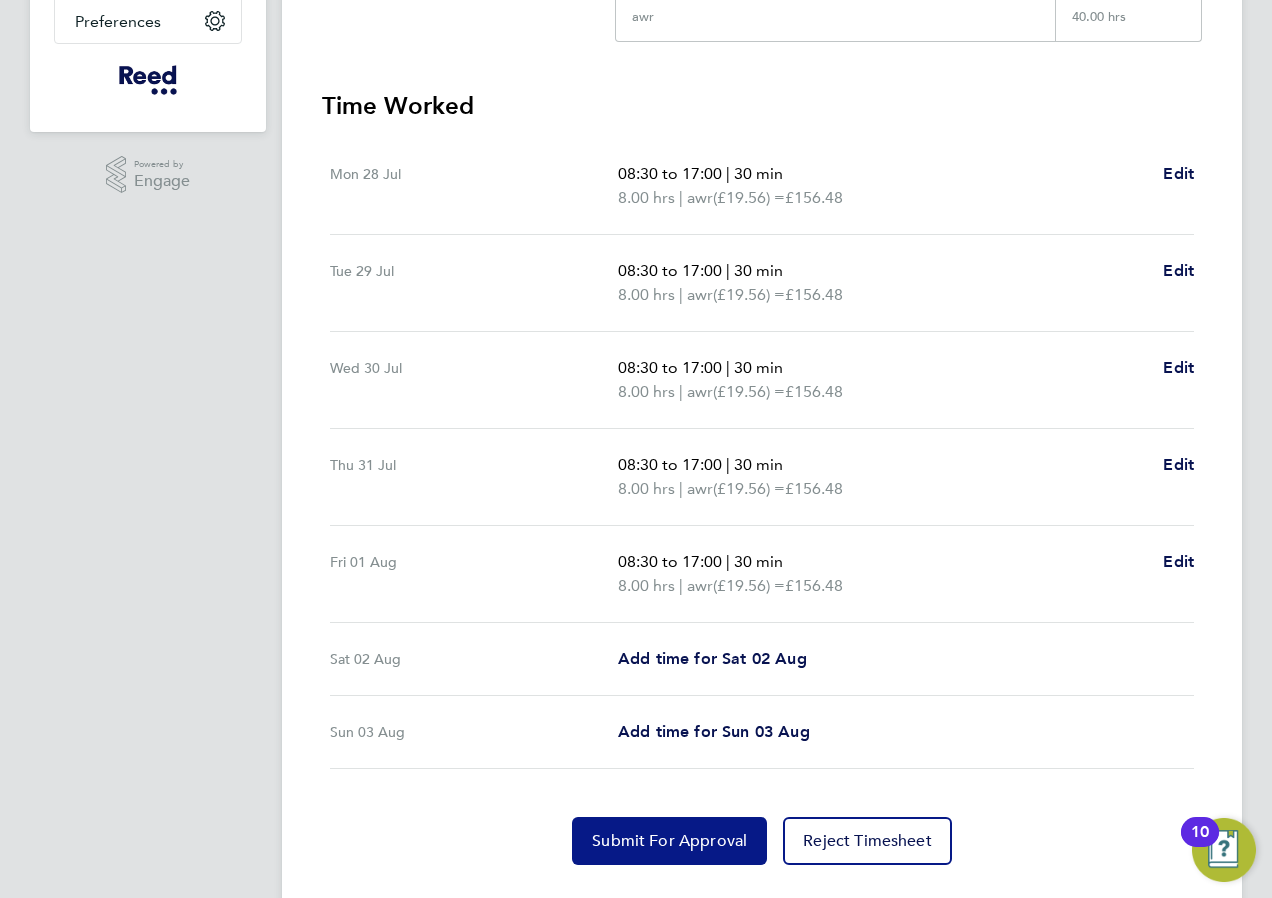 click on "Submit For Approval" 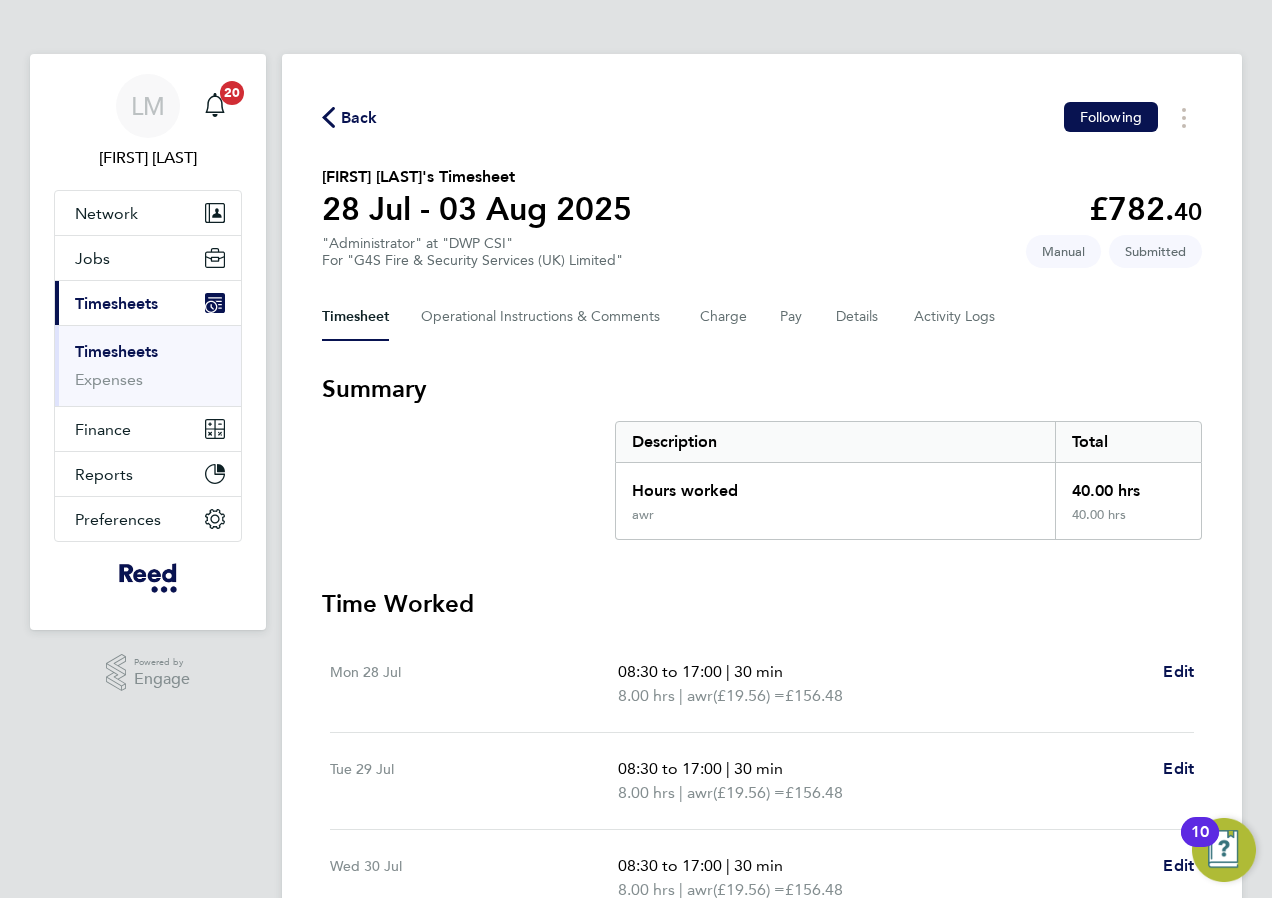 scroll, scrollTop: 0, scrollLeft: 0, axis: both 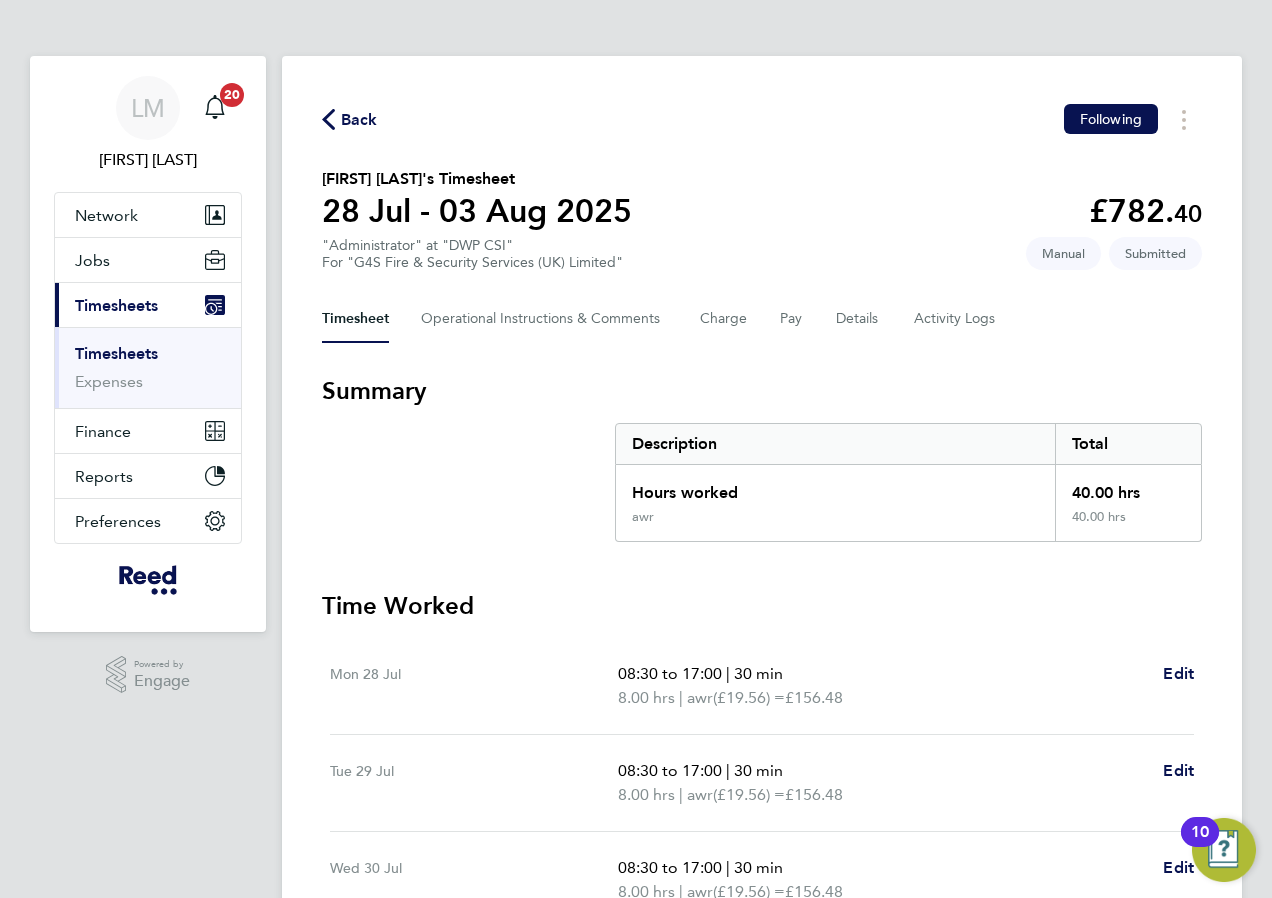 click on "Back" 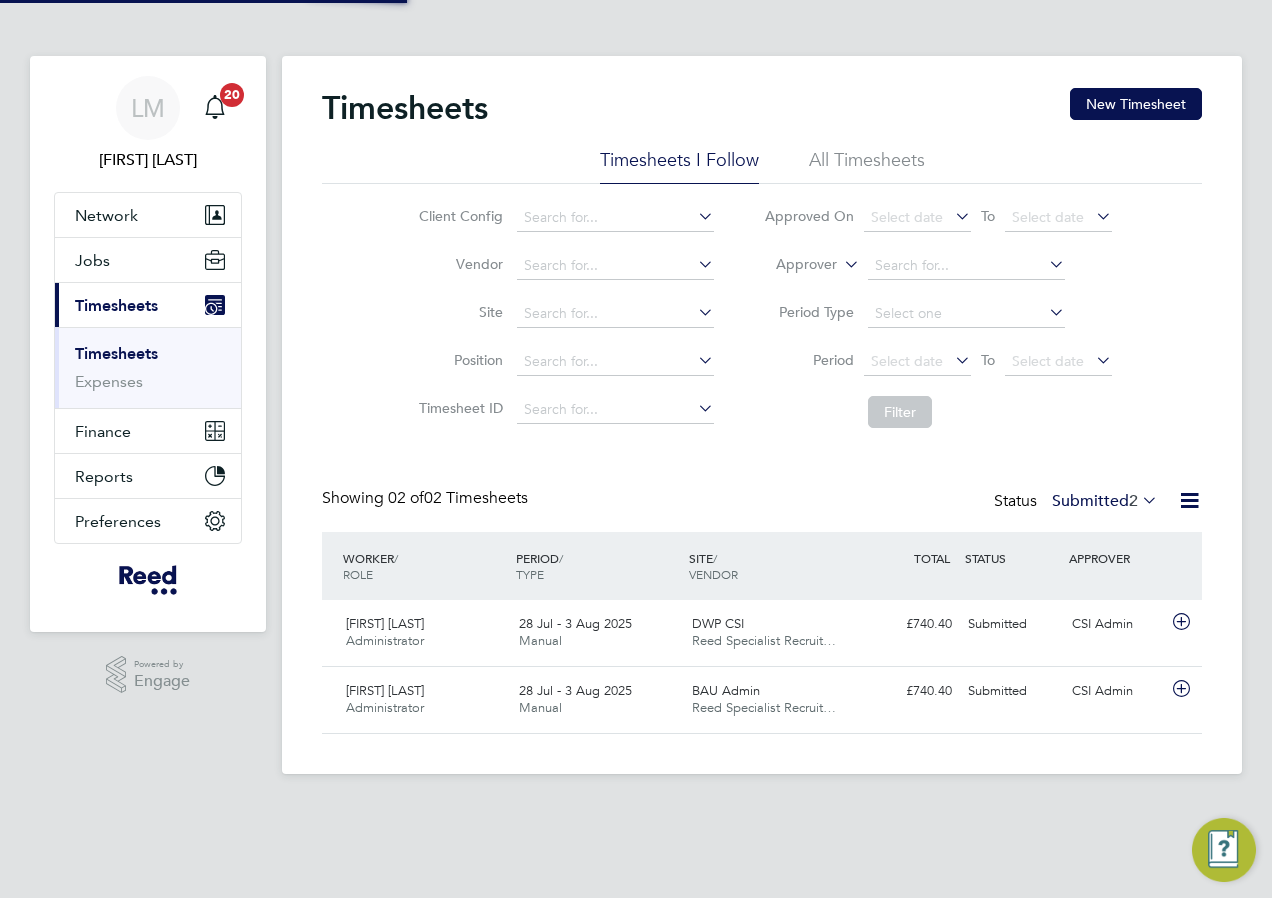 scroll, scrollTop: 10, scrollLeft: 10, axis: both 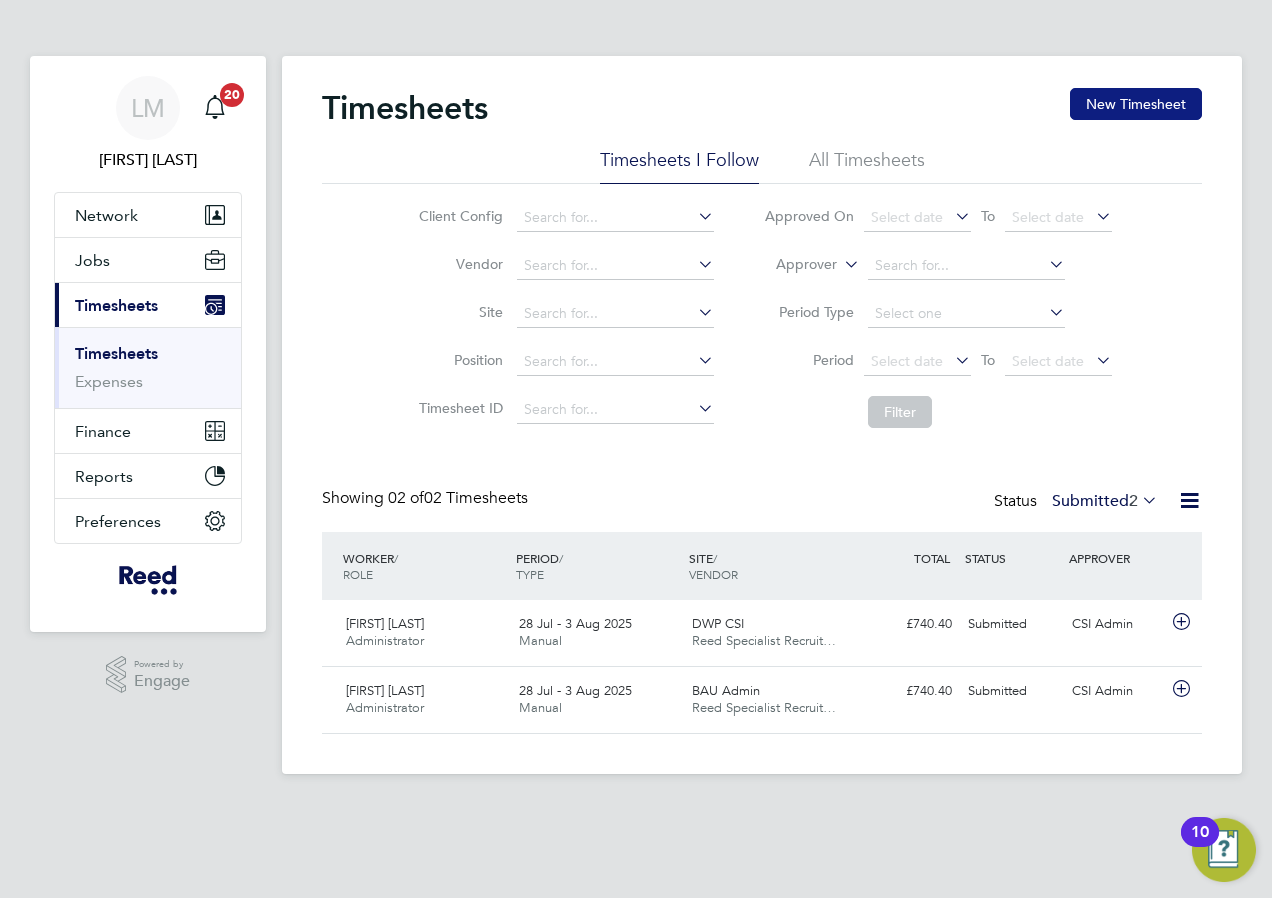 click on "New Timesheet" 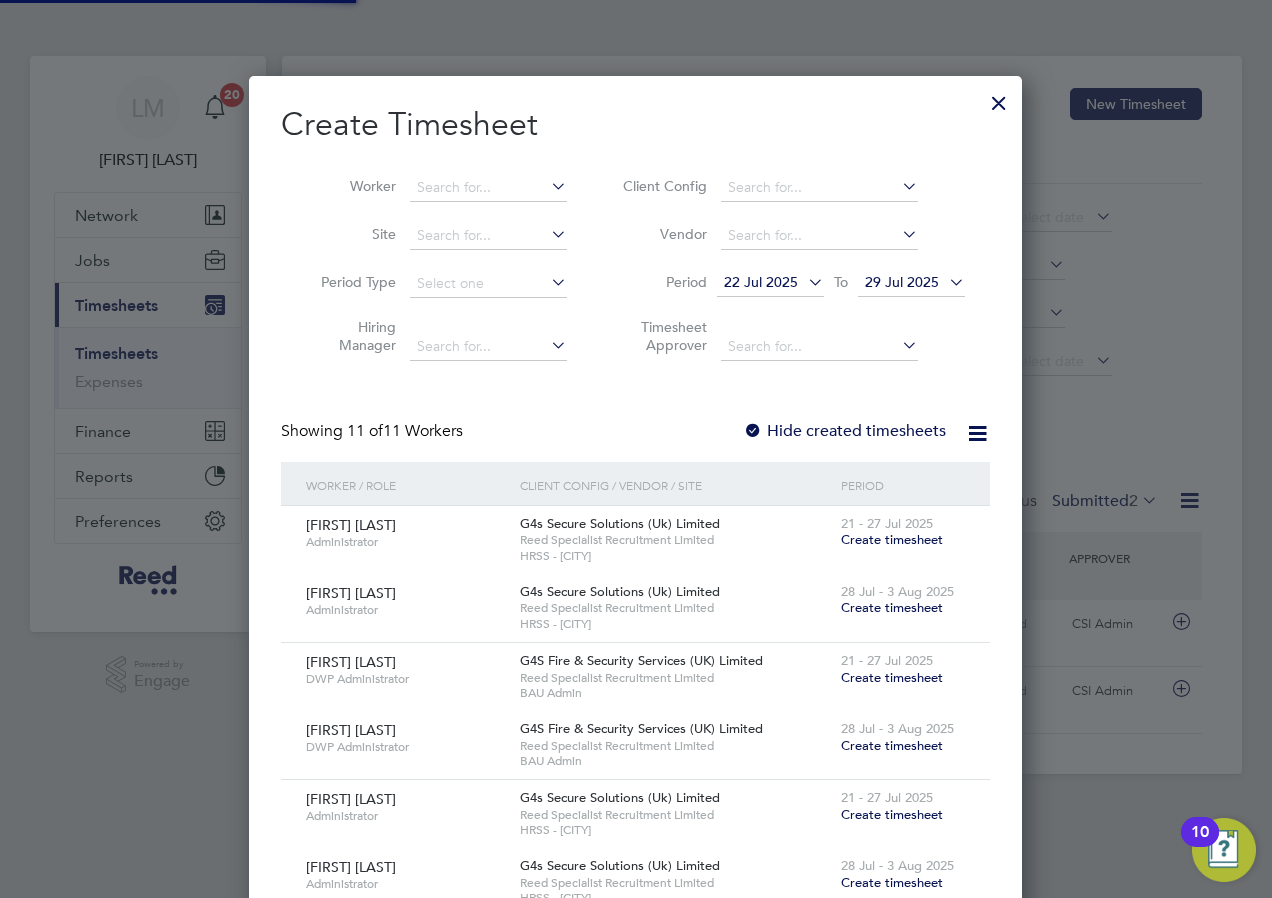 scroll, scrollTop: 10, scrollLeft: 10, axis: both 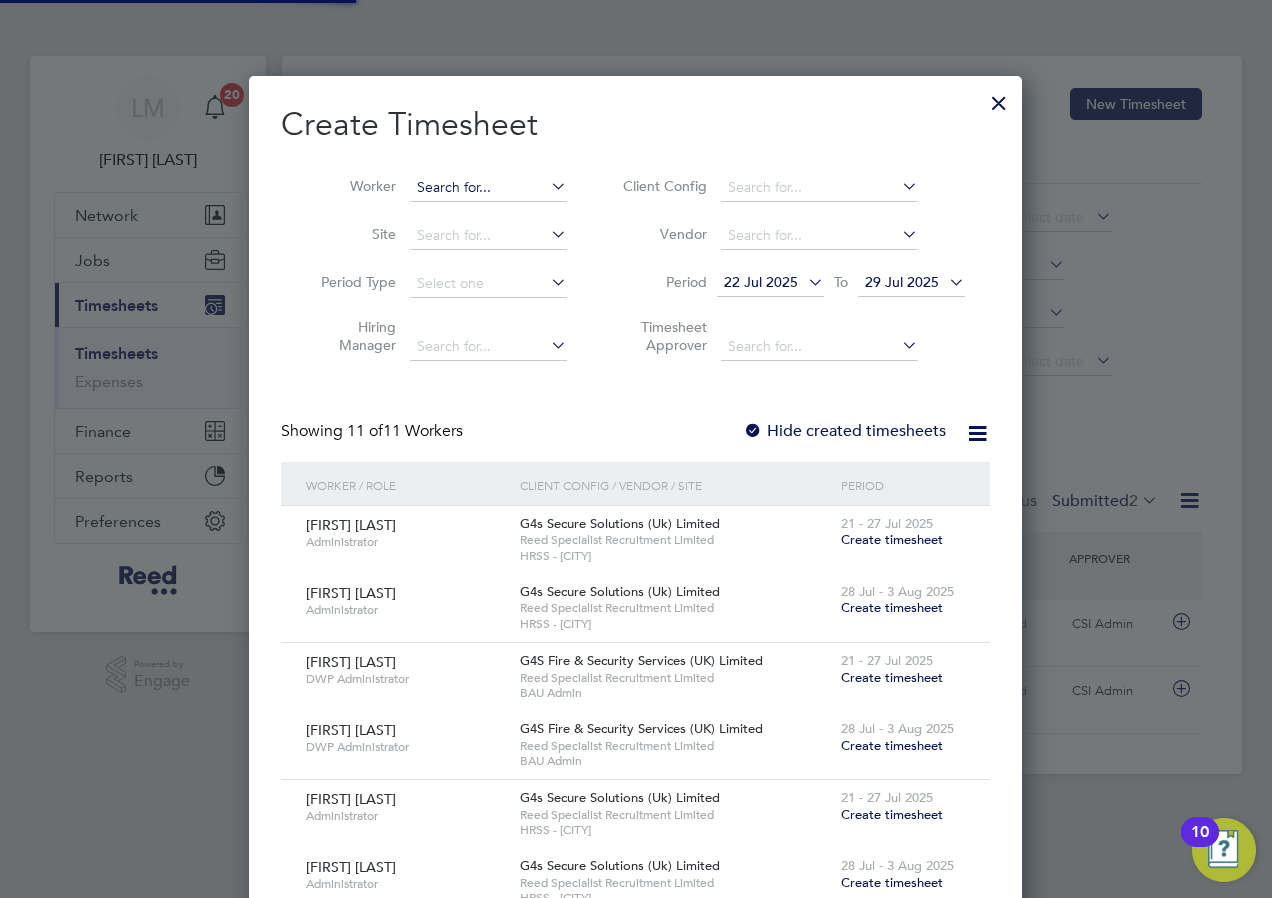 click at bounding box center [488, 188] 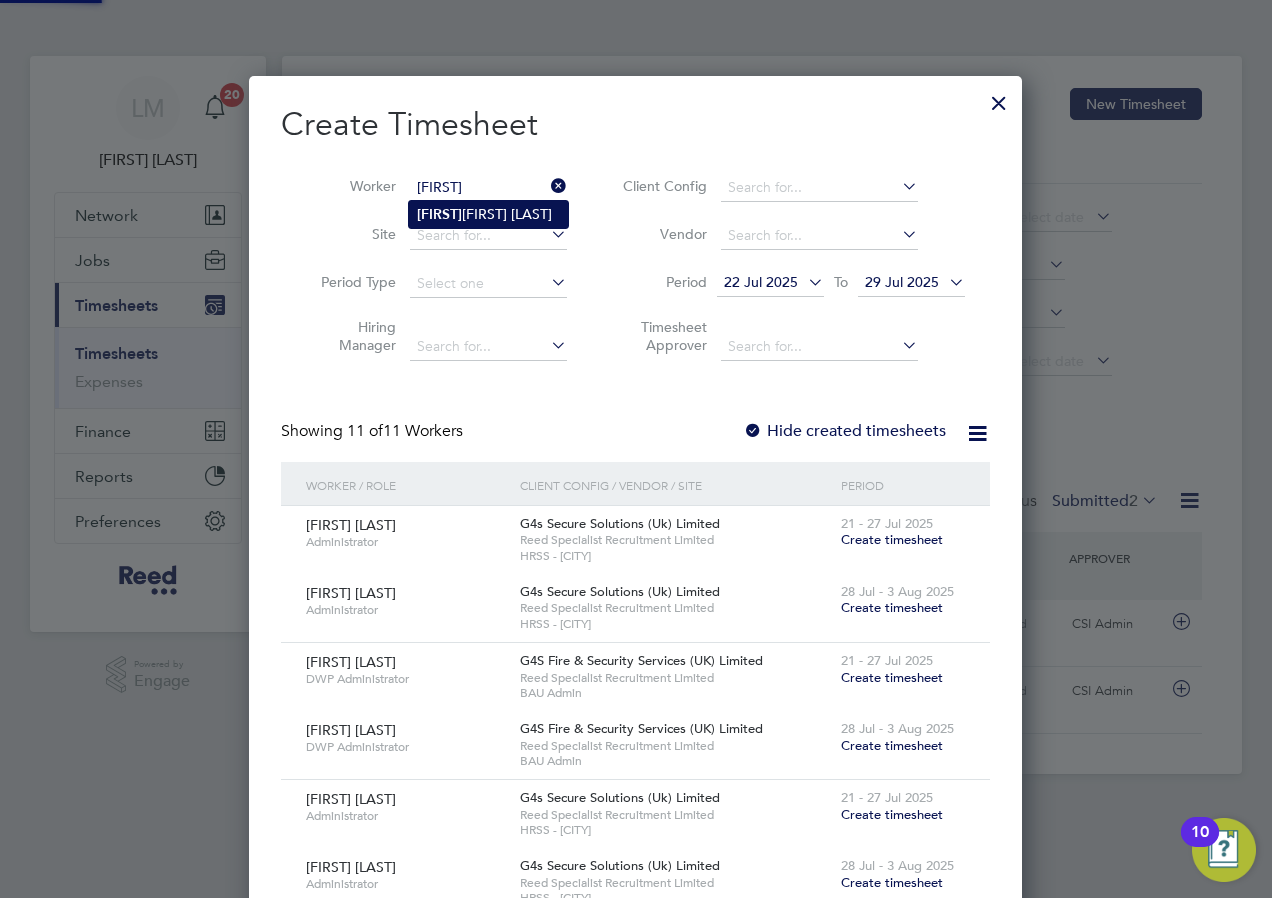 click on "[FIRST] [LAST]" 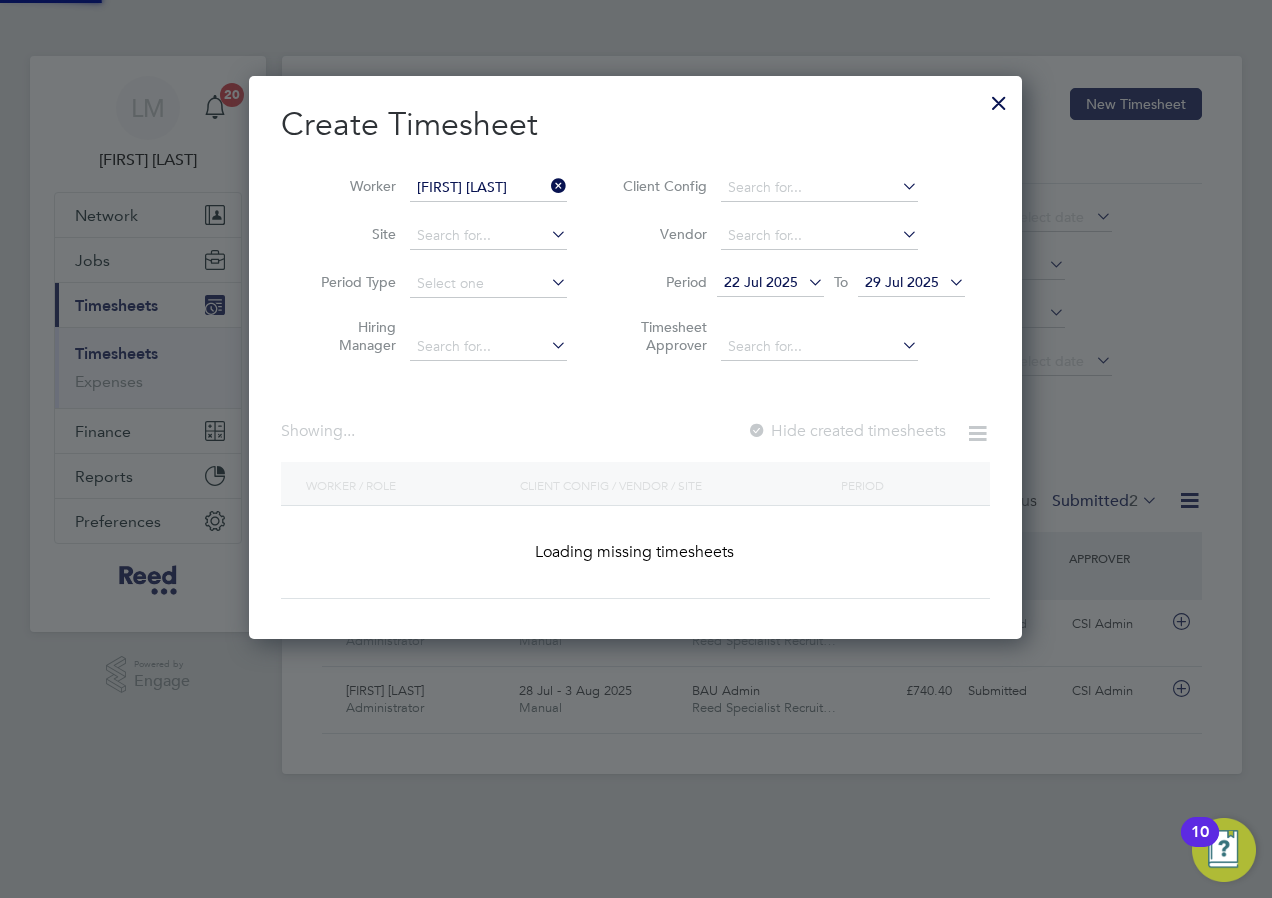 scroll, scrollTop: 10, scrollLeft: 10, axis: both 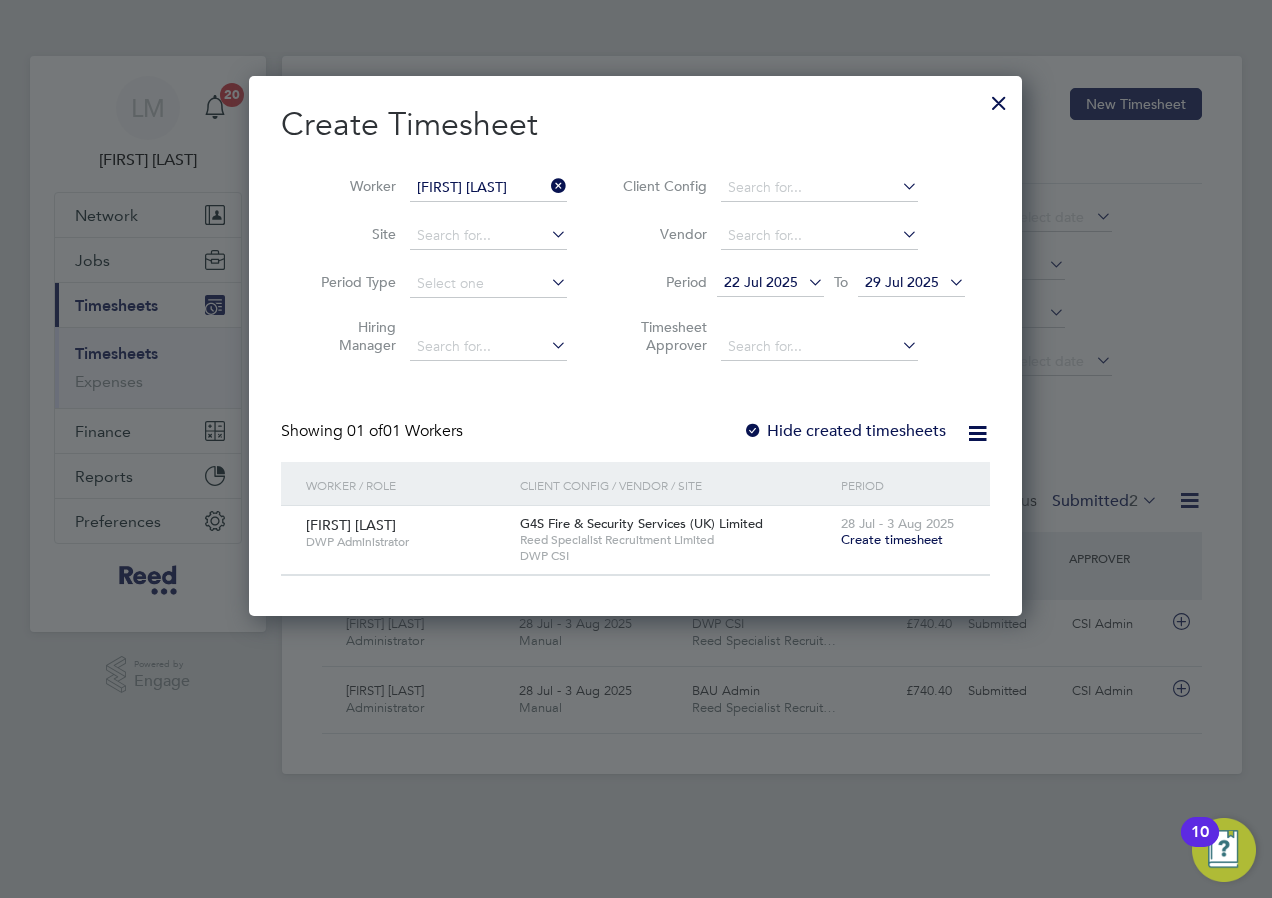 click on "Create timesheet" at bounding box center (892, 539) 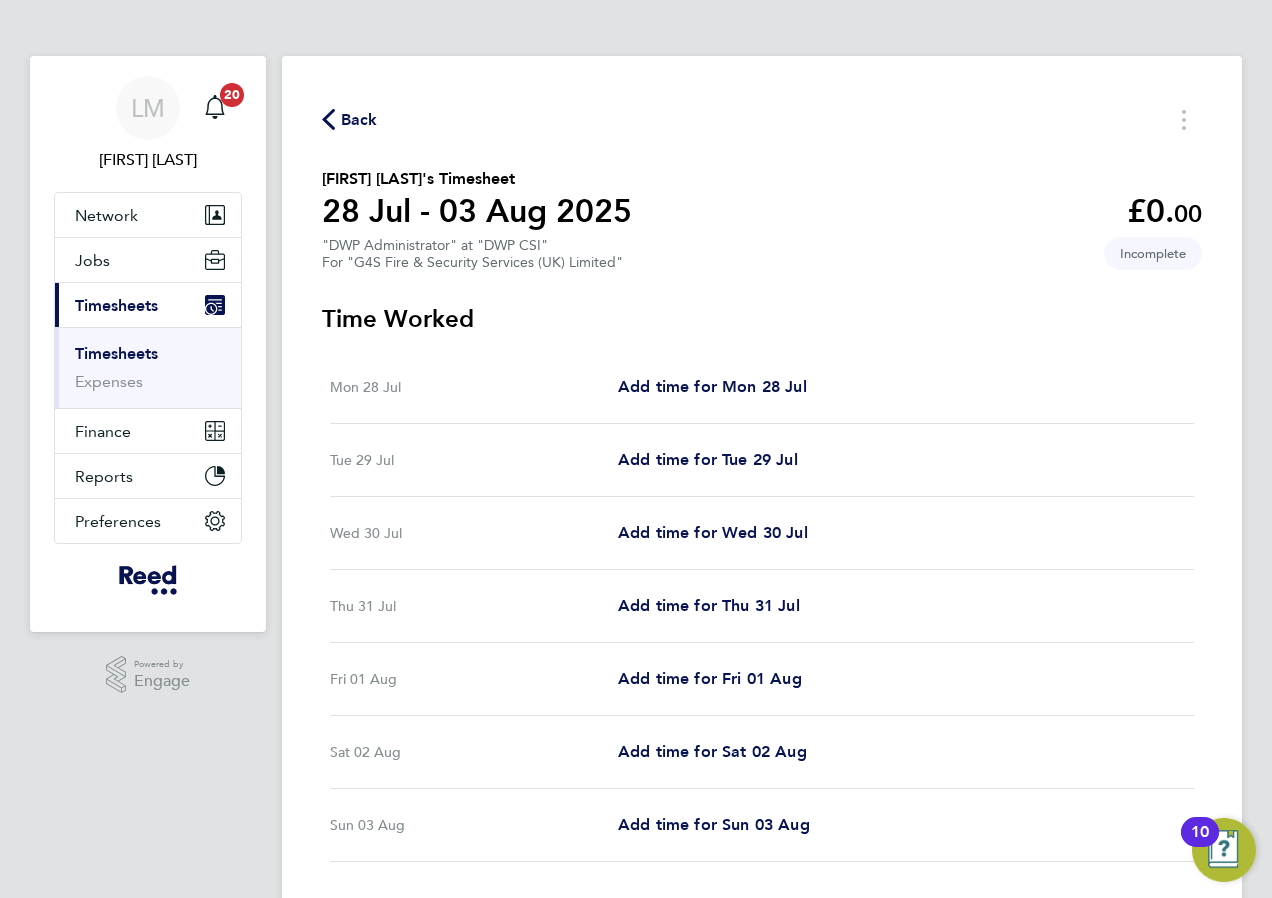 click on "Mon 28 Jul   Add time for Mon 28 Jul   Add time for Mon 28 Jul" at bounding box center [762, 387] 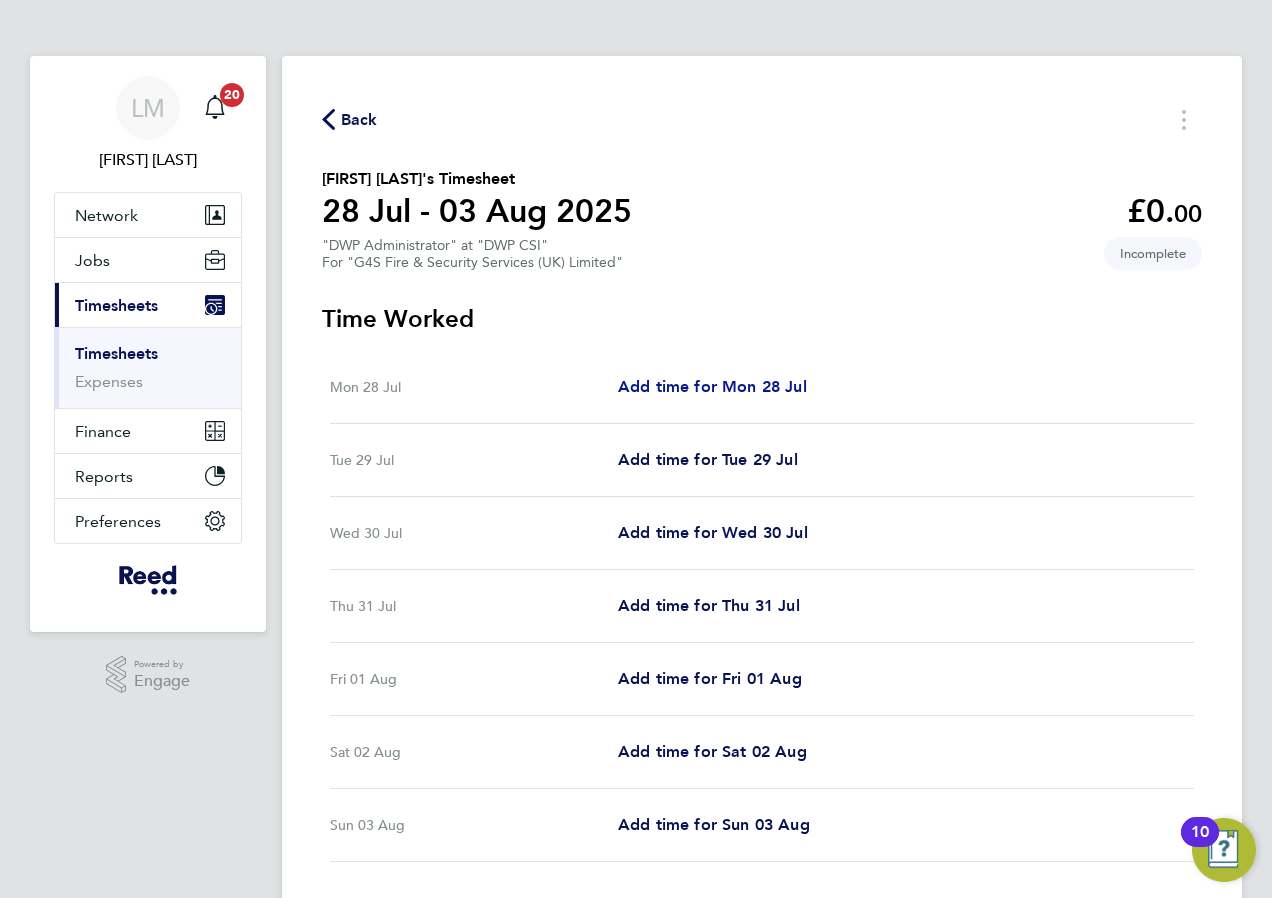click on "Add time for Mon 28 Jul" at bounding box center [712, 386] 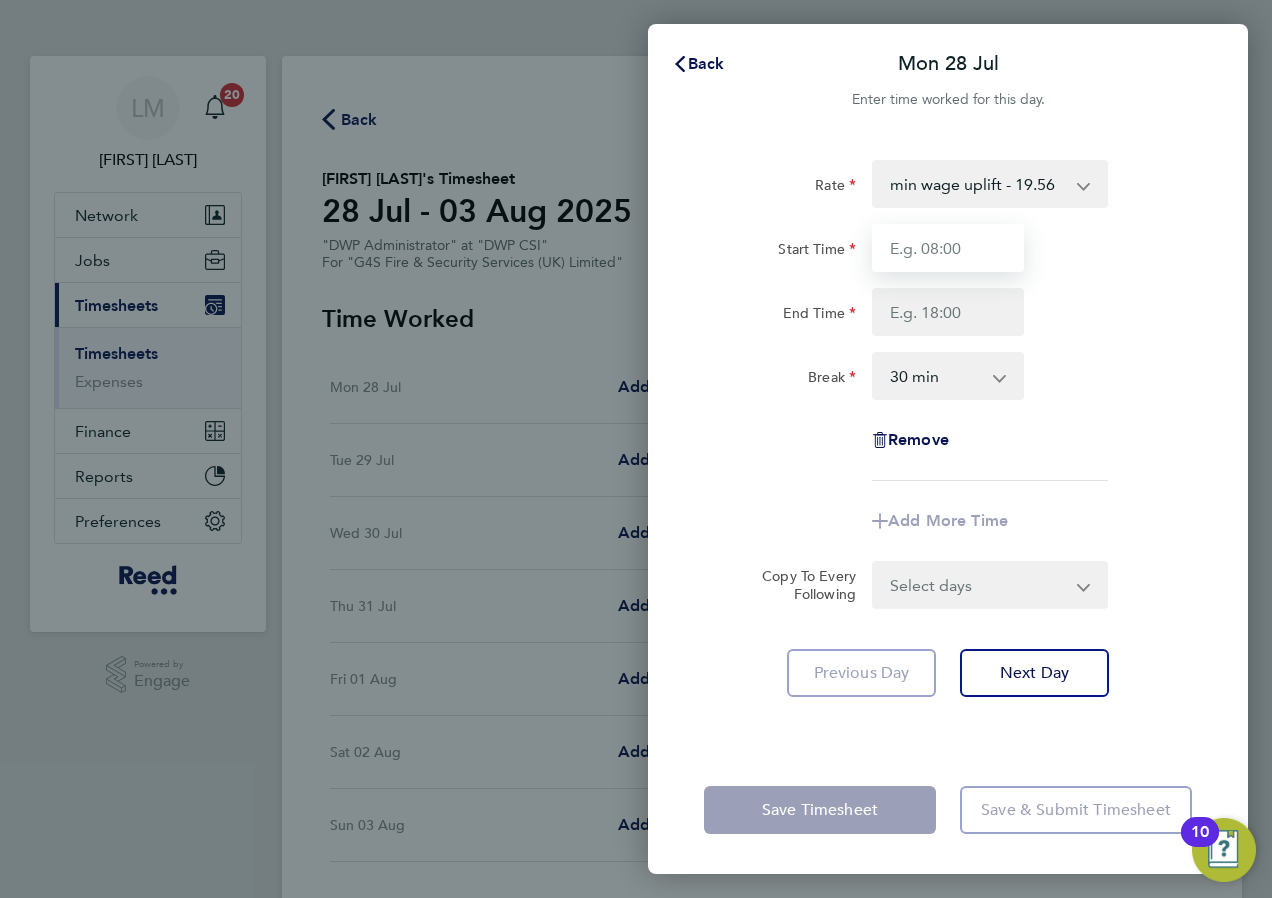 click on "Start Time" at bounding box center [948, 248] 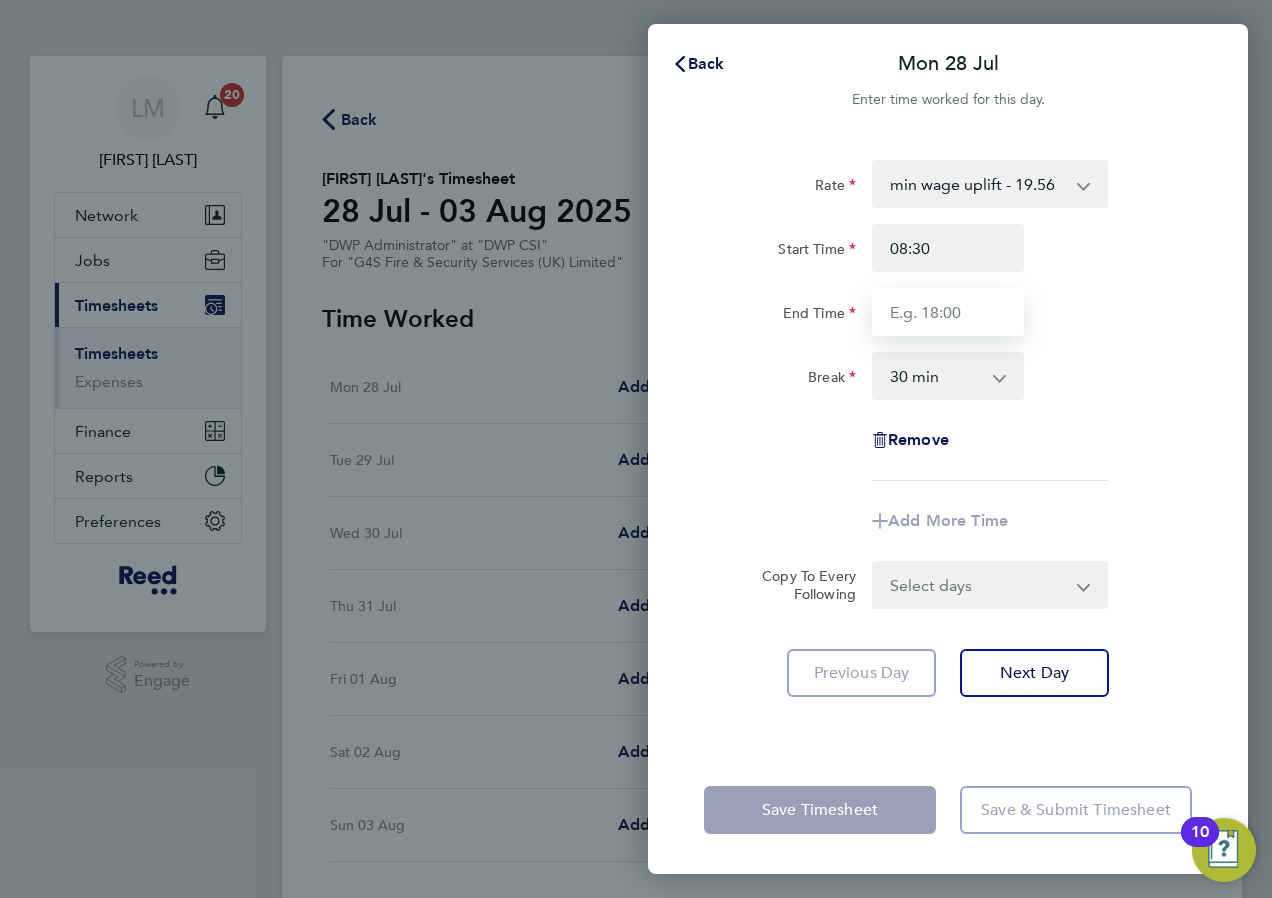 type on "17:00" 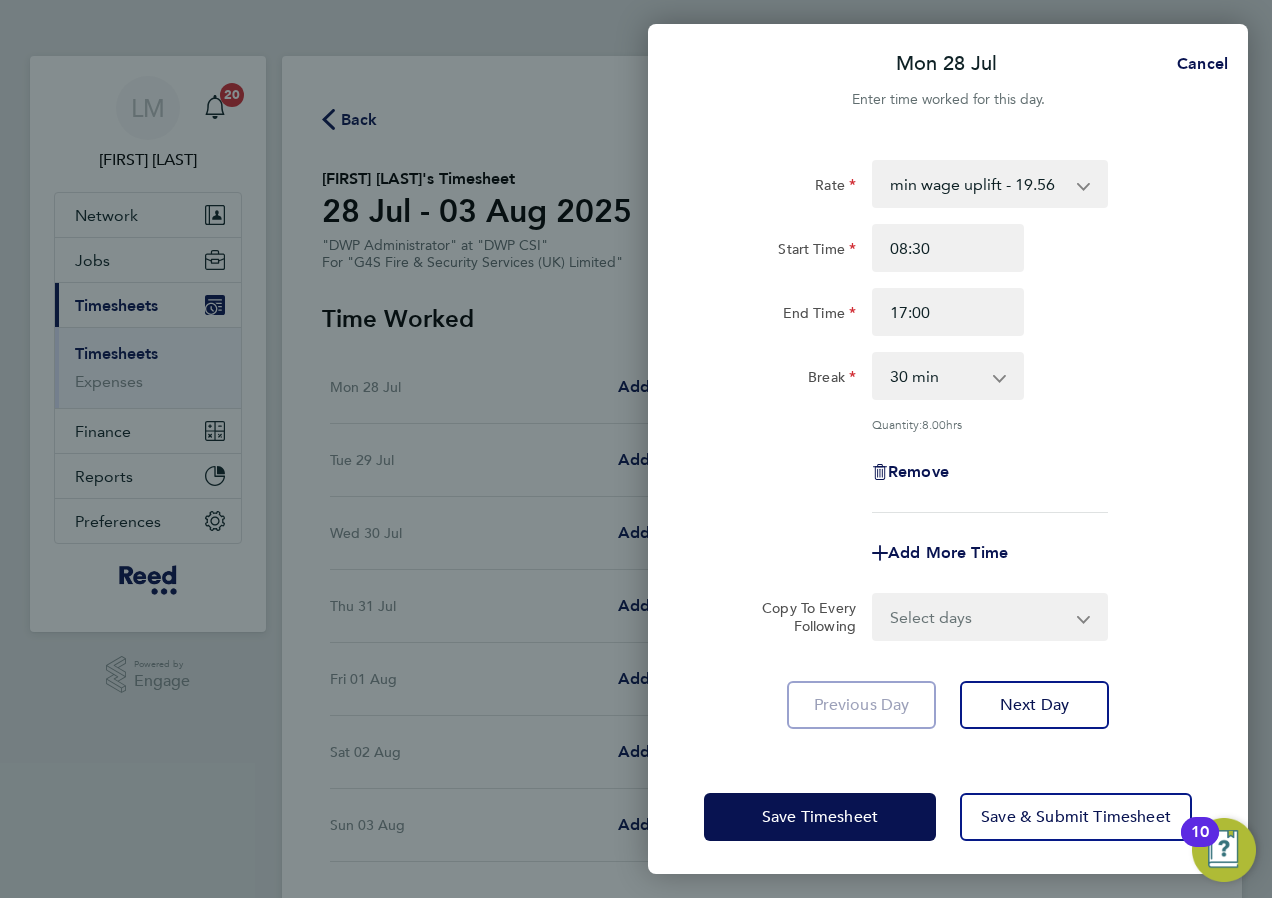 click on "Select days   Day   Weekday (Mon-Fri)   Weekend (Sat-Sun)   Tuesday   Wednesday   Thursday   Friday   Saturday   Sunday" at bounding box center [979, 617] 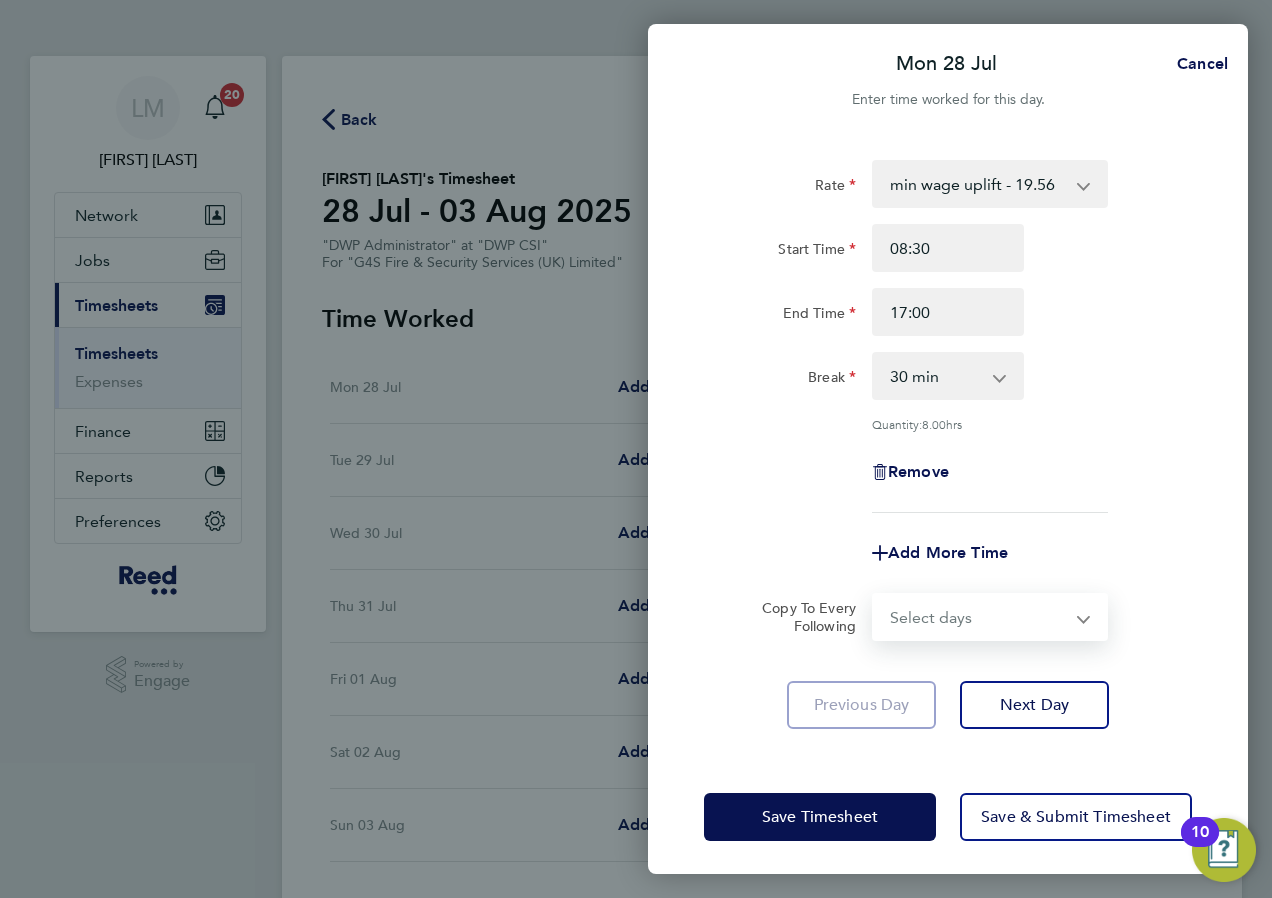 select on "WEEKDAY" 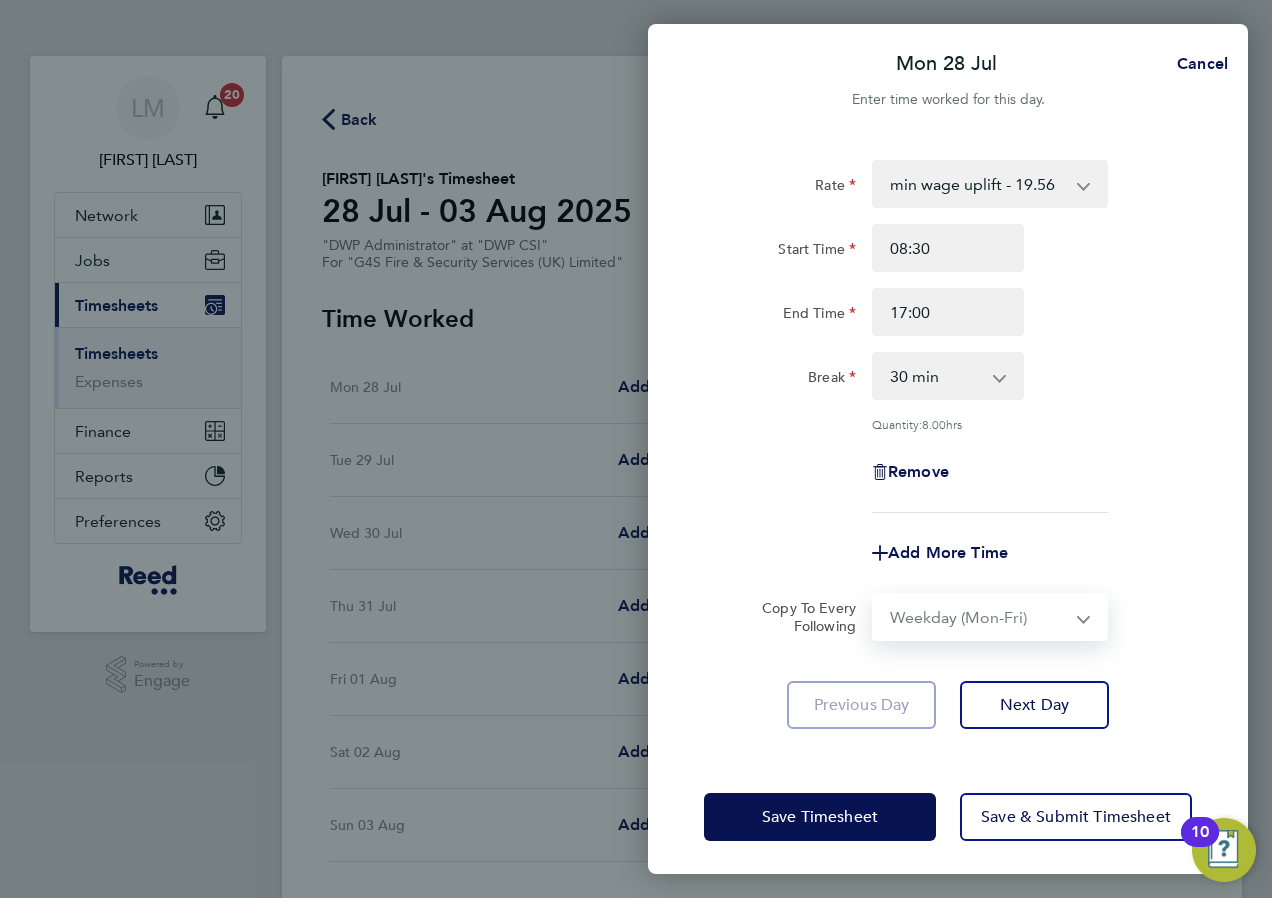 click on "Select days   Day   Weekday (Mon-Fri)   Weekend (Sat-Sun)   Tuesday   Wednesday   Thursday   Friday   Saturday   Sunday" at bounding box center (979, 617) 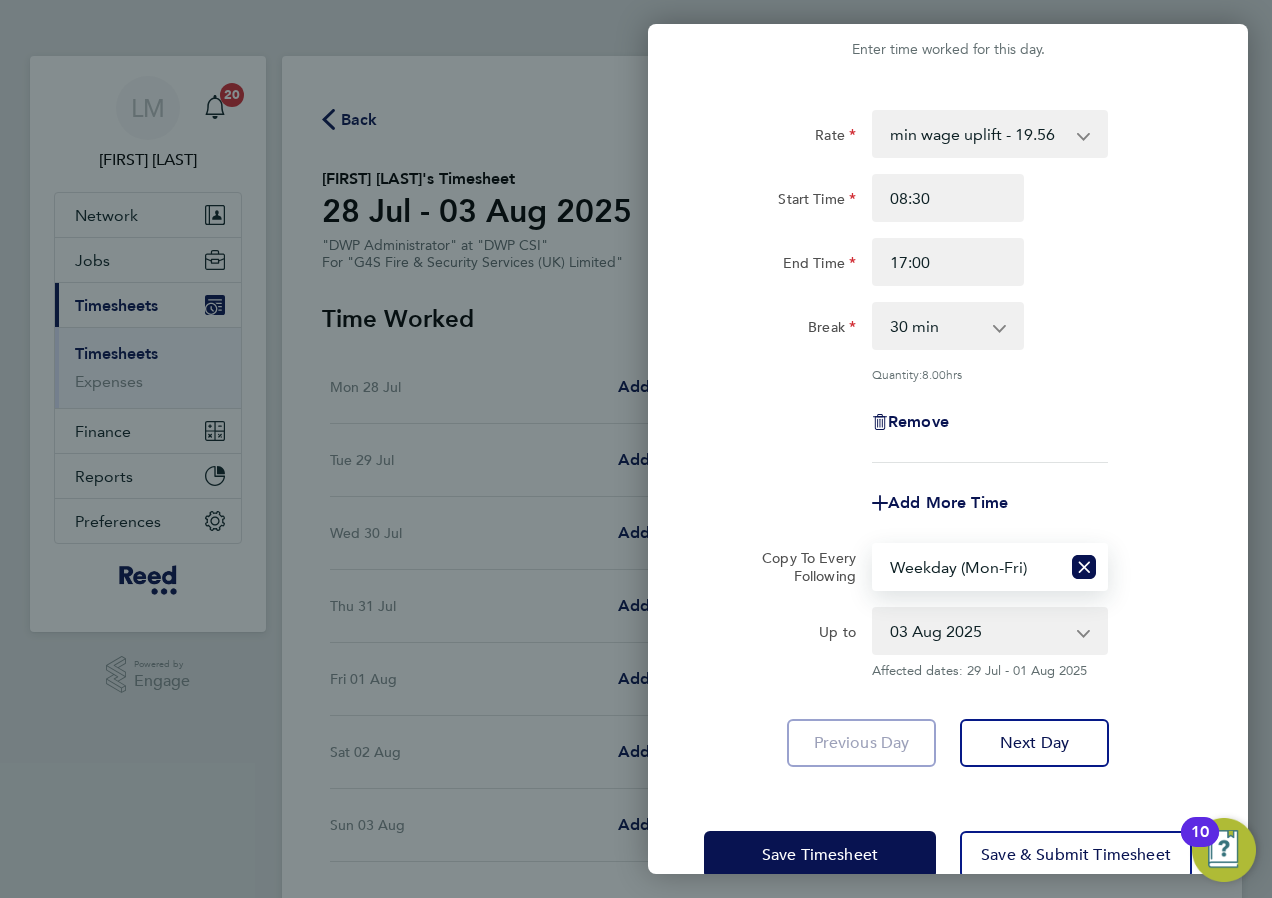 scroll, scrollTop: 93, scrollLeft: 0, axis: vertical 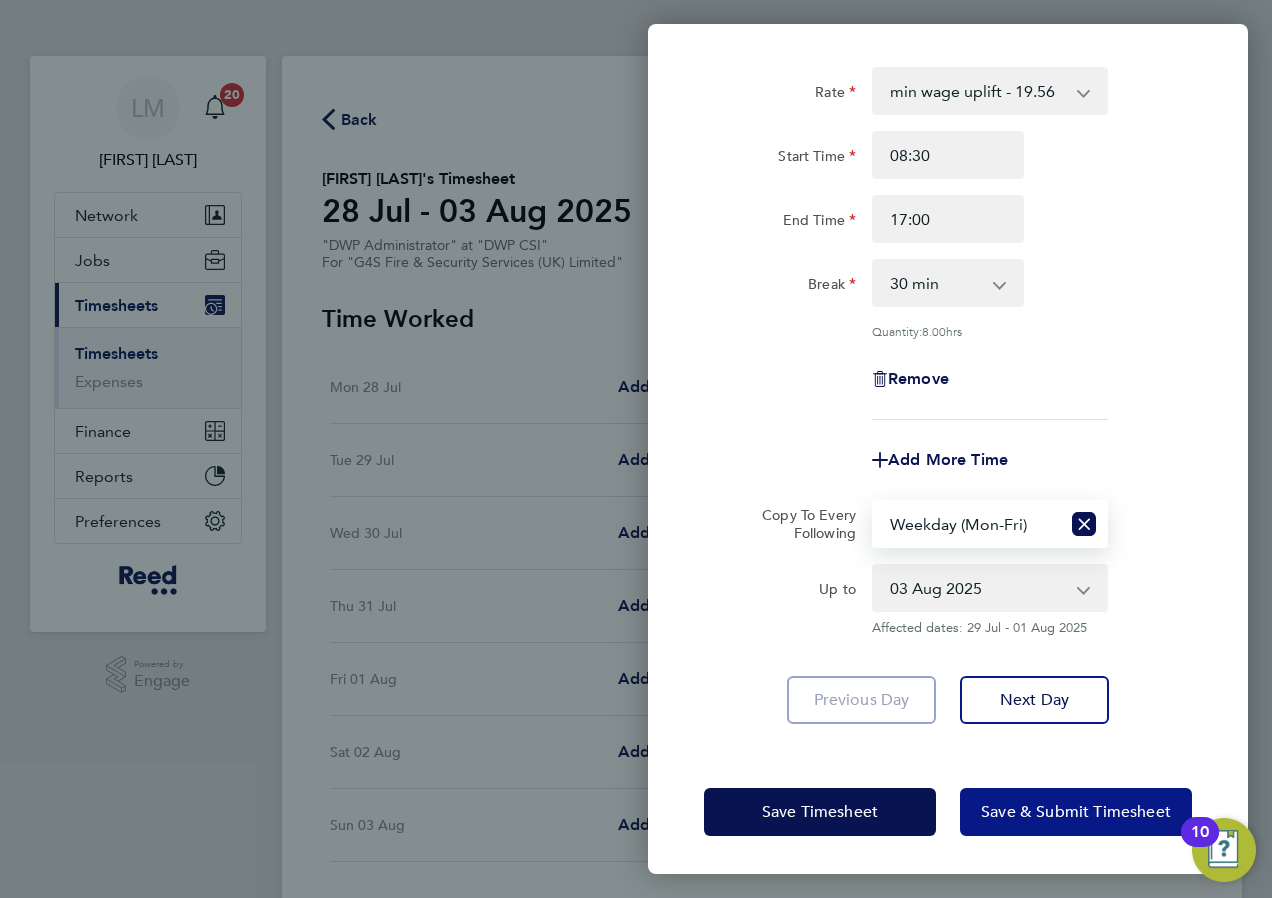 click on "Save & Submit Timesheet" 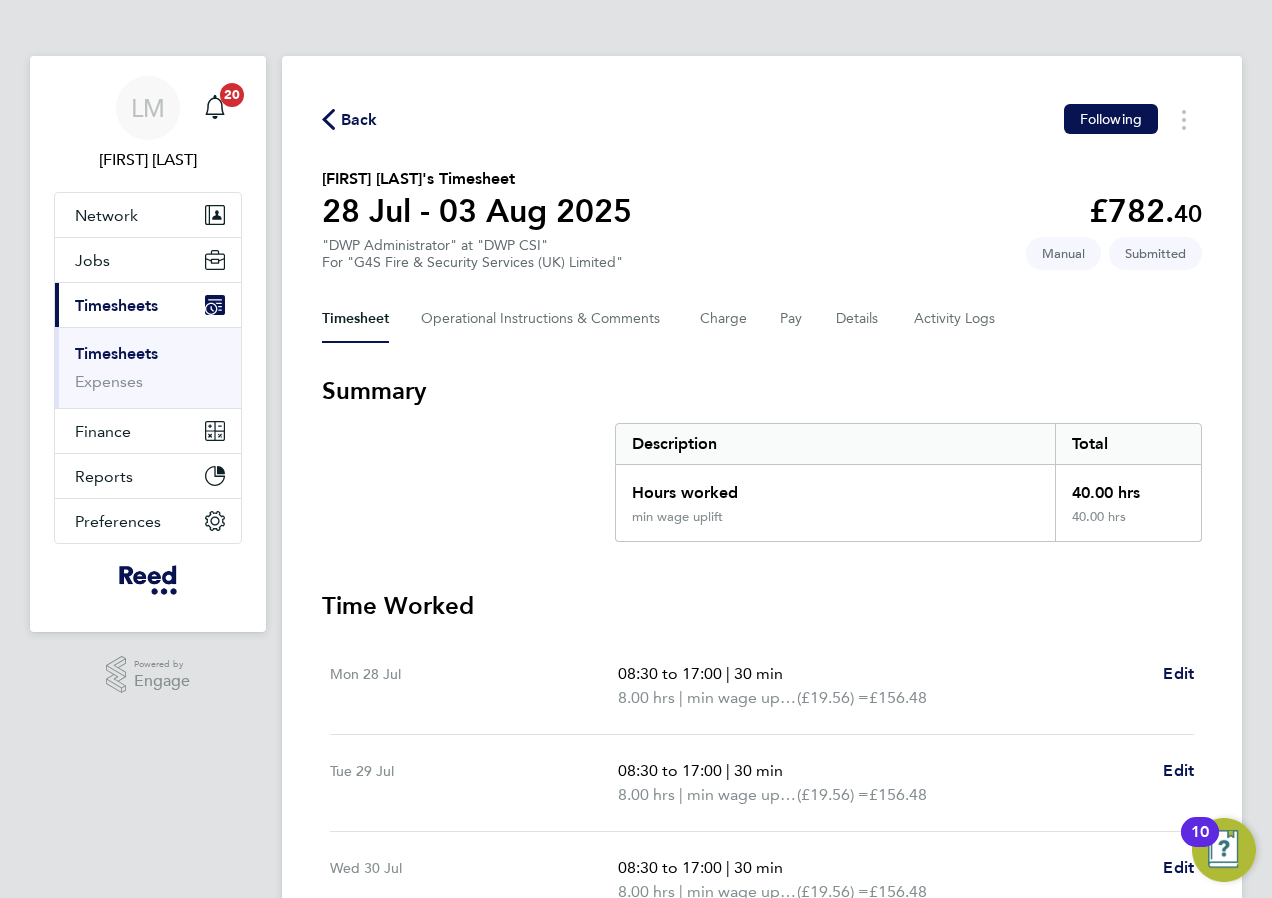 click on "Back" 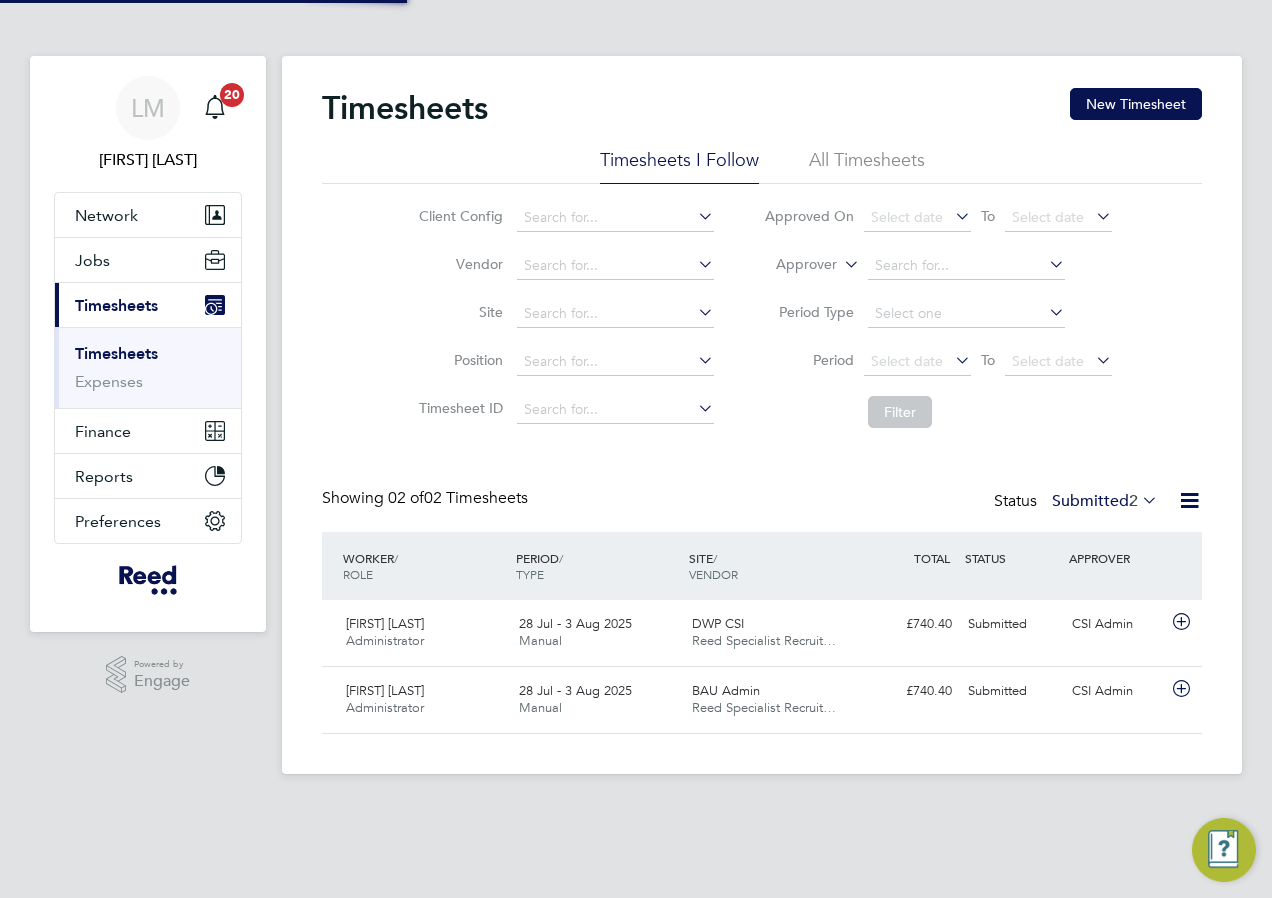 scroll, scrollTop: 10, scrollLeft: 10, axis: both 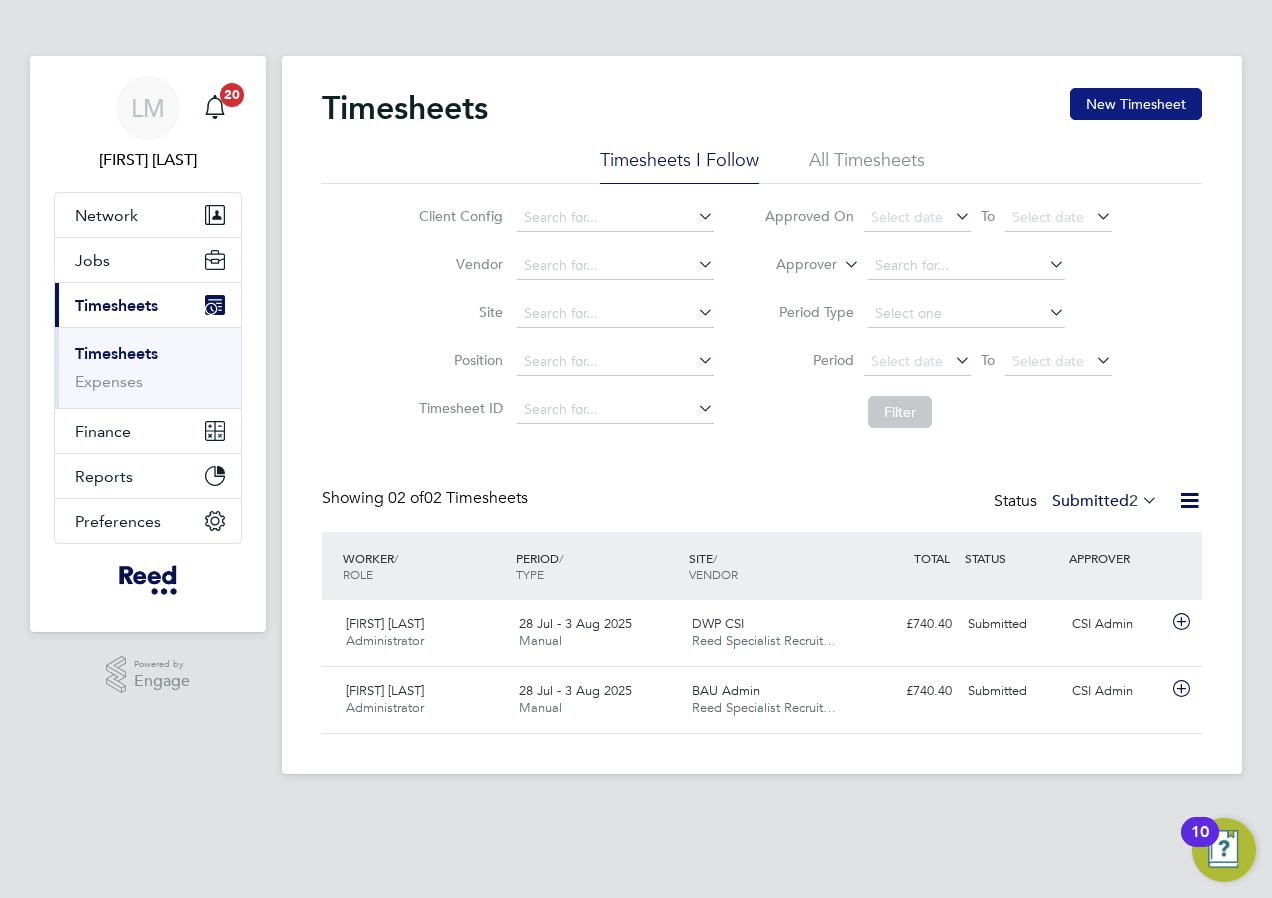 click on "New Timesheet" 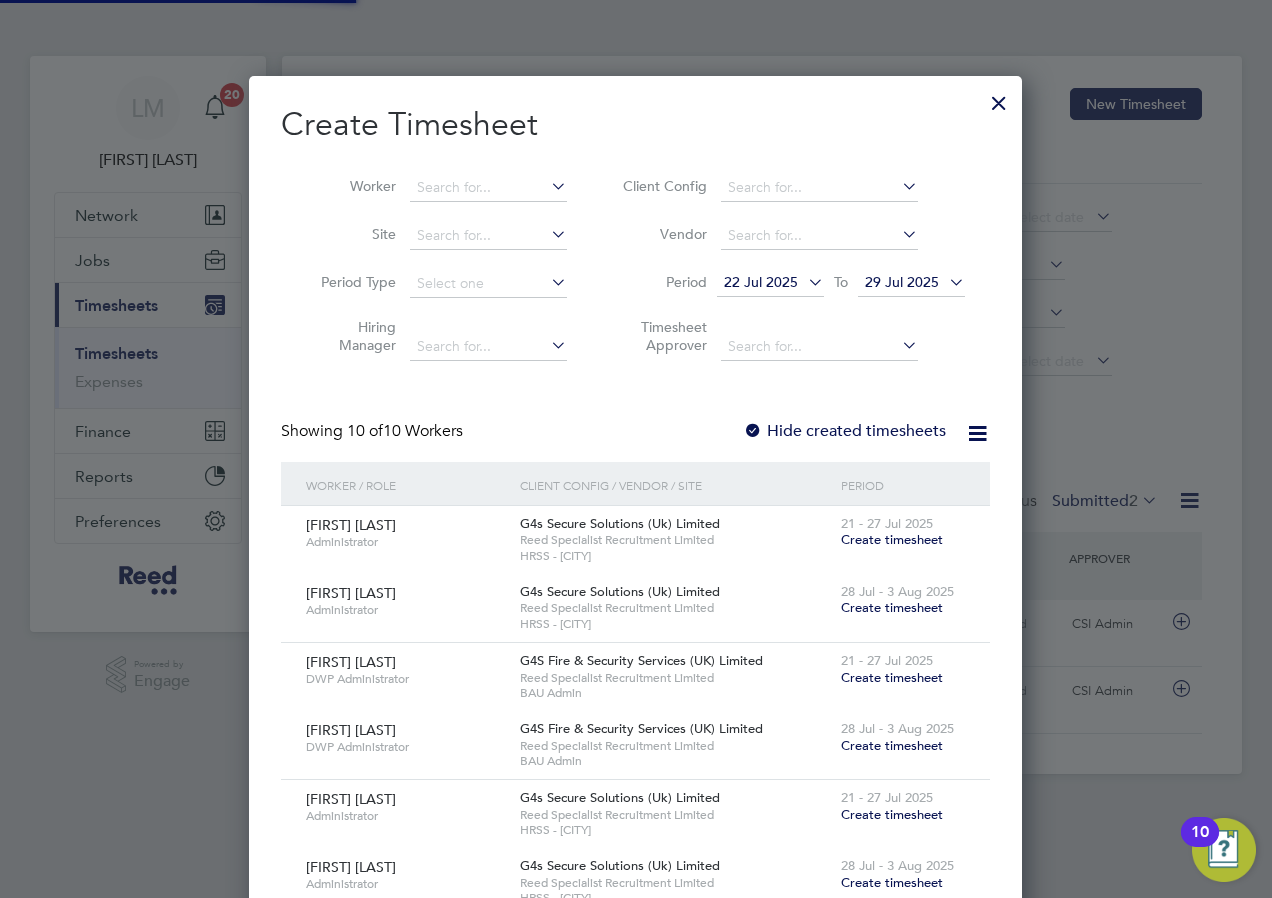 scroll, scrollTop: 10, scrollLeft: 10, axis: both 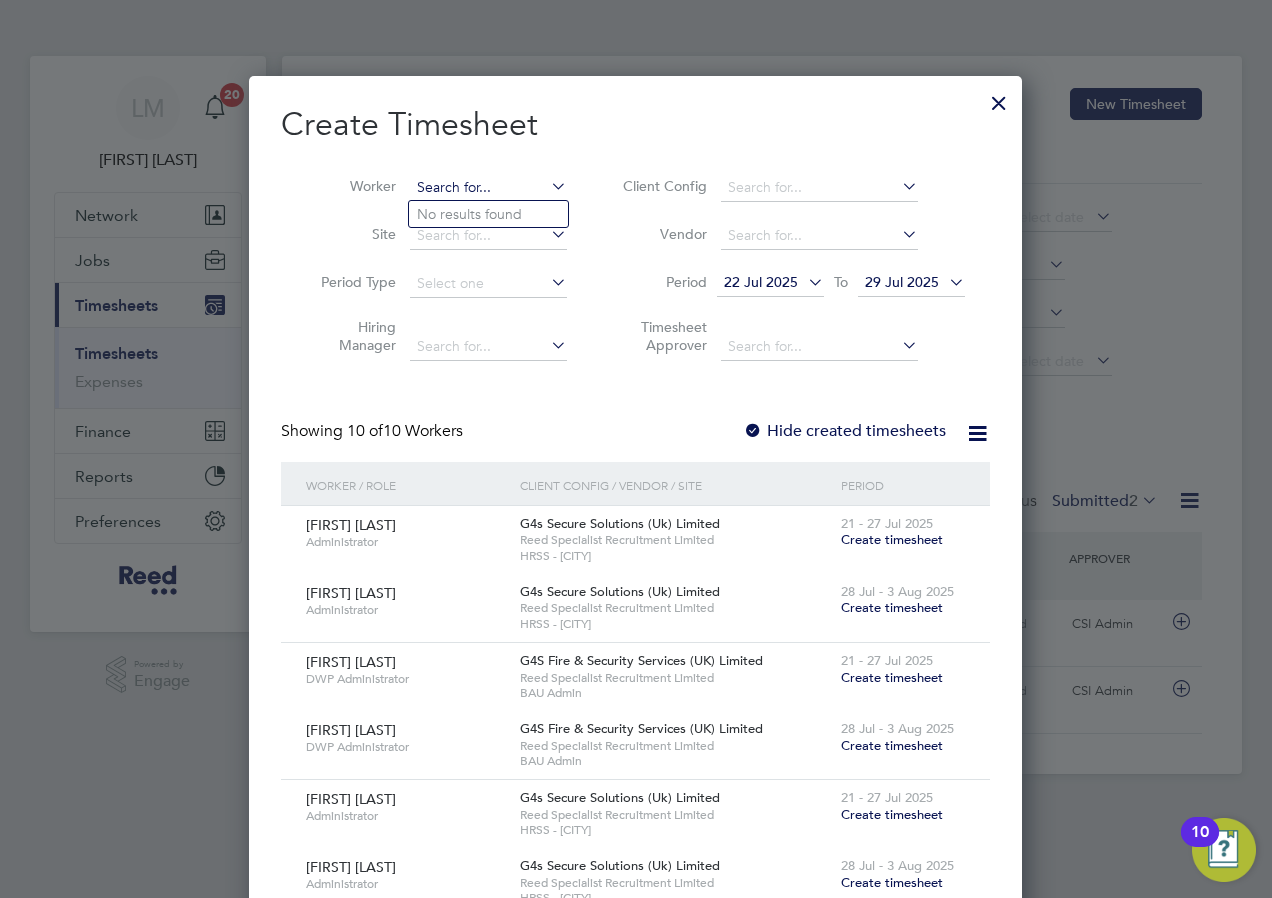 click at bounding box center [488, 188] 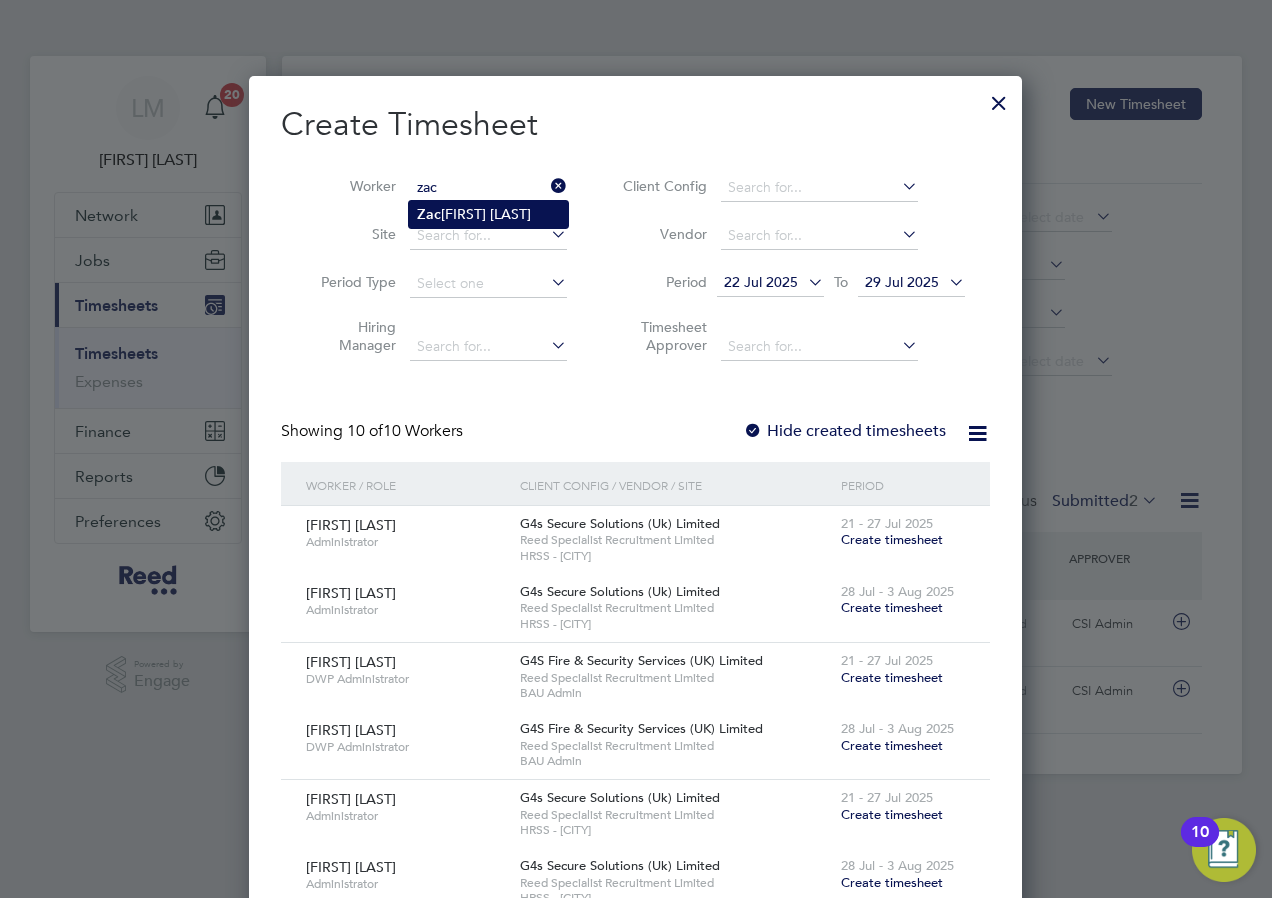 click on "[FIRST] [LAST]" 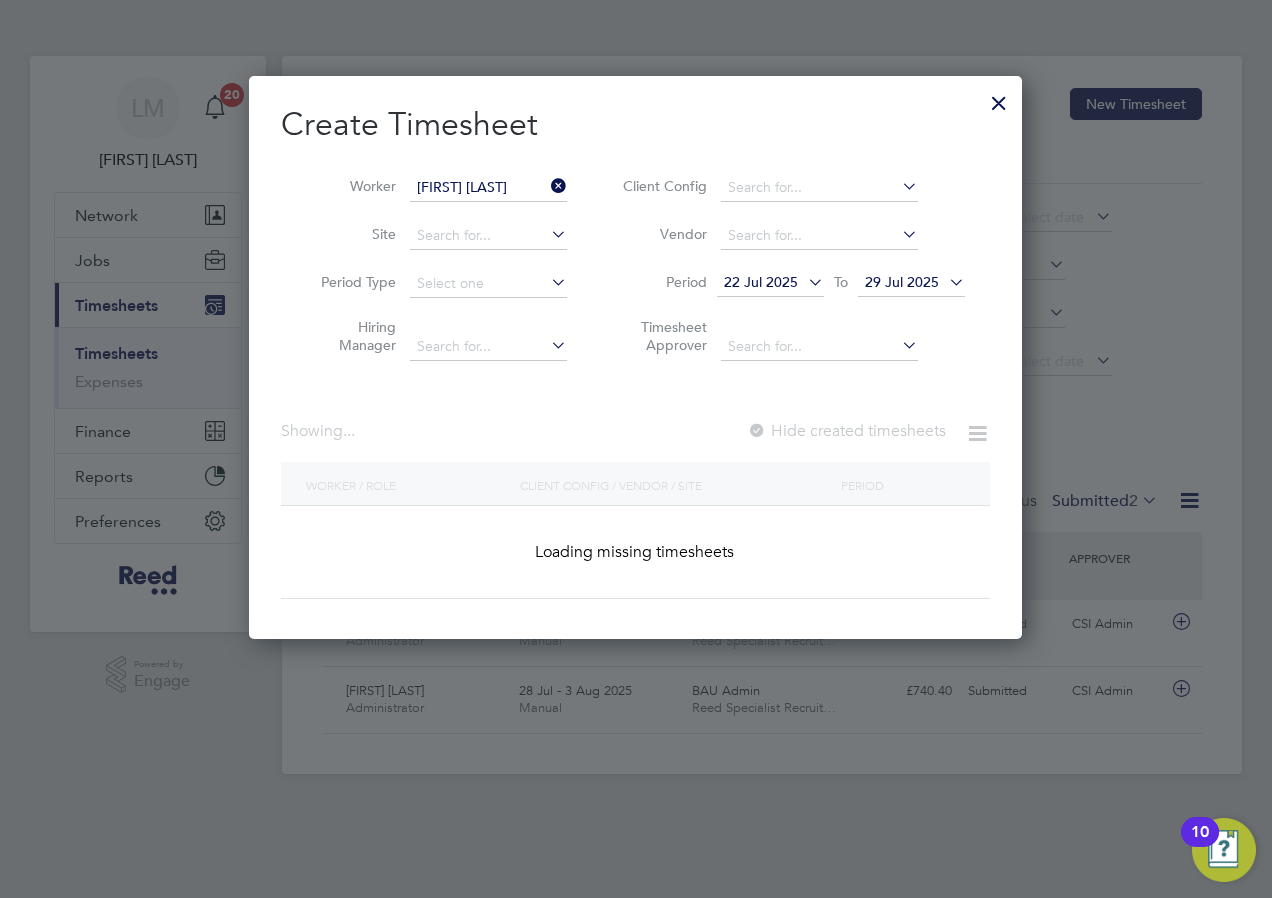 scroll, scrollTop: 10, scrollLeft: 10, axis: both 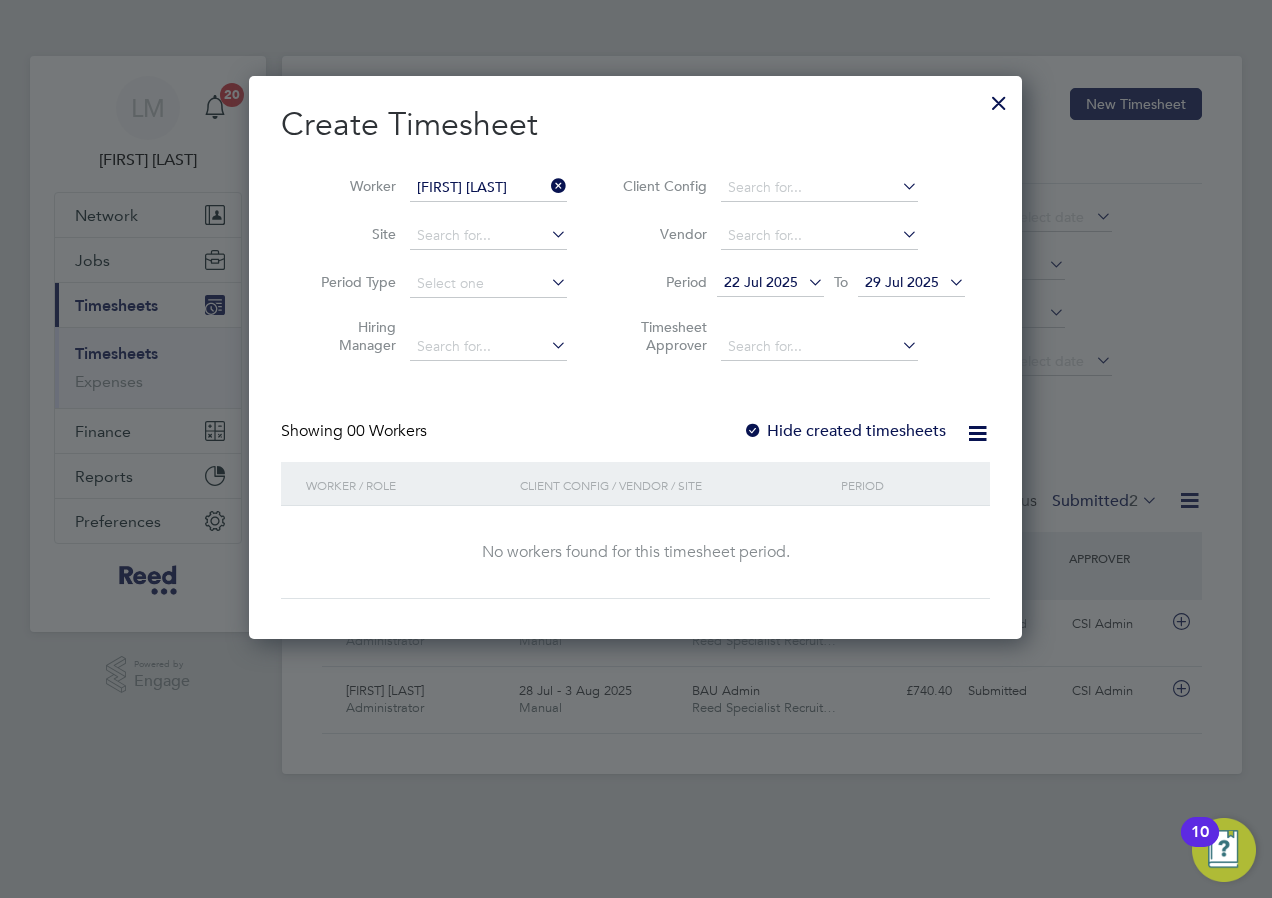 click at bounding box center [804, 282] 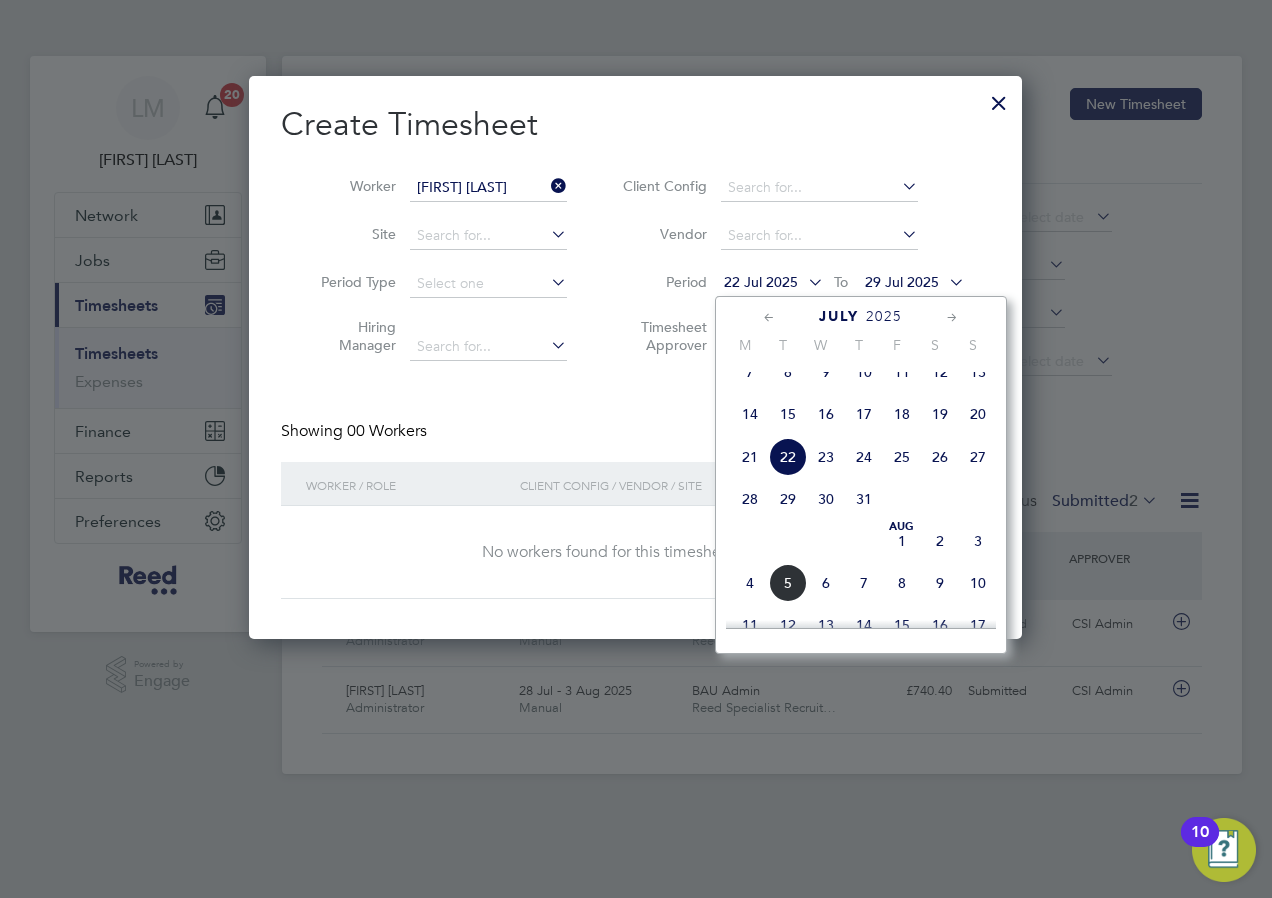 click on "28" 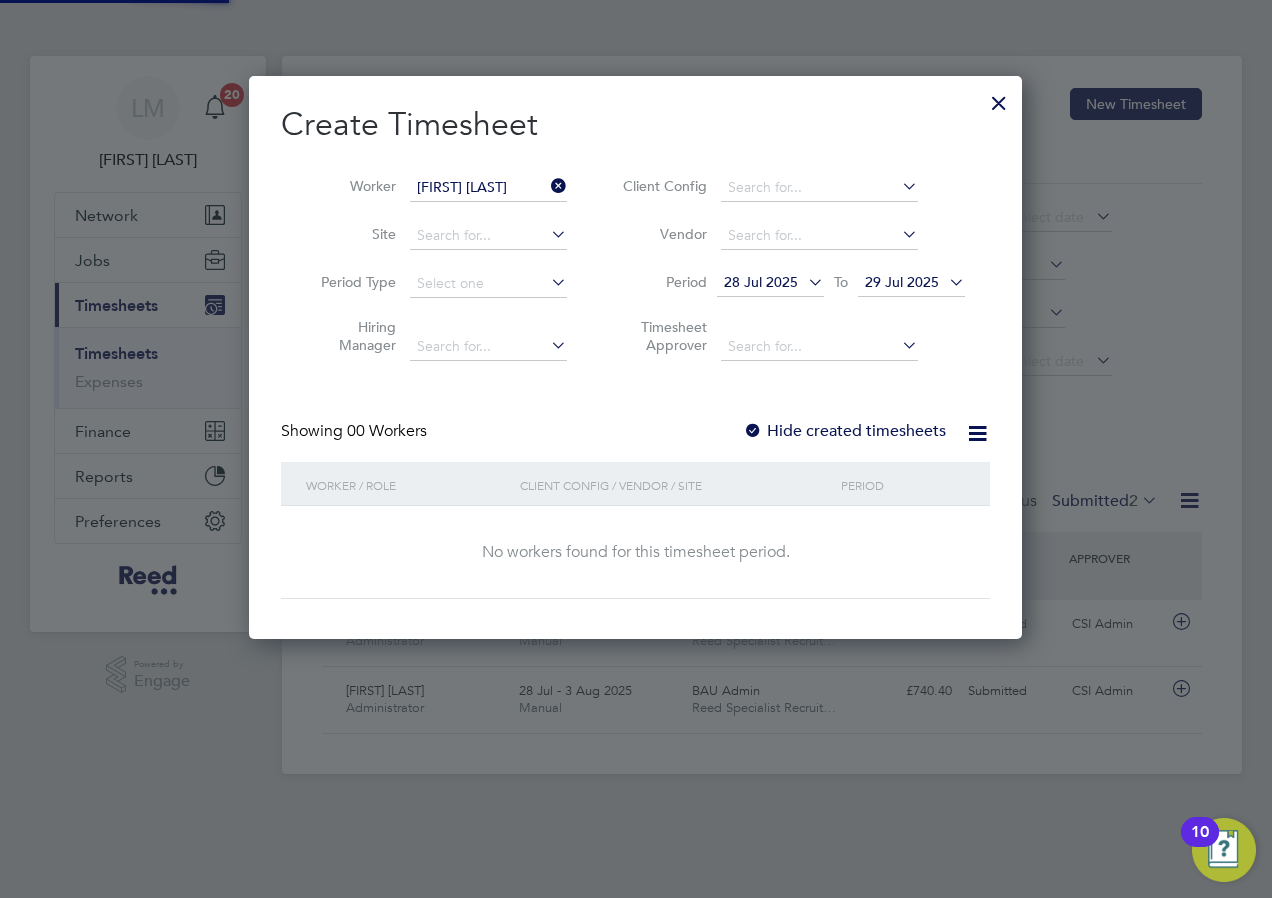 click on "Period
[DATE]
To
[DATE]" at bounding box center [791, 284] 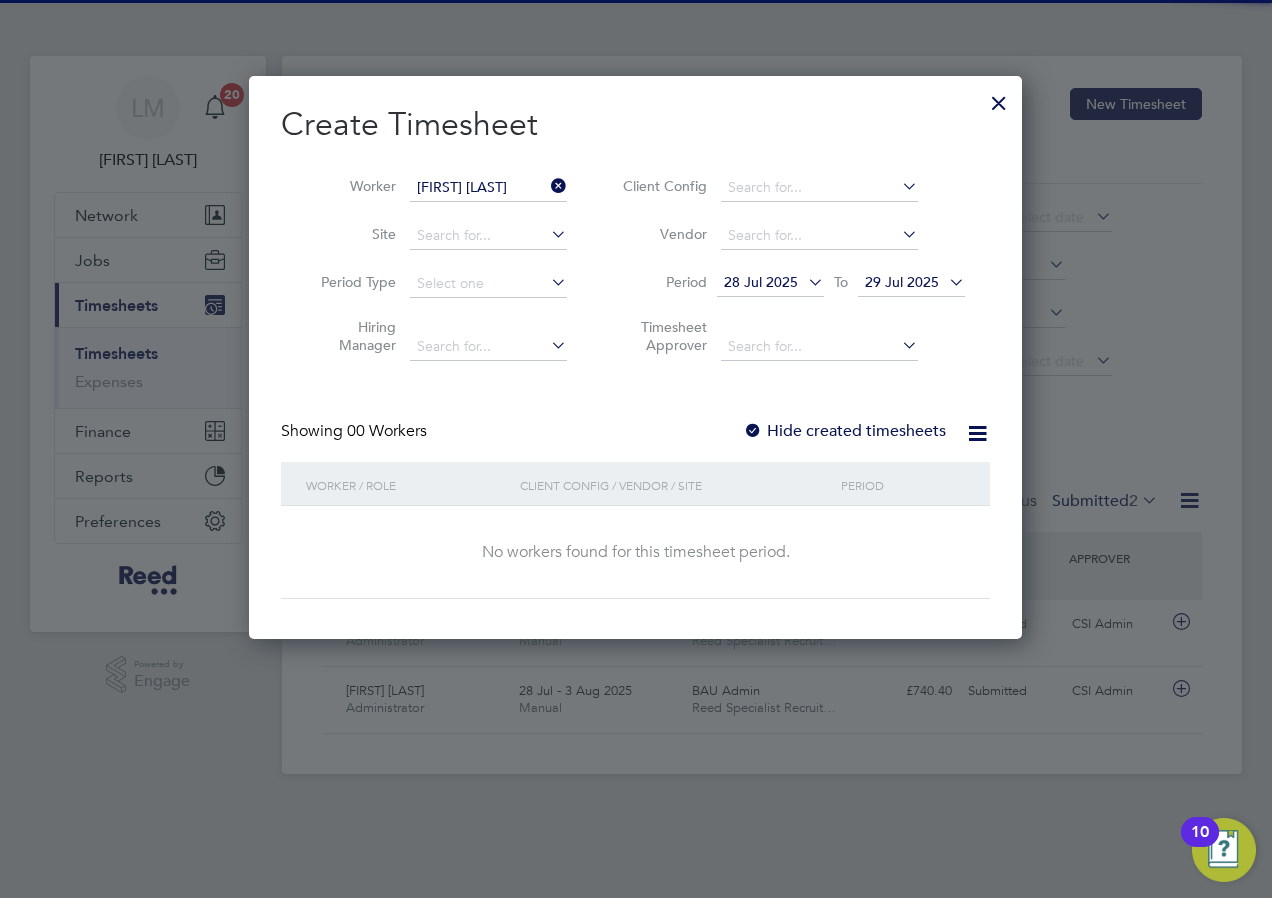 click at bounding box center [945, 282] 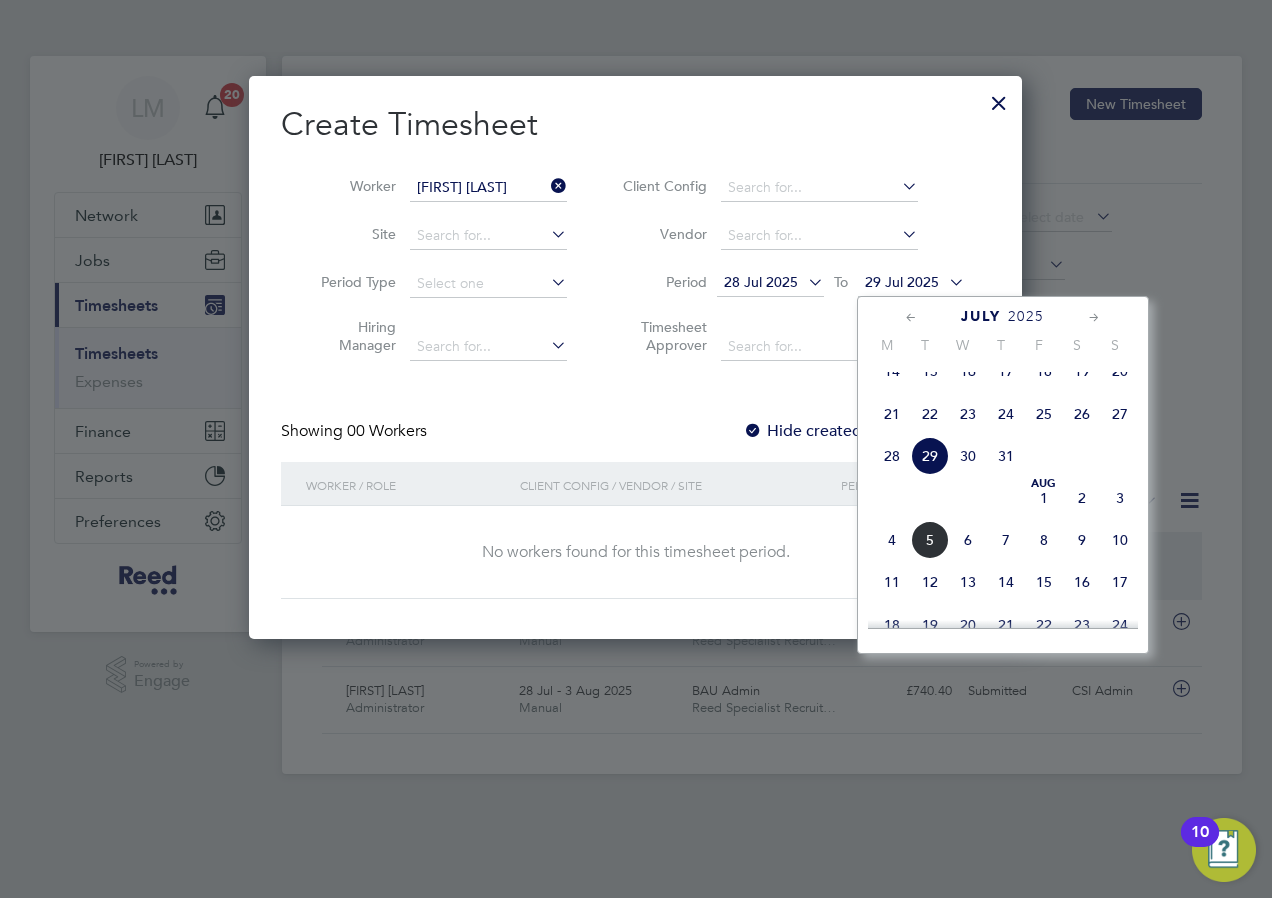 click on "Aug 1" 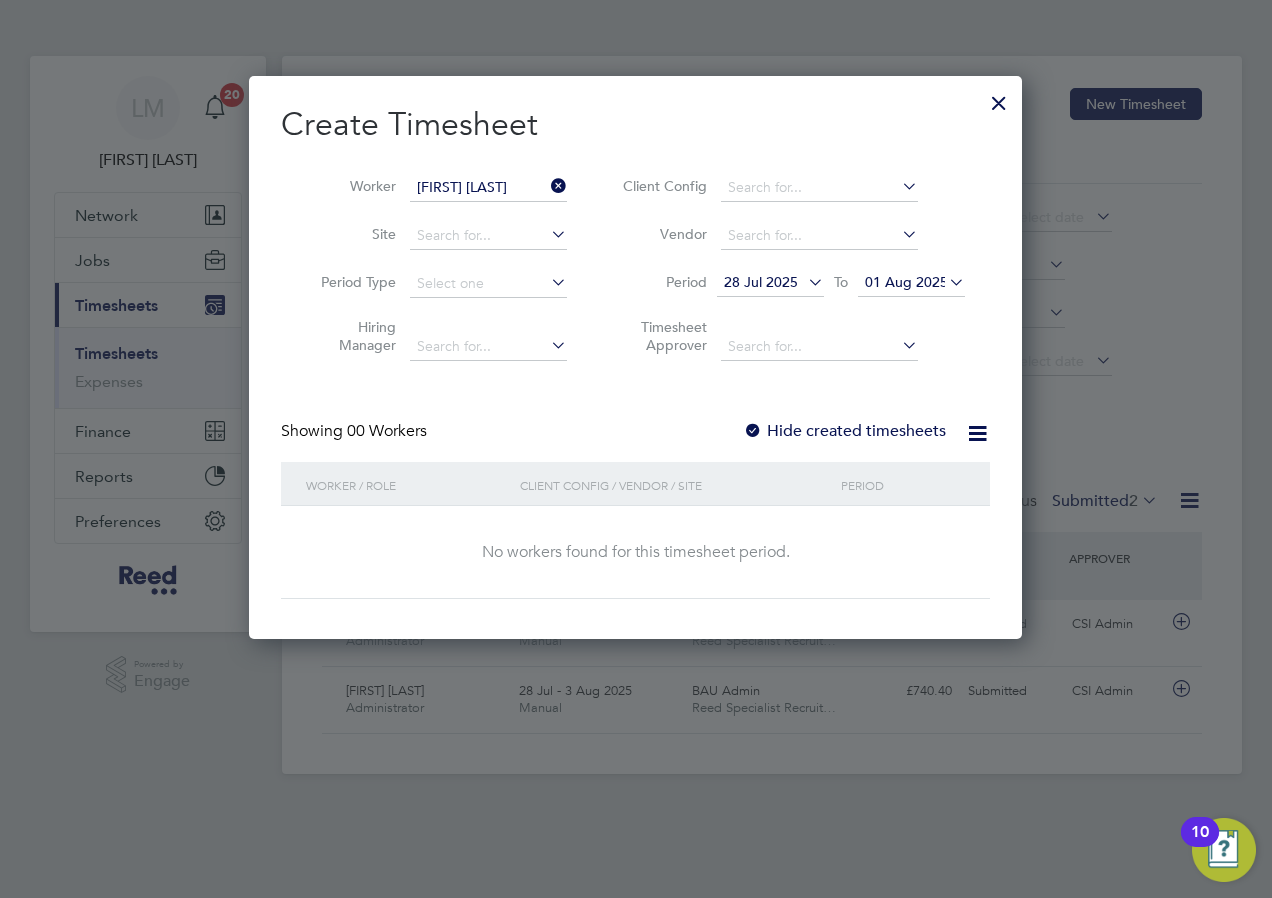 click on "Client Config / Vendor / Site" at bounding box center (675, 485) 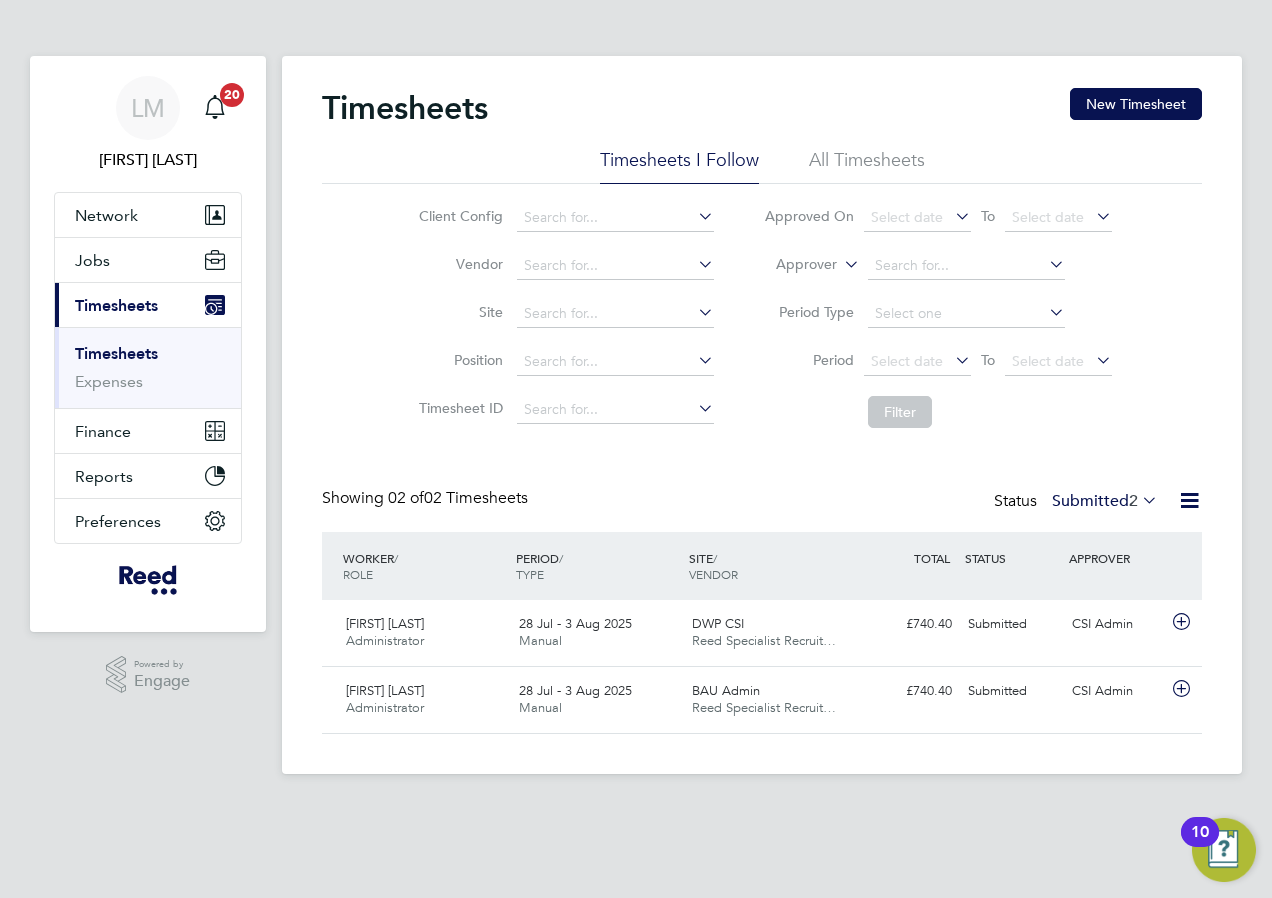 click on "All Timesheets" 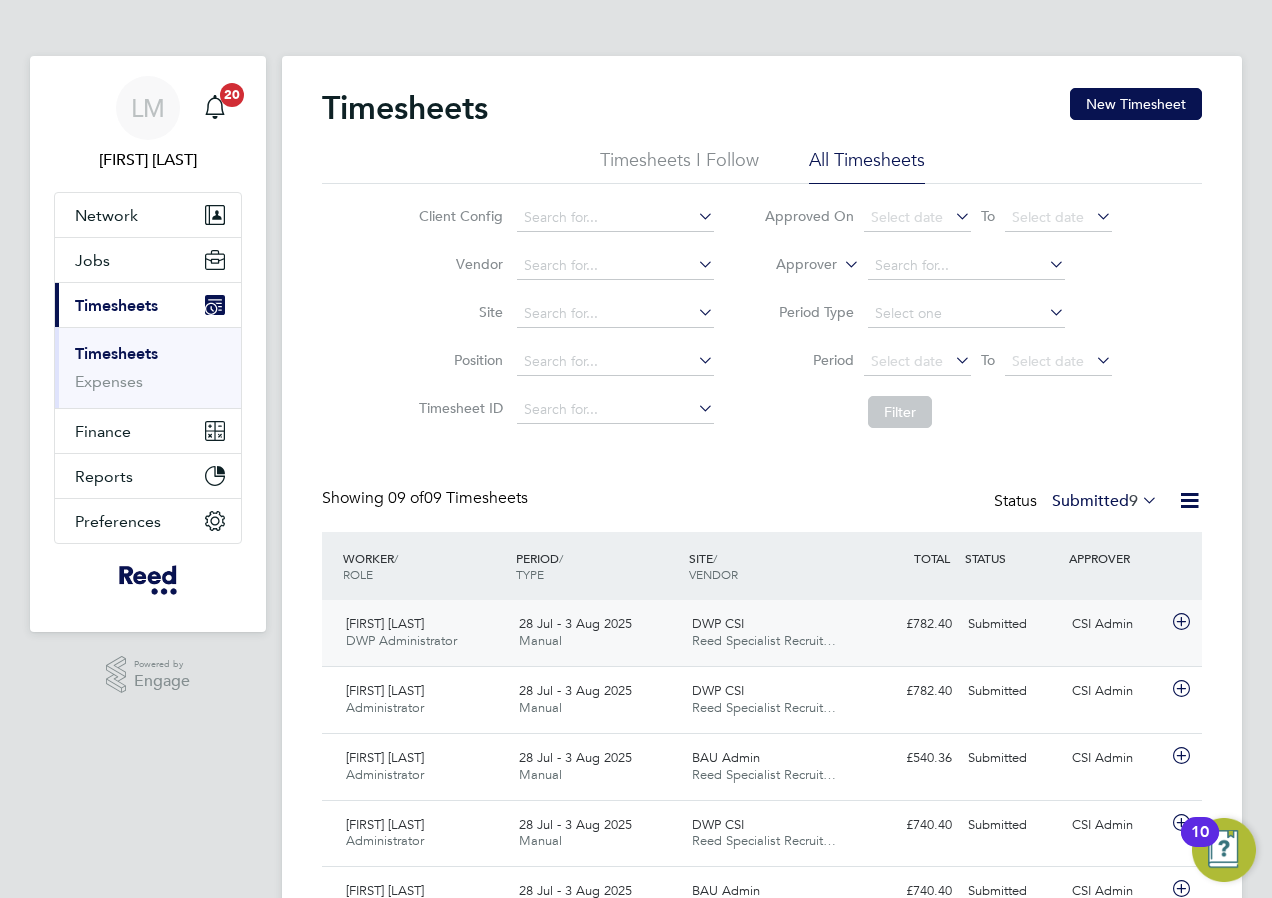 click on "[FIRST] [LAST]" 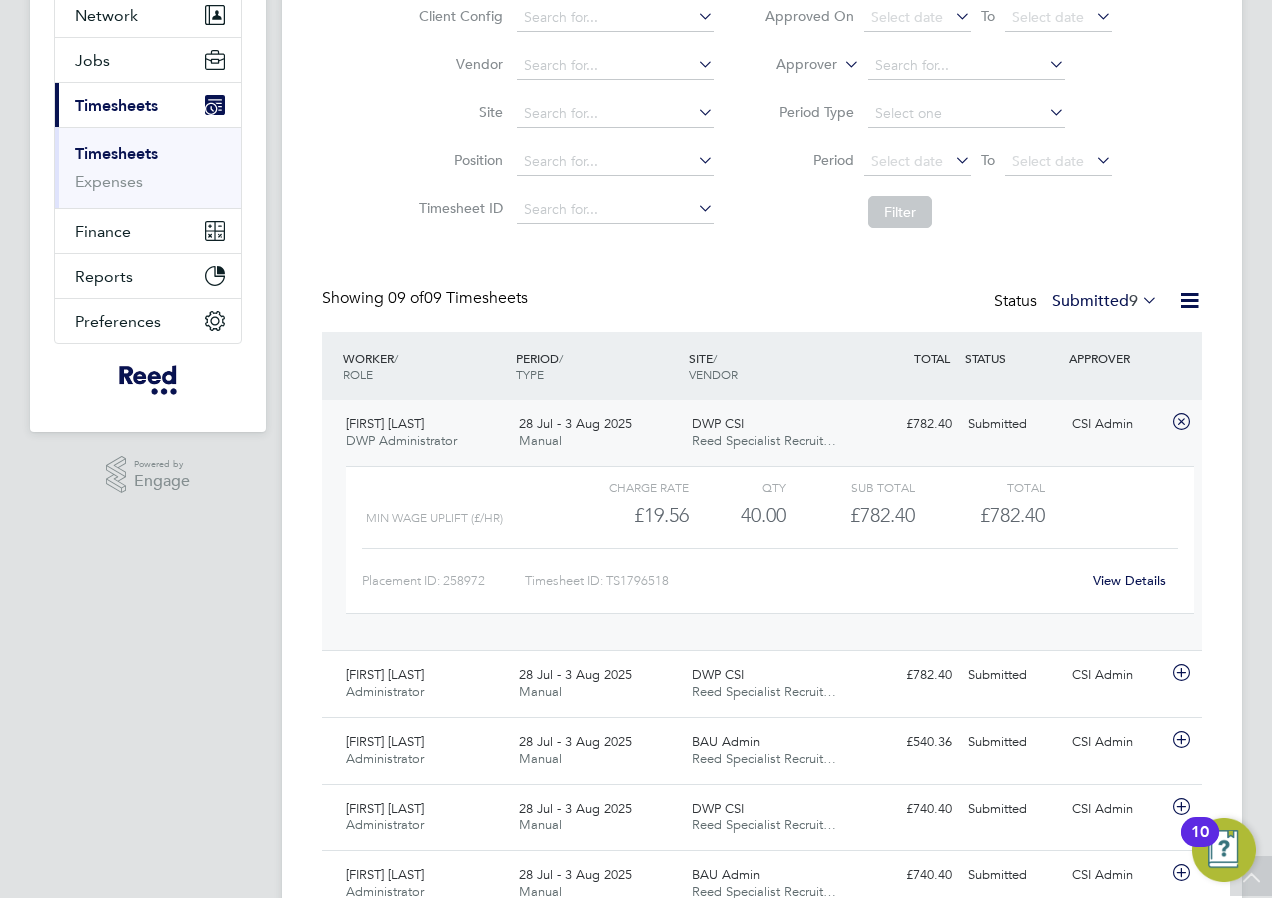 click on "Manual" 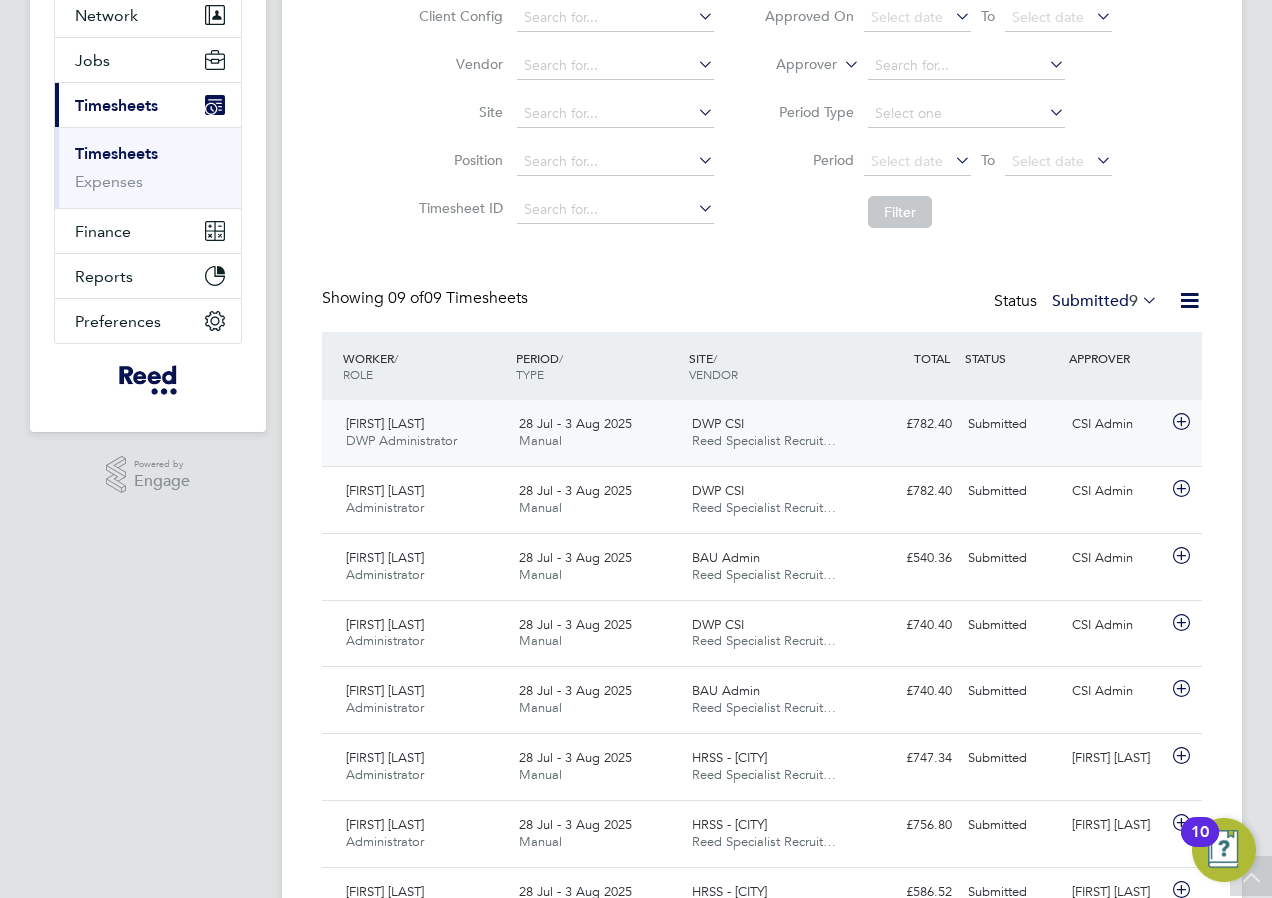 click on "Manual" 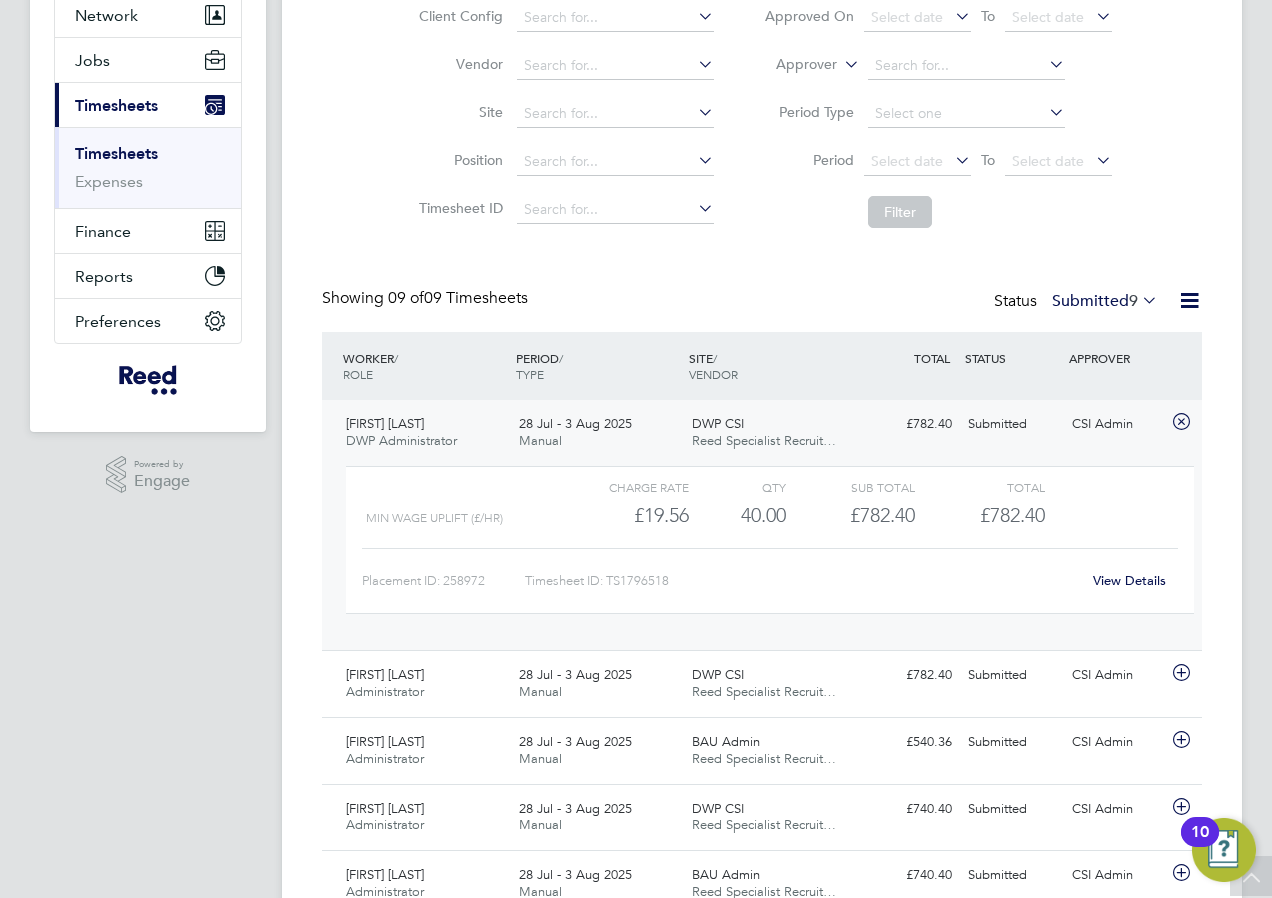click on "Reed Specialist Recruit…" 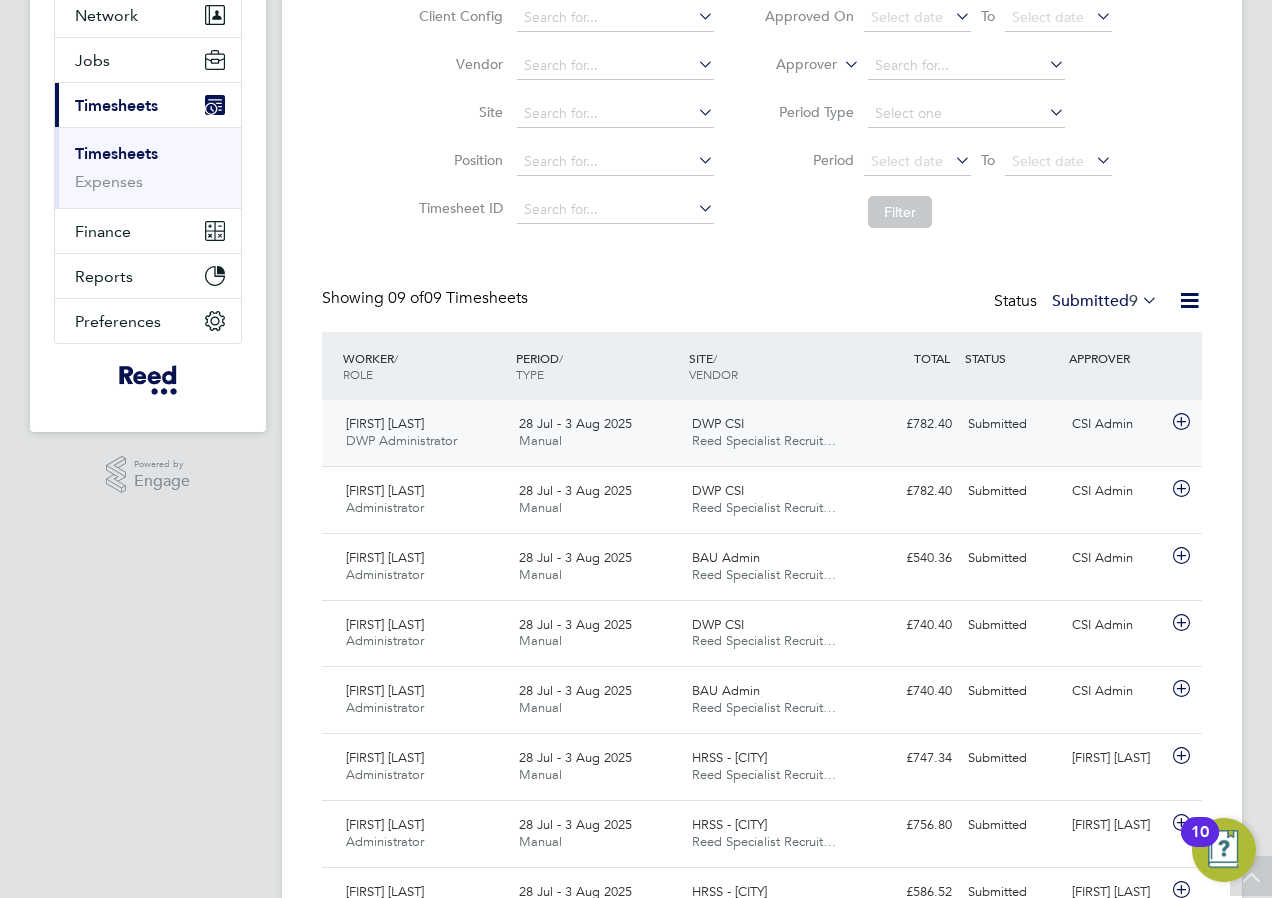 click on "Reed Specialist Recruit…" 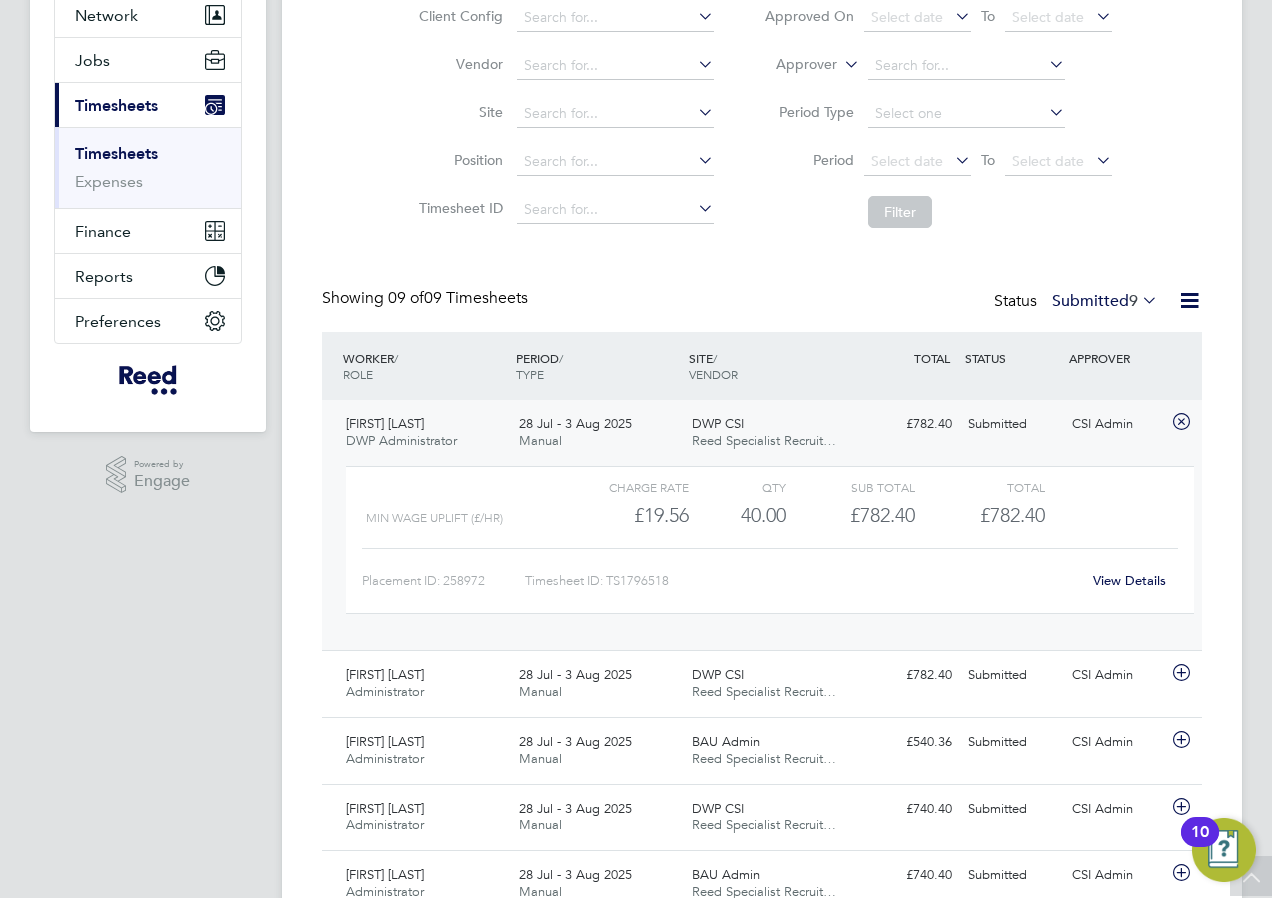 click on "View Details" 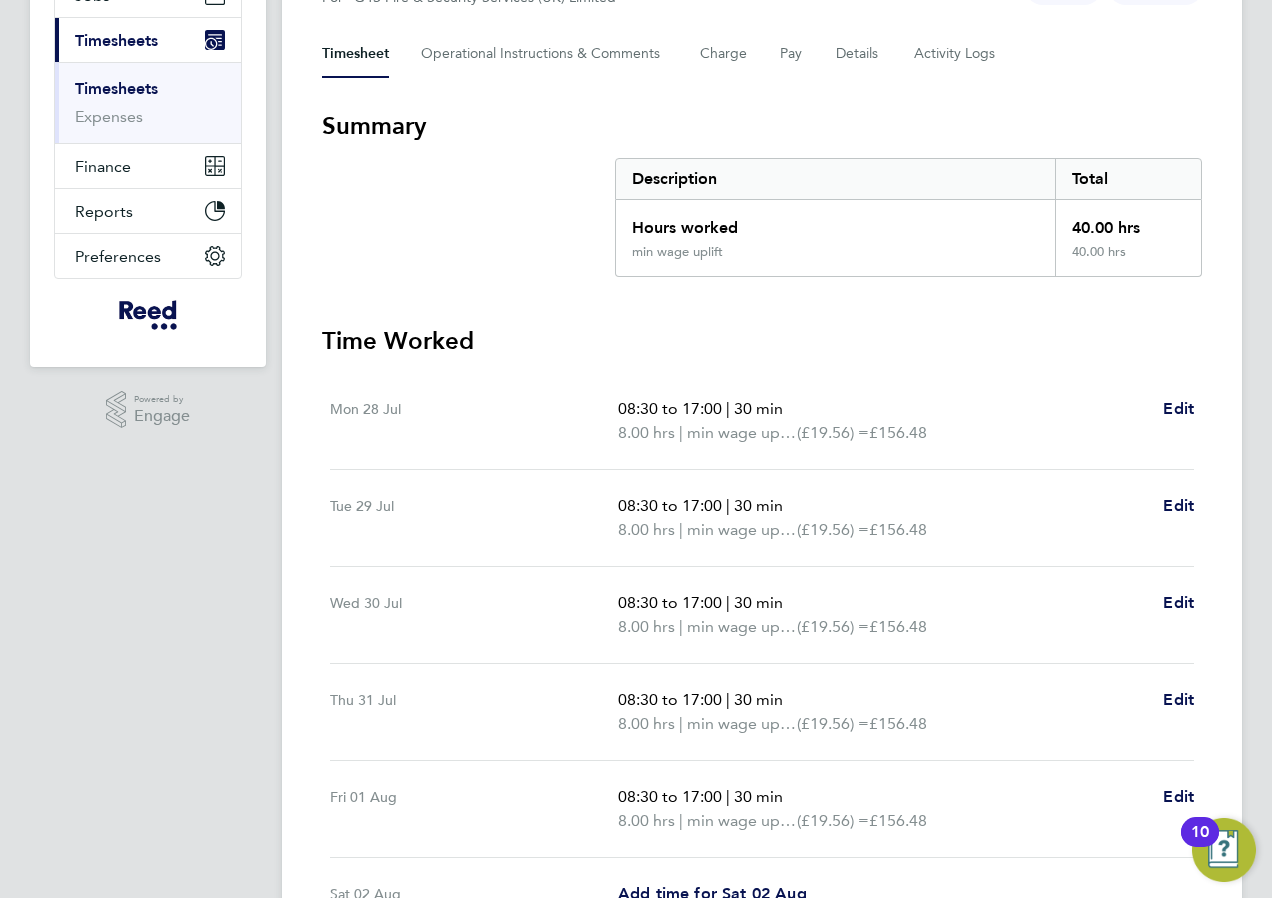 scroll, scrollTop: 300, scrollLeft: 0, axis: vertical 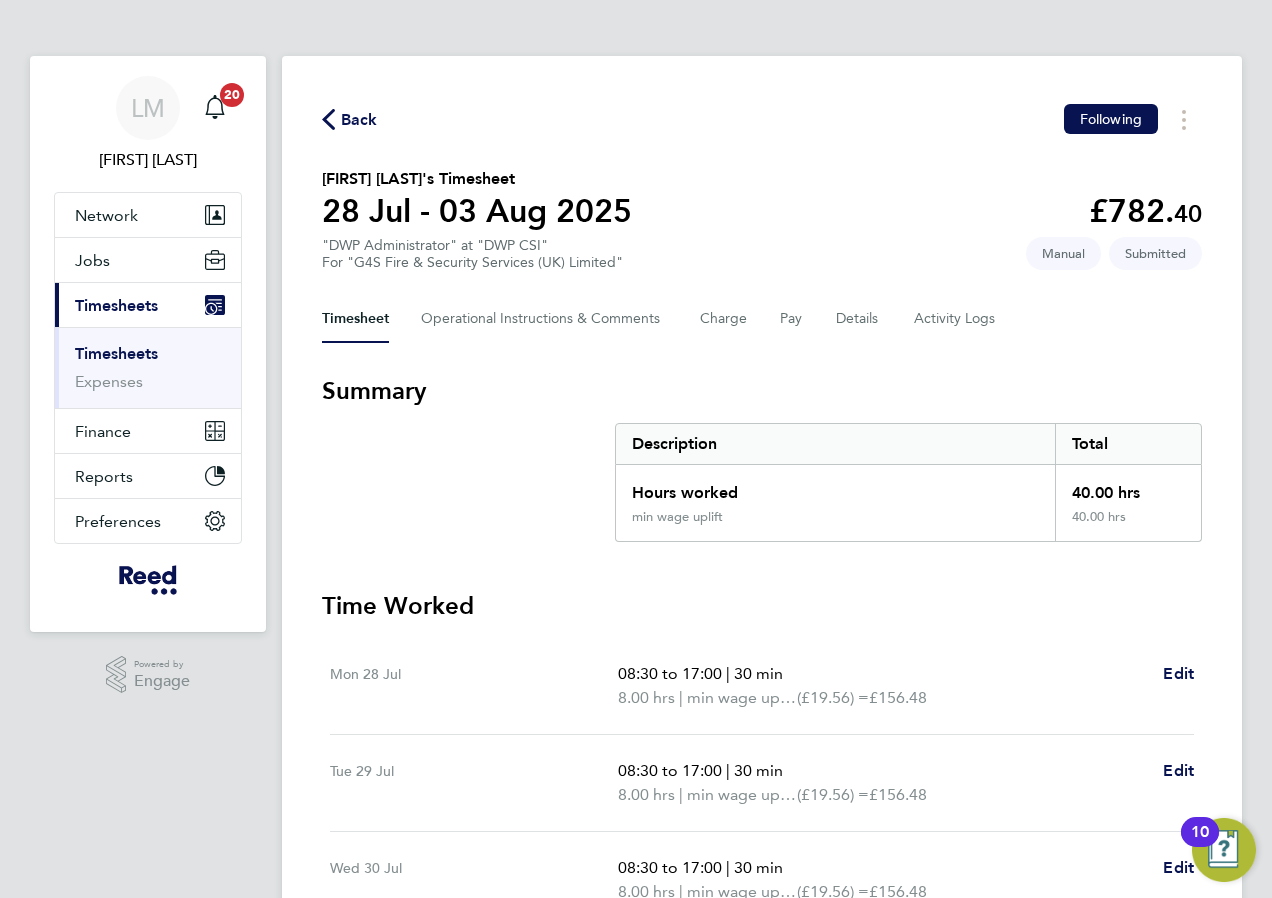 click on "Back" 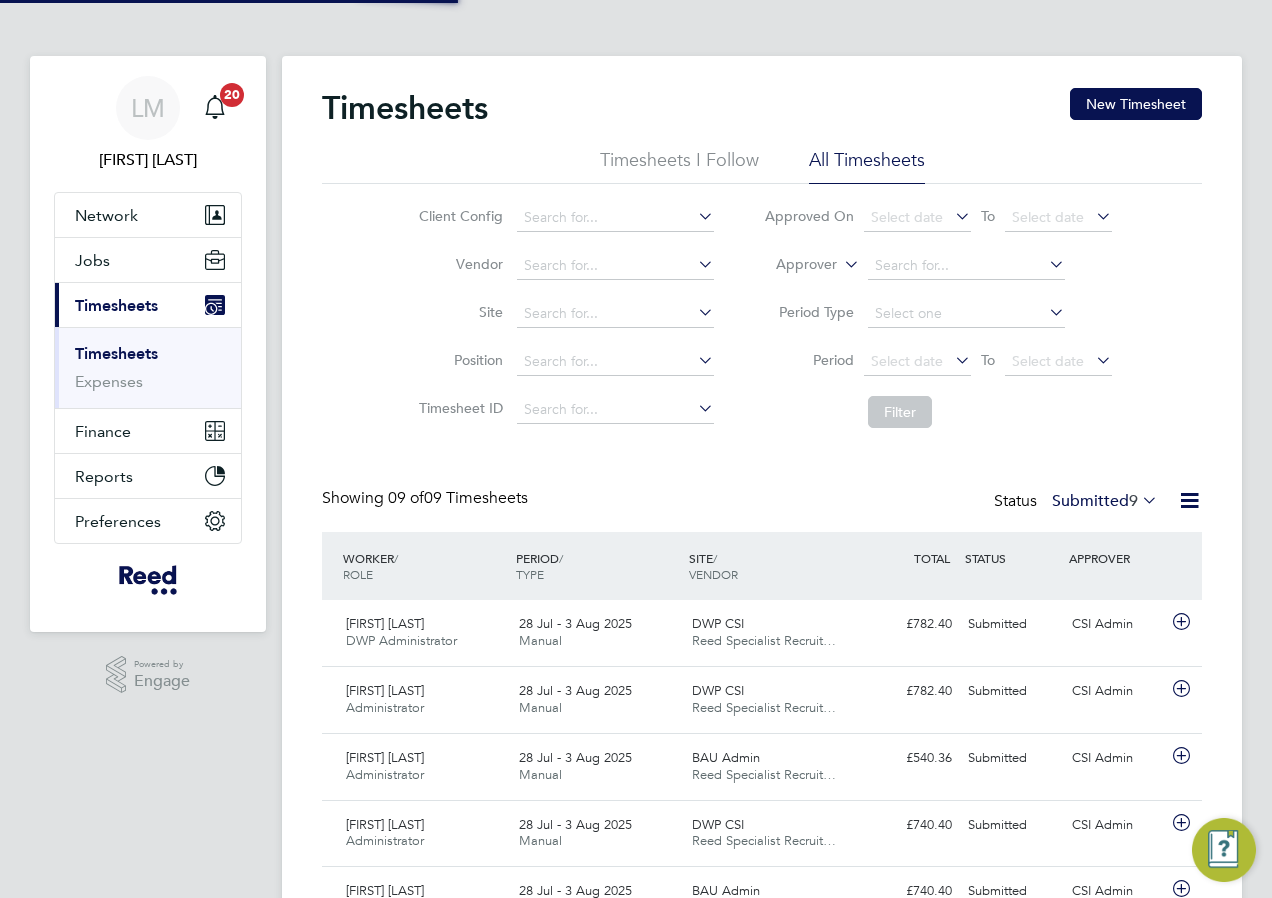 scroll, scrollTop: 10, scrollLeft: 10, axis: both 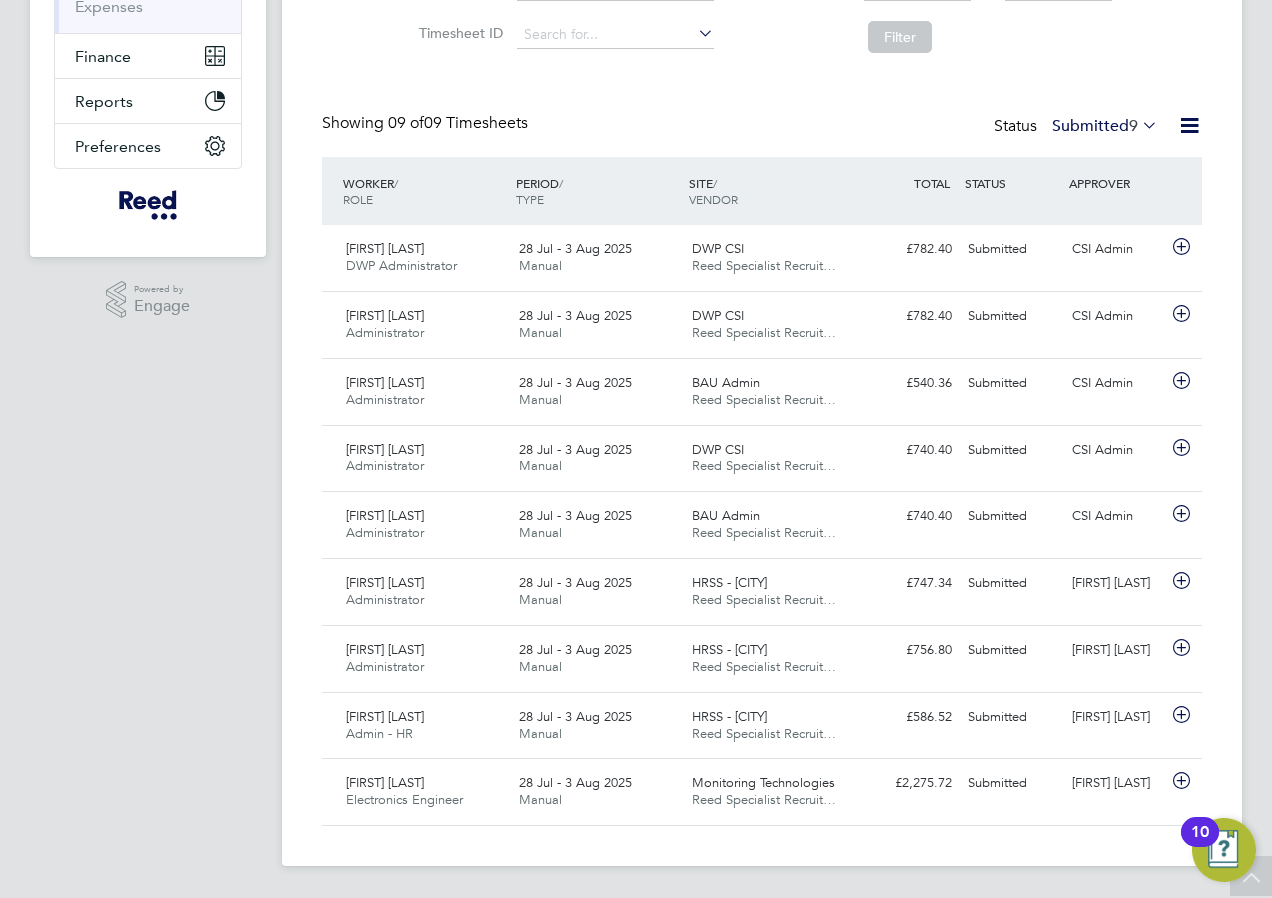 click on "Submitted  9" 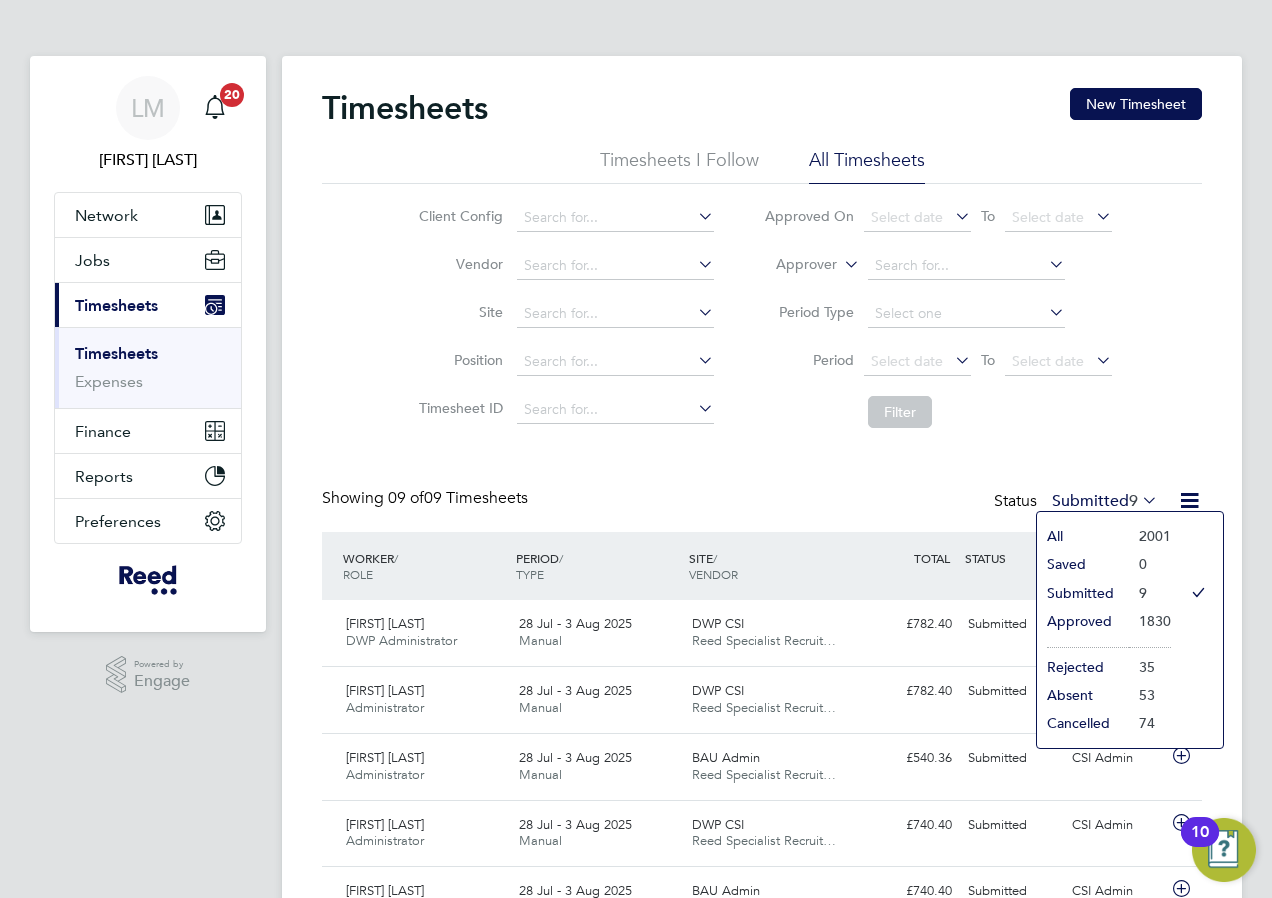 click on "All" 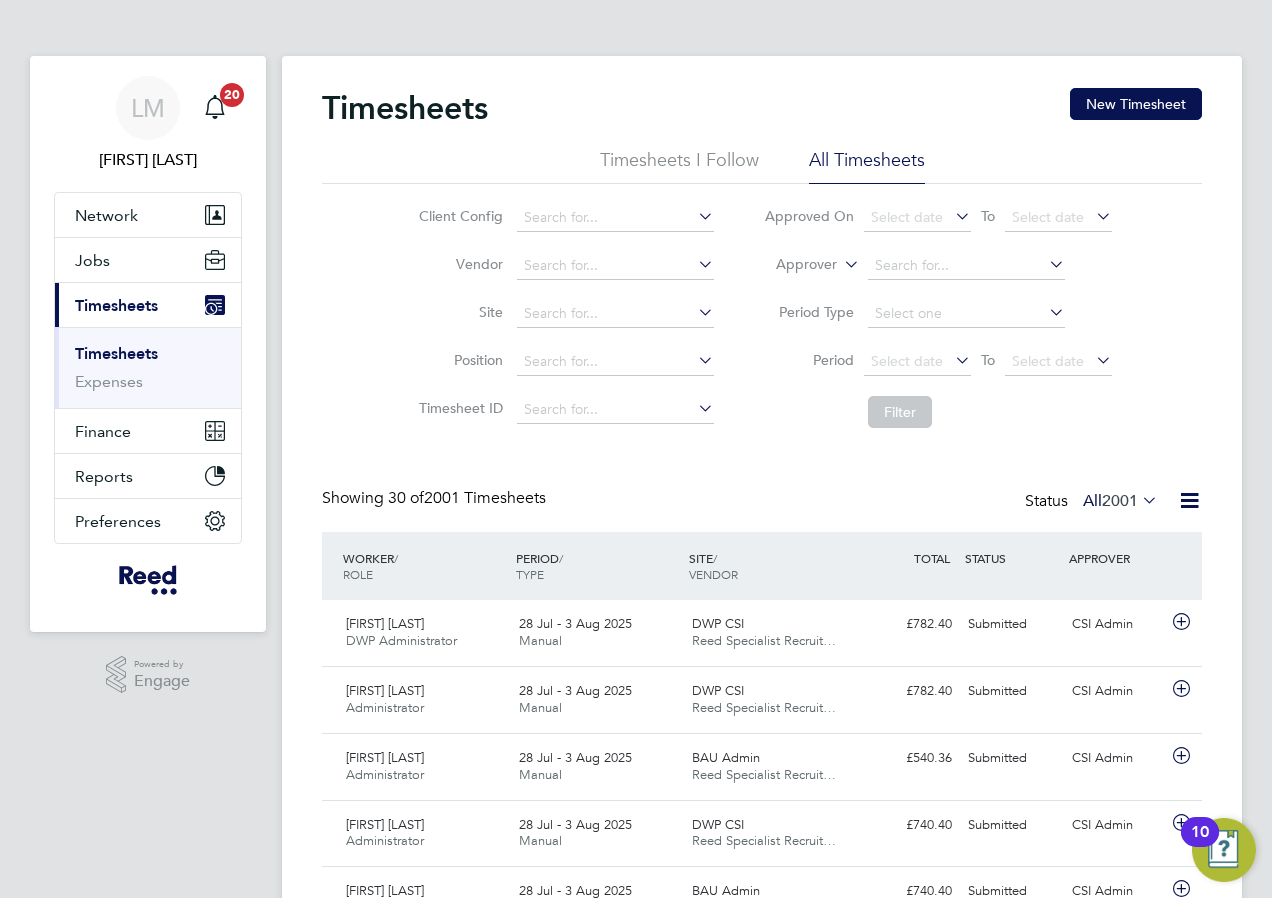 drag, startPoint x: 824, startPoint y: 275, endPoint x: 826, endPoint y: 262, distance: 13.152946 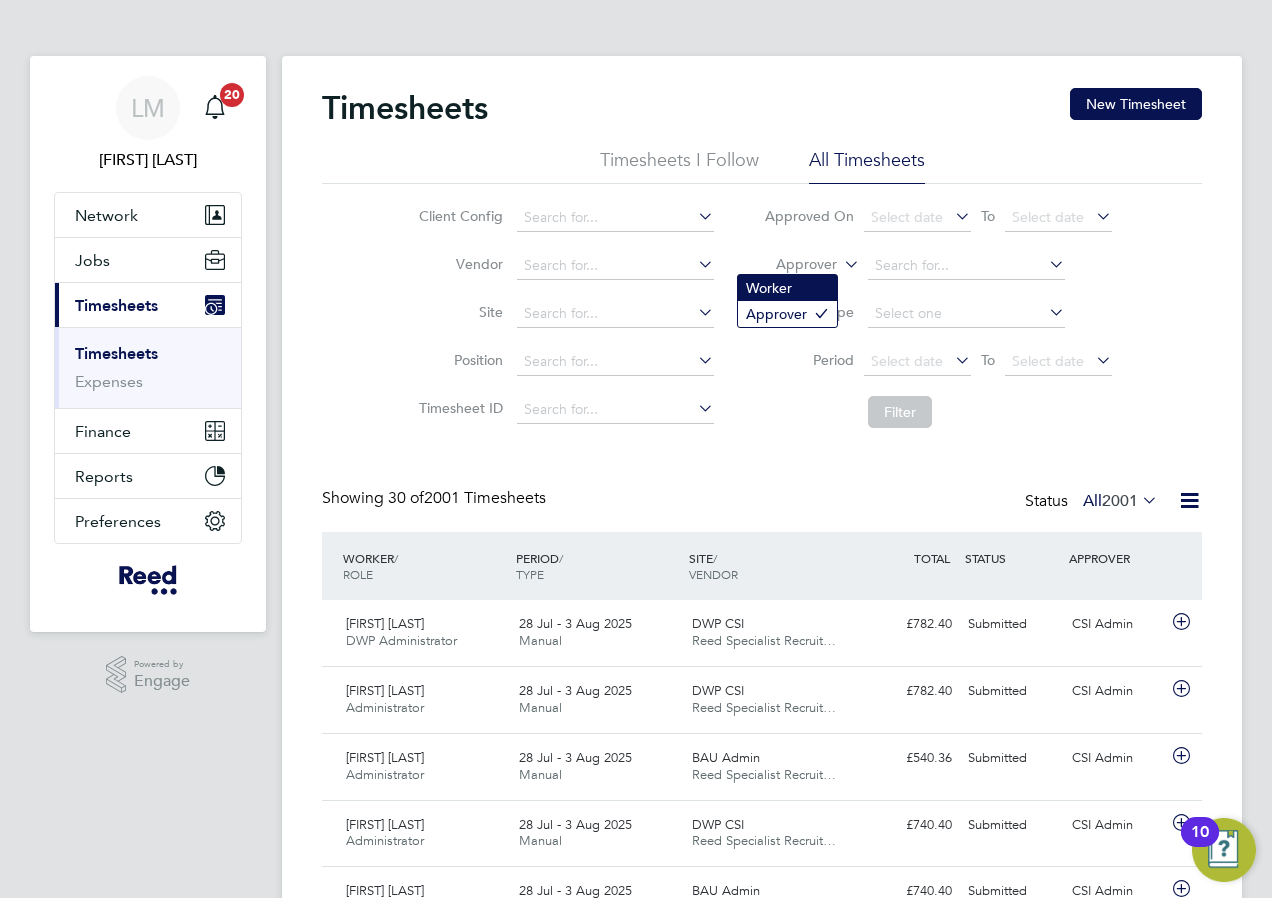 click on "Worker" 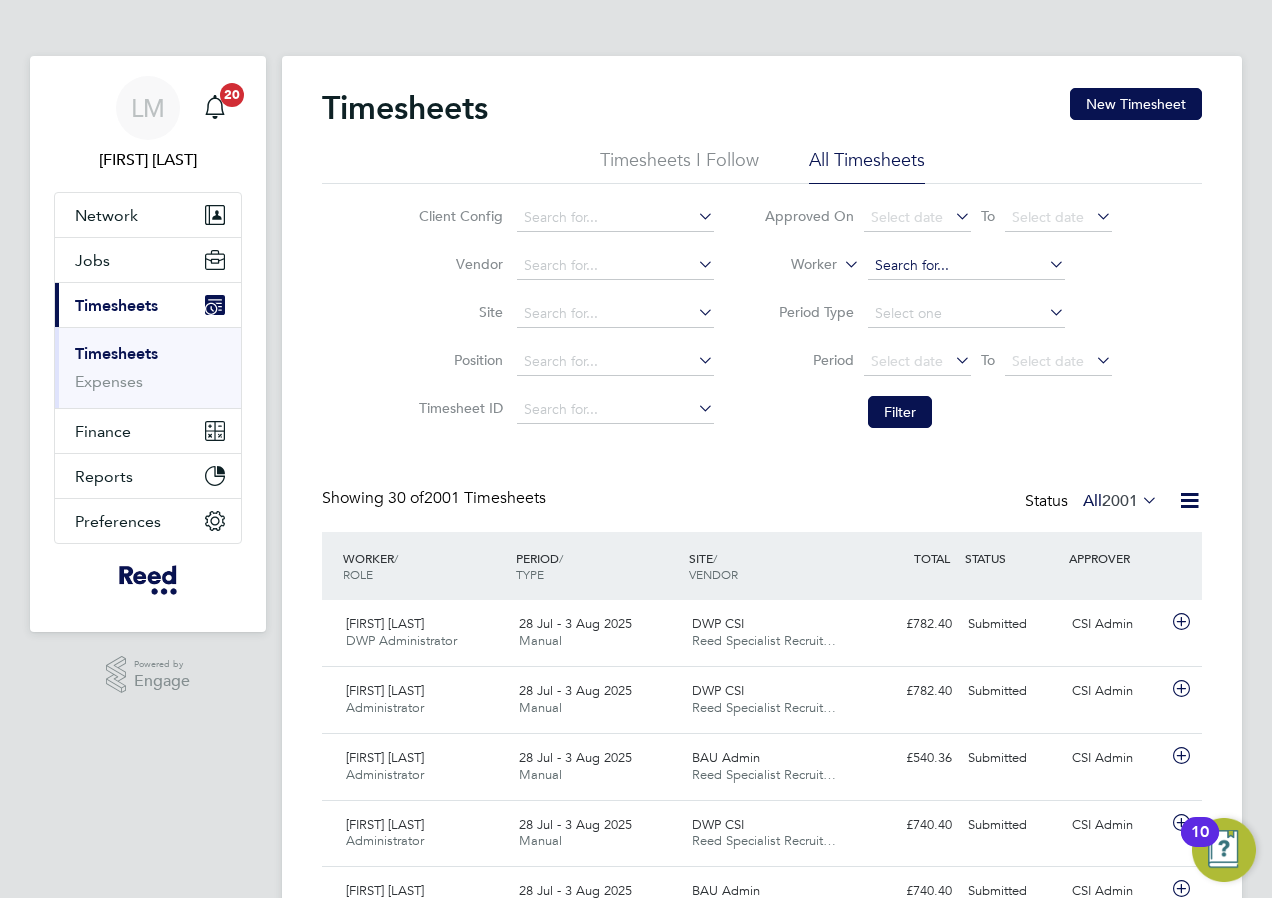 click 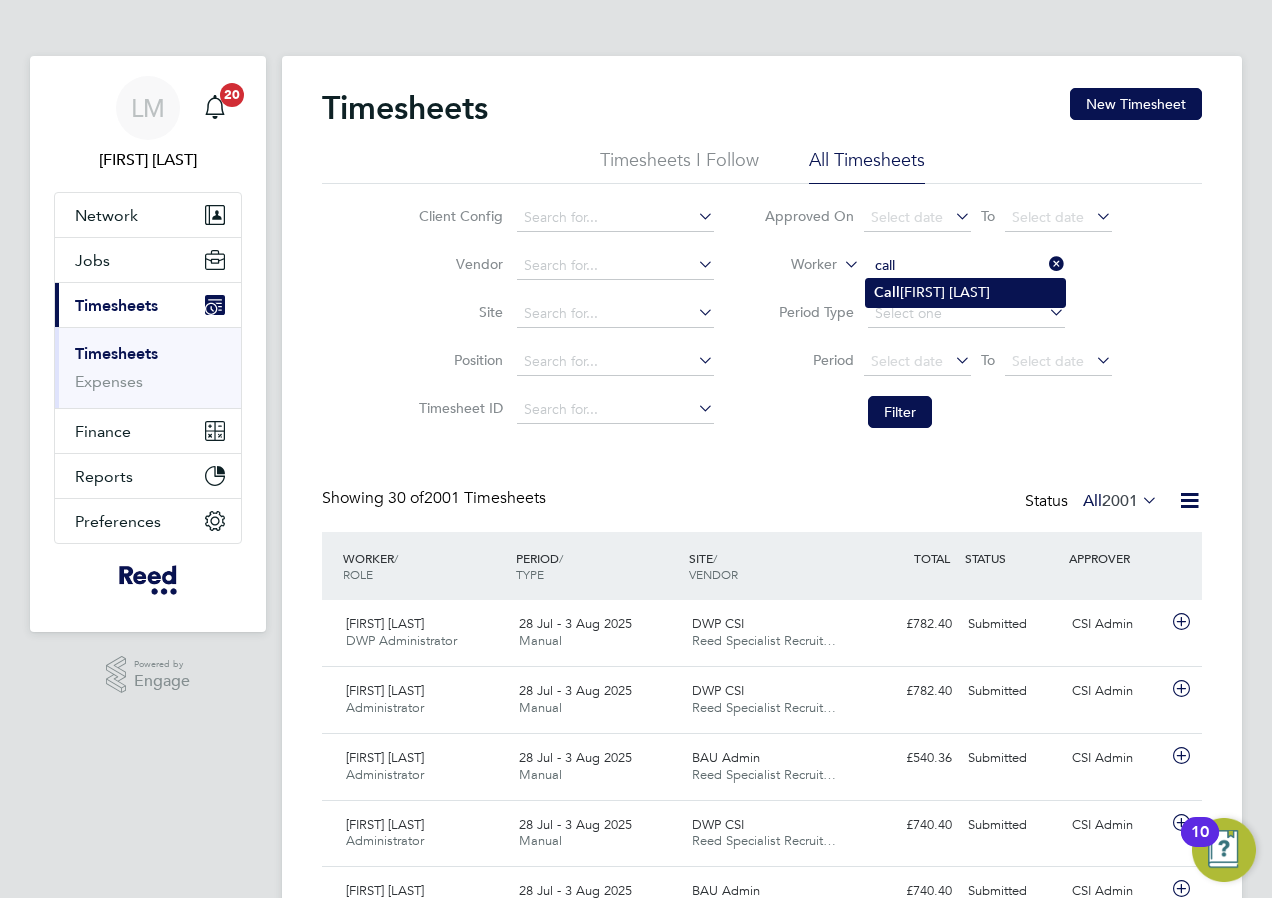 click on "Call um Sullivan" 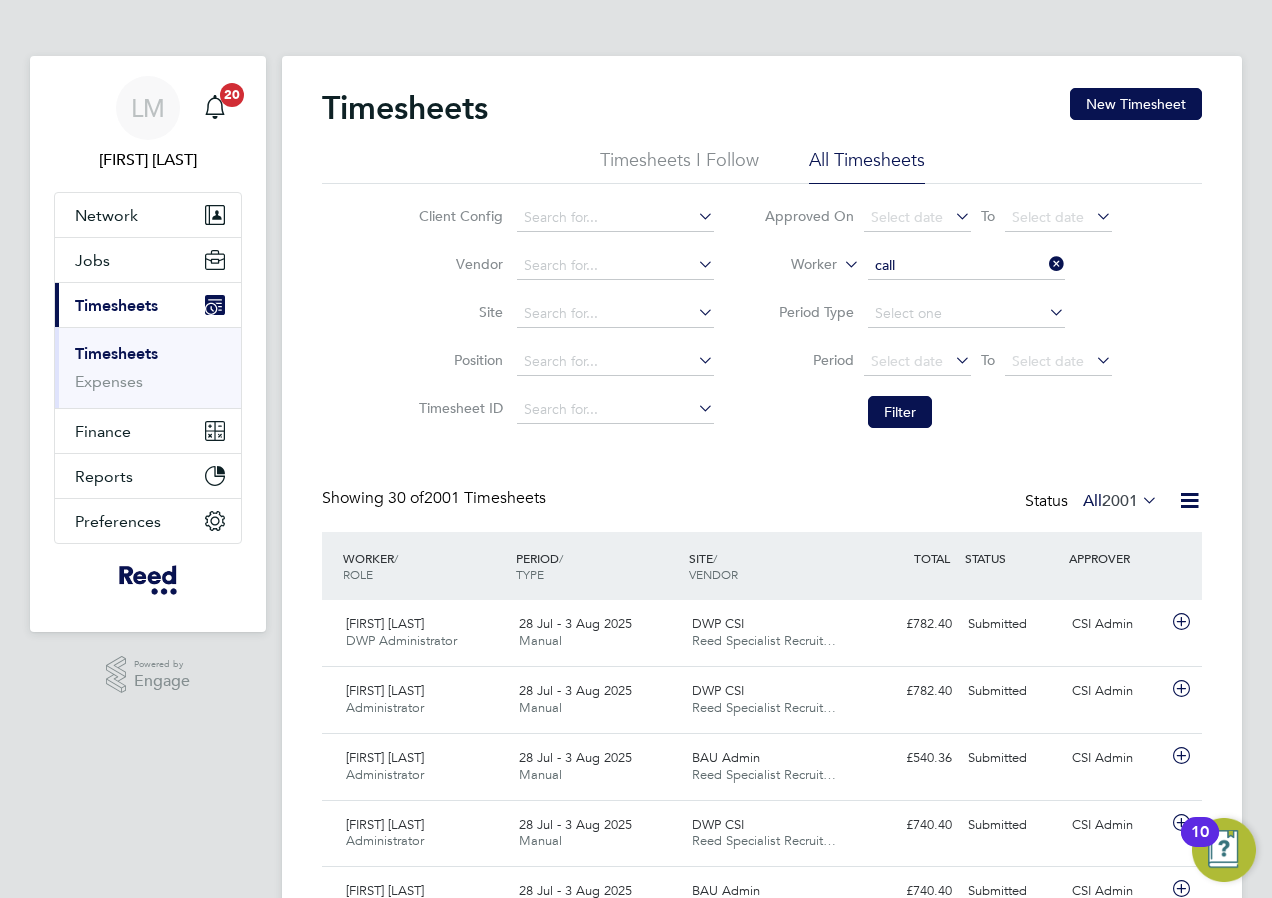 type on "[FIRST] [LAST]" 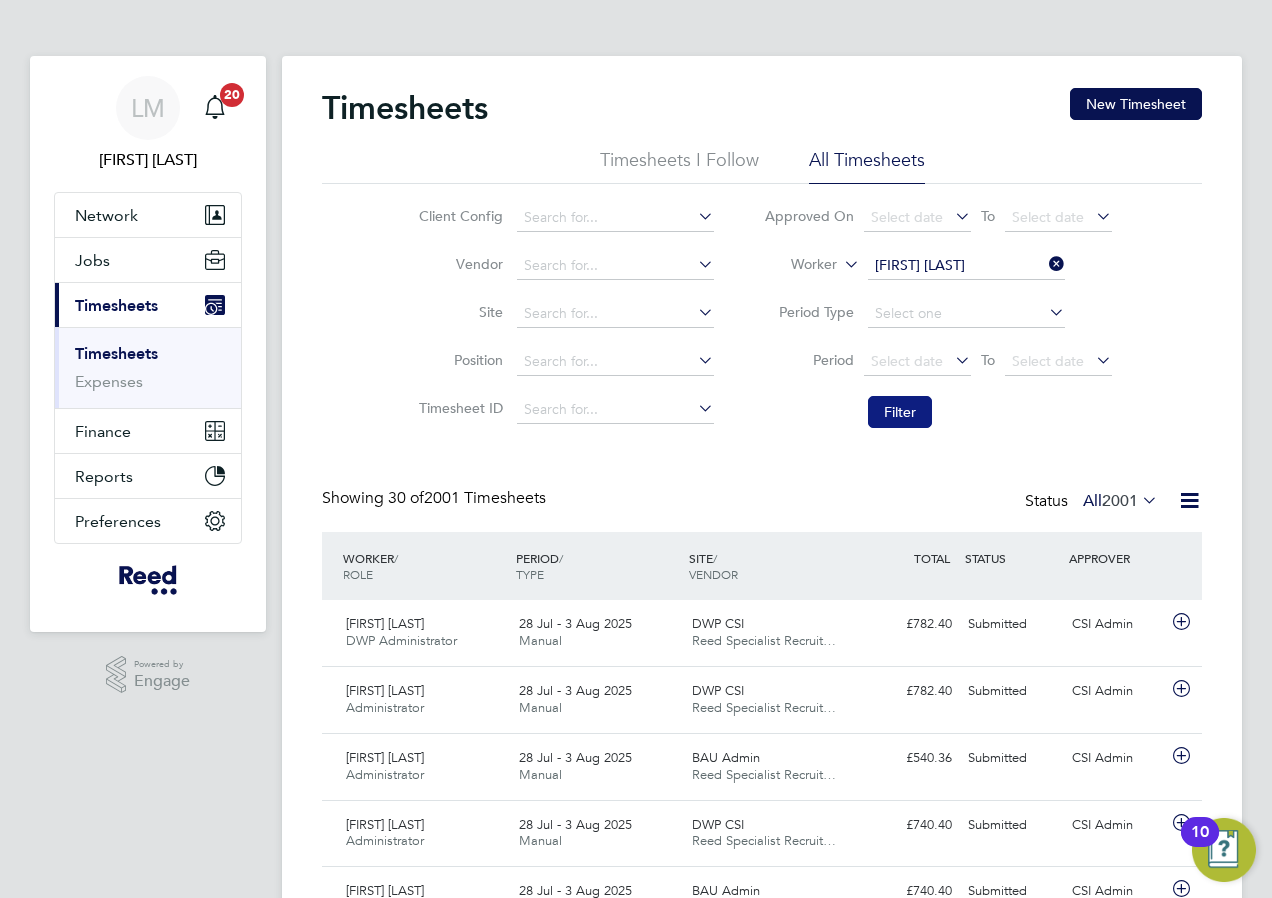 click on "Filter" 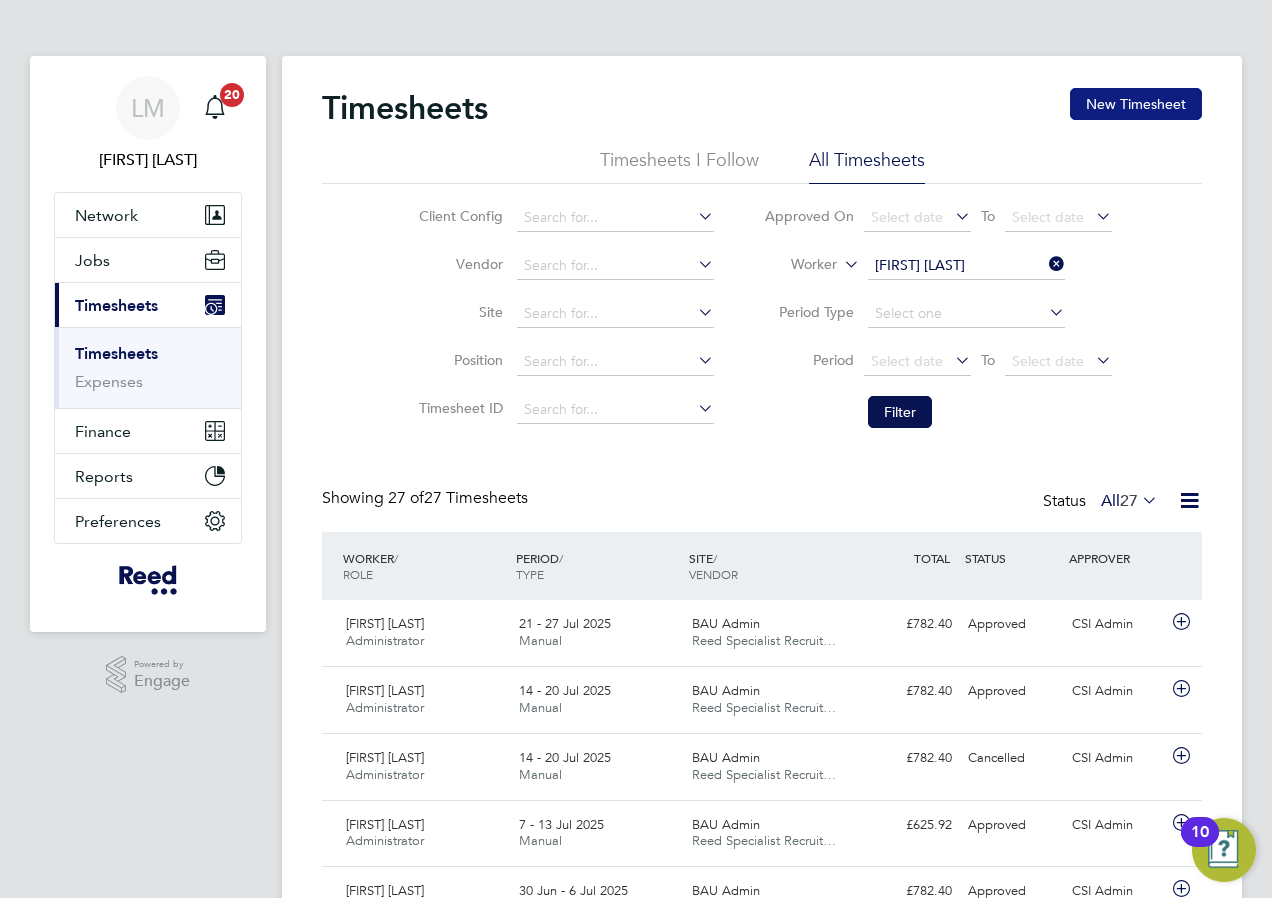 click on "New Timesheet" 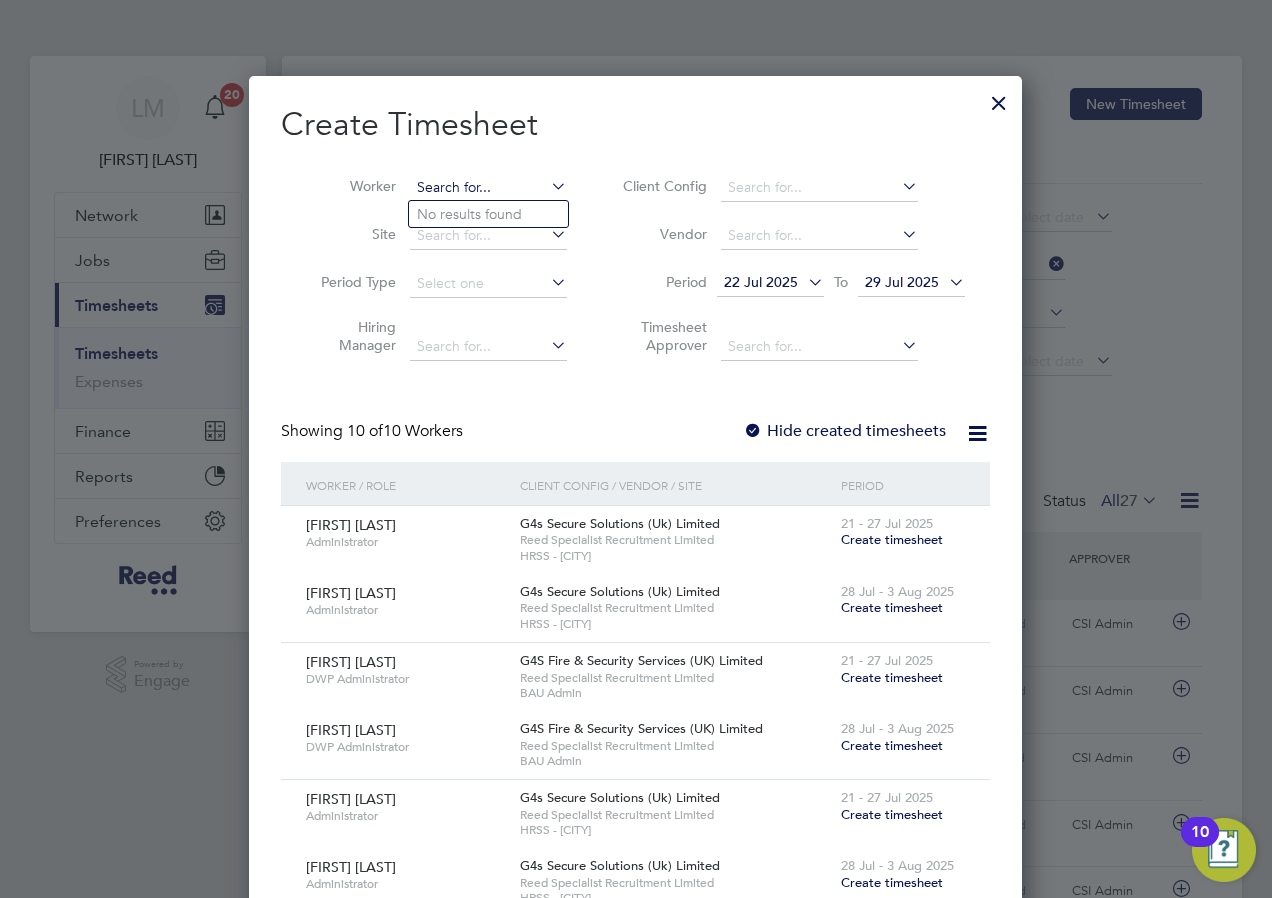 click at bounding box center [488, 188] 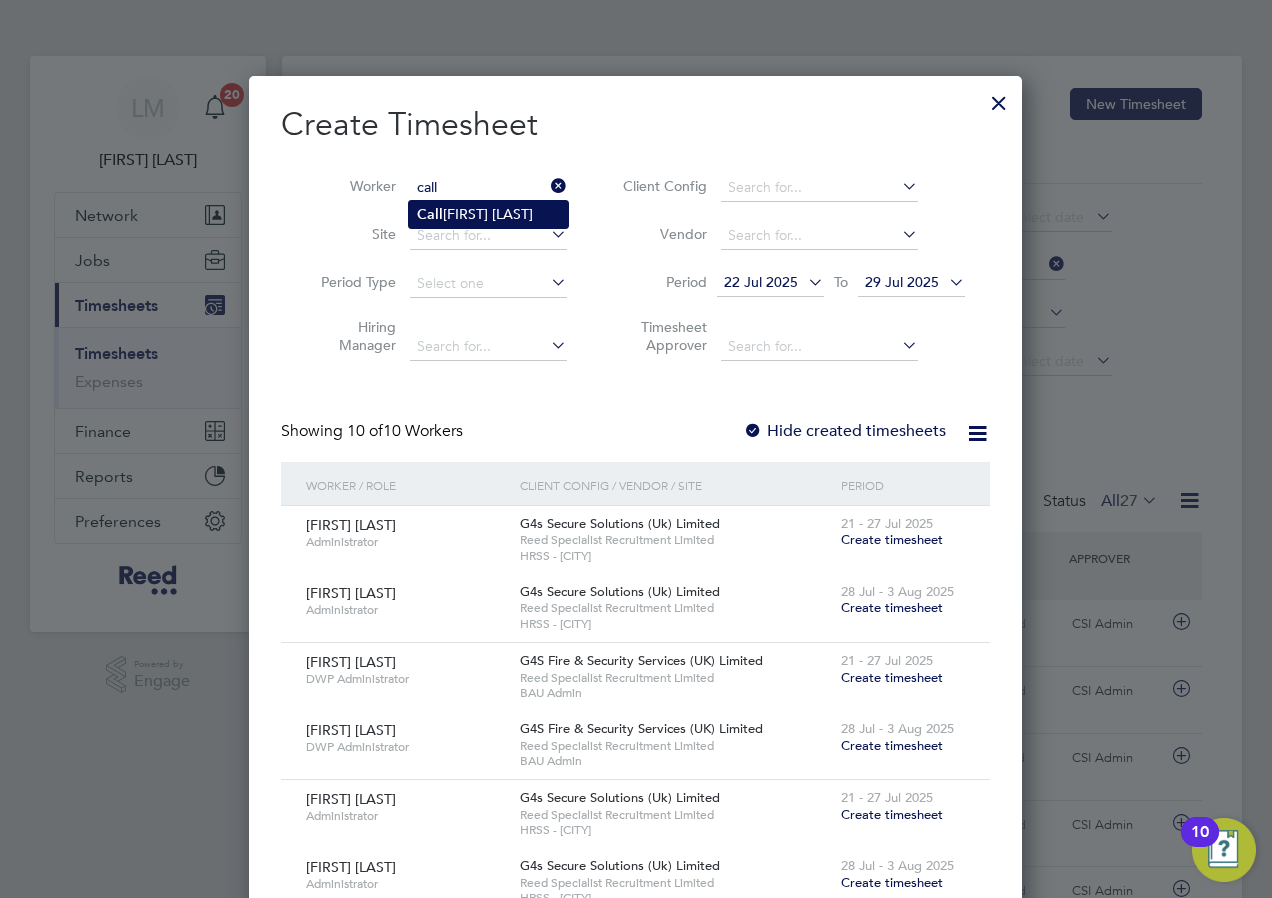 click on "Call um Sullivan" 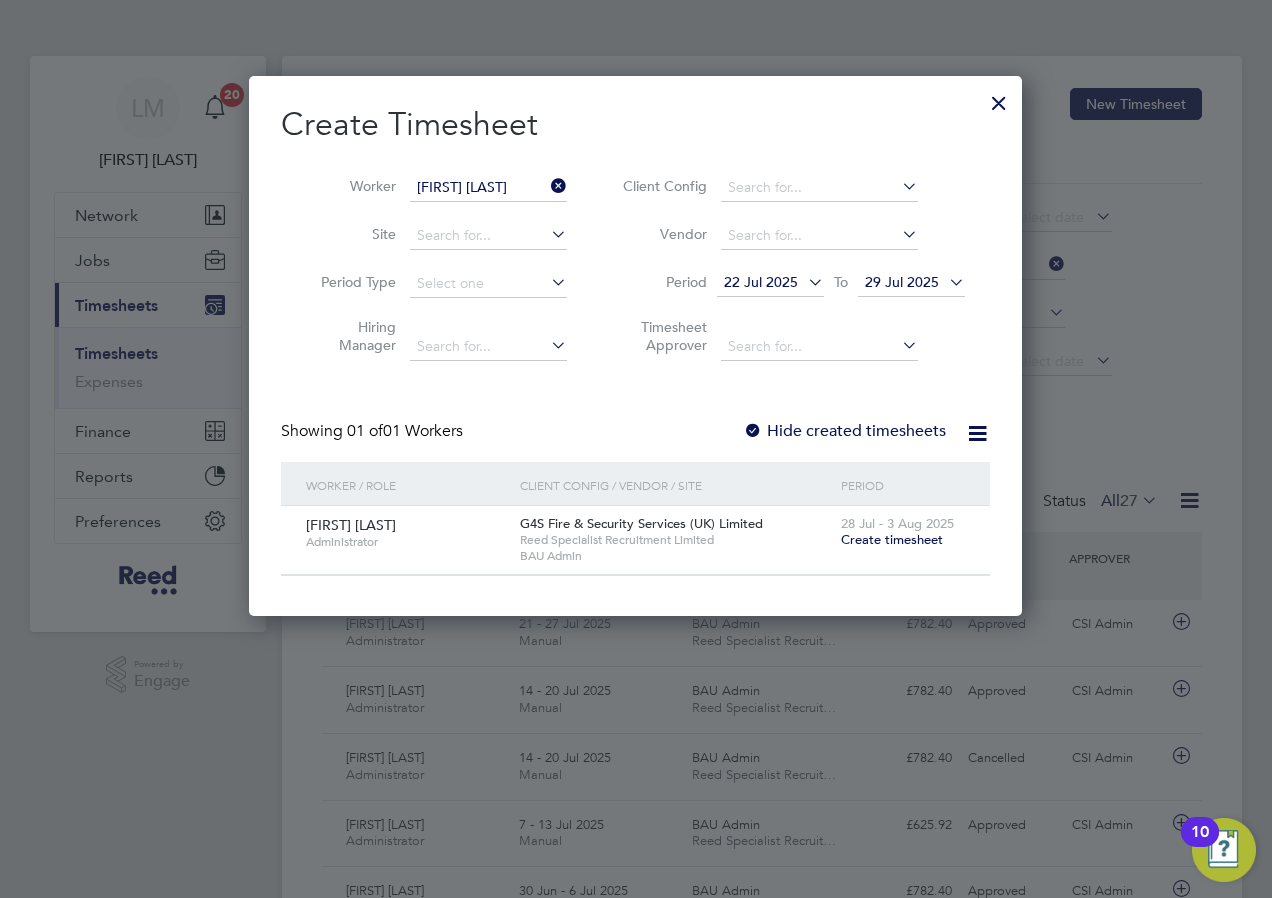 click on "Create timesheet" at bounding box center (892, 539) 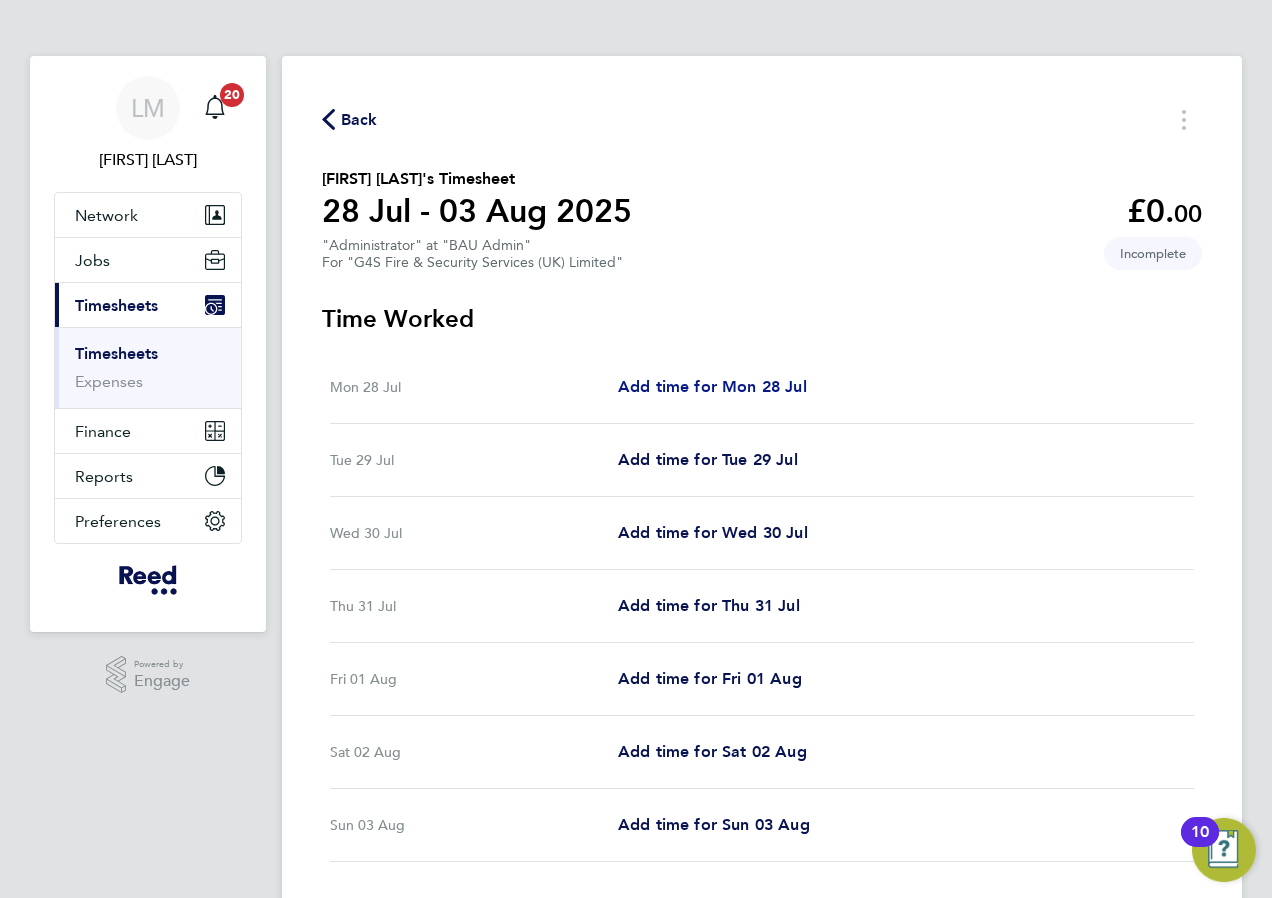 click on "Add time for Mon 28 Jul" at bounding box center (712, 387) 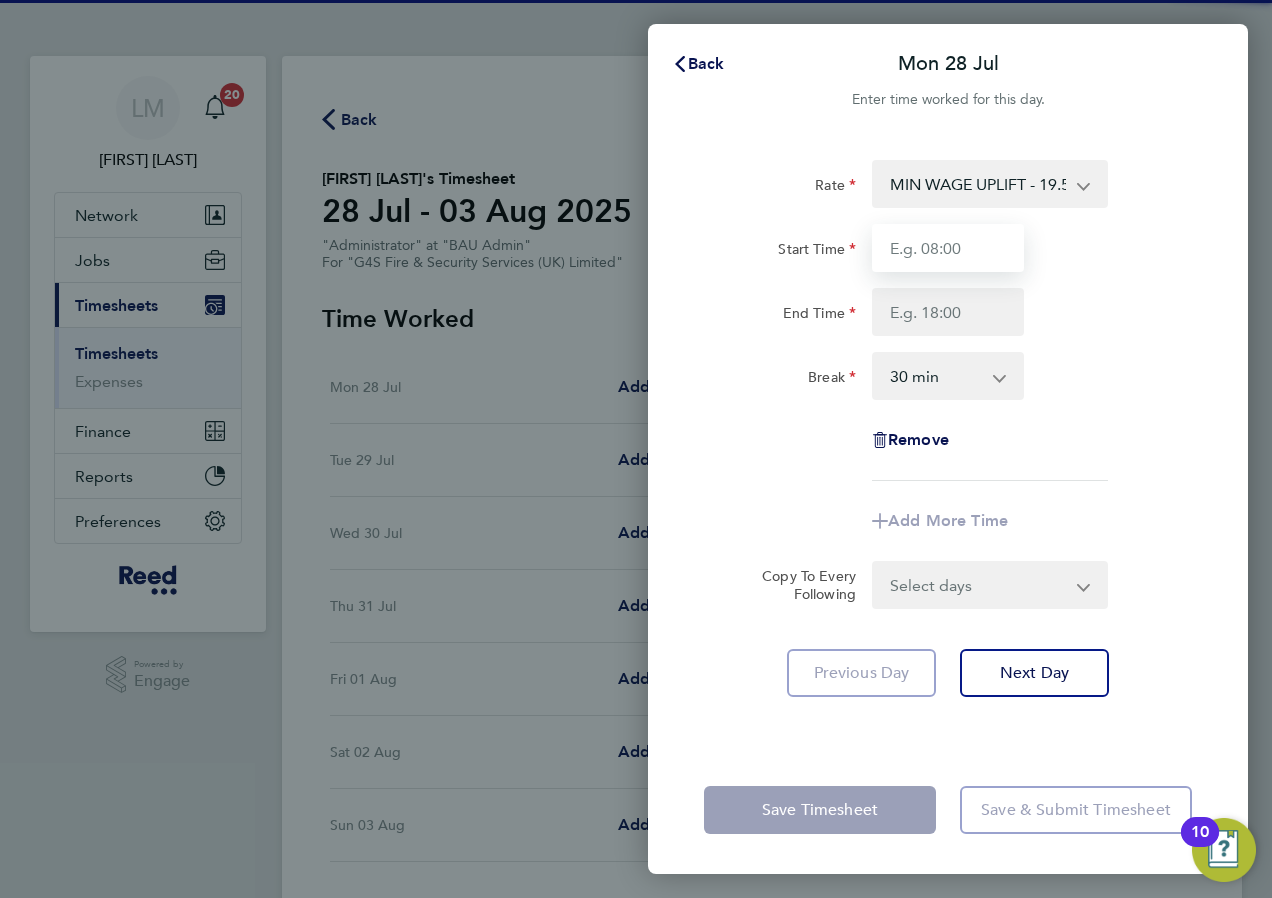 click on "Start Time" at bounding box center [948, 248] 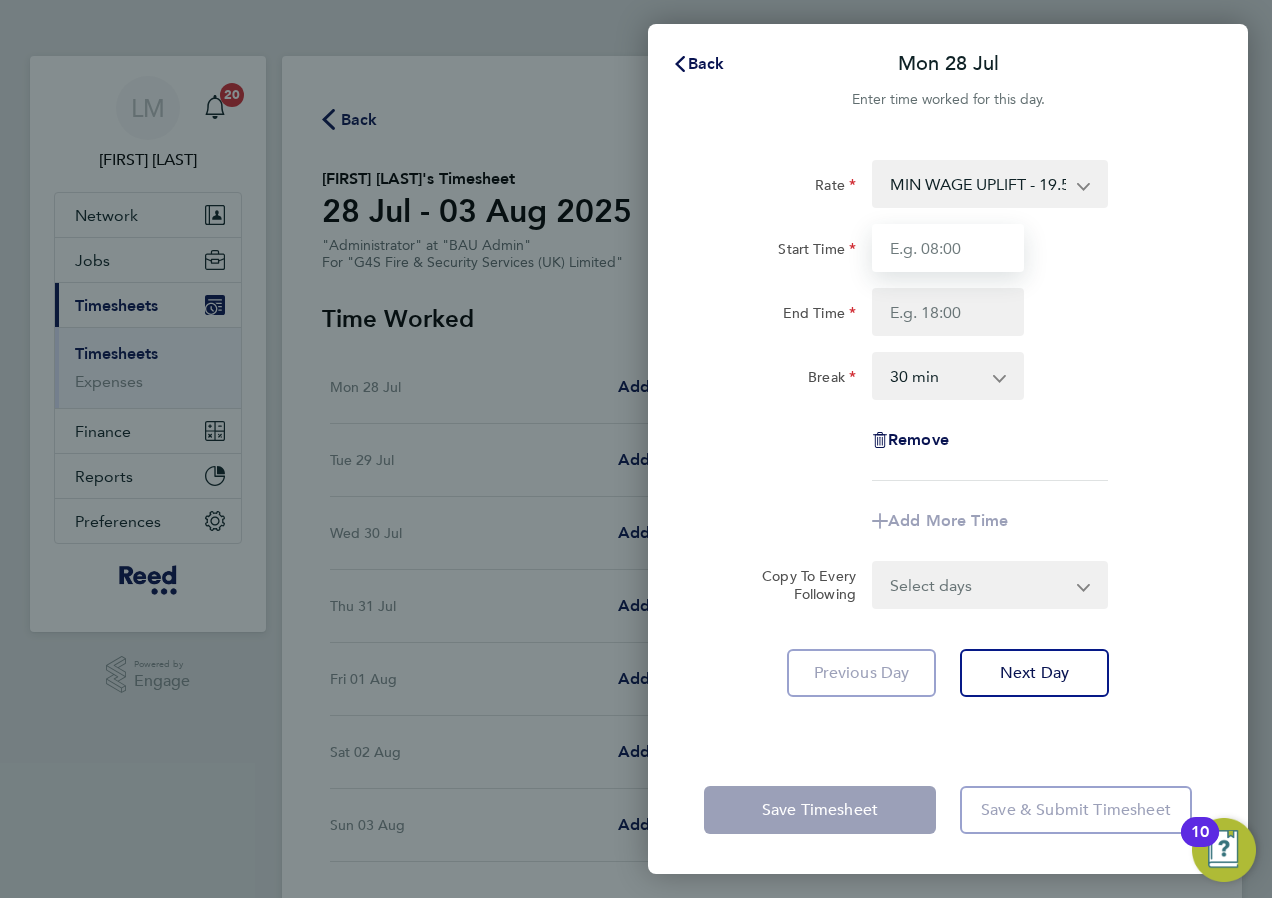 type on "08:30" 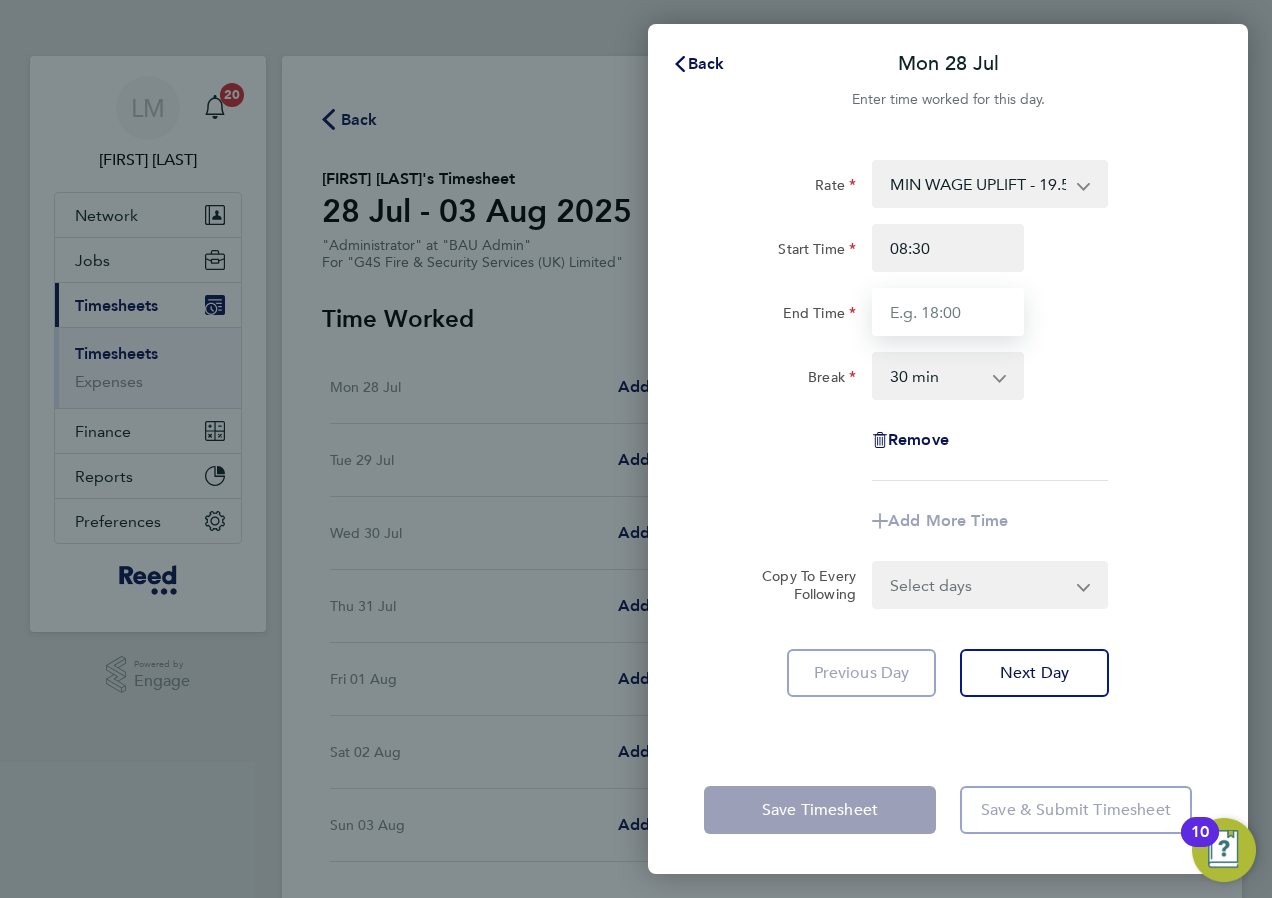 type on "17:00" 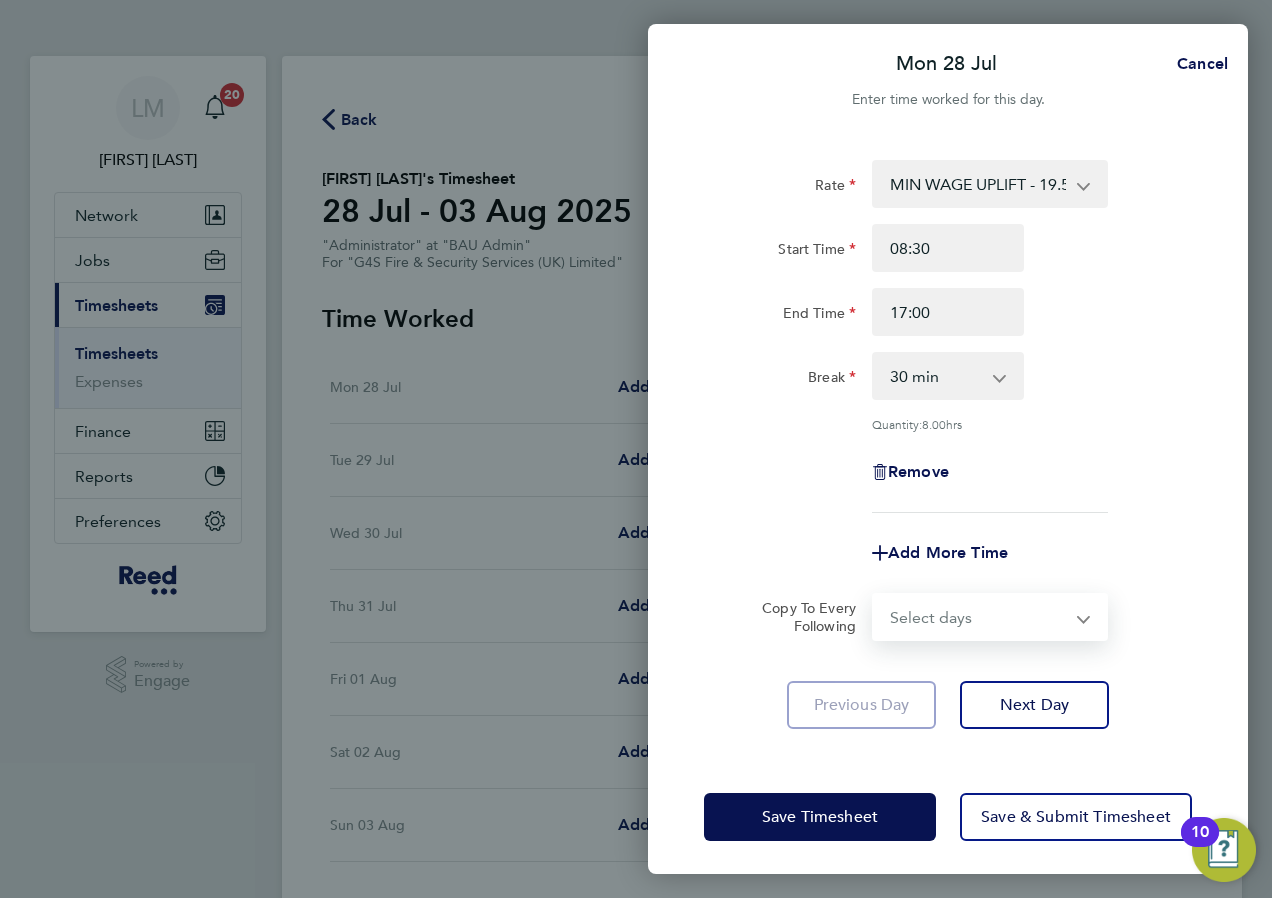 click on "Select days   Day   Weekday (Mon-Fri)   Weekend (Sat-Sun)   Tuesday   Wednesday   Thursday   Friday   Saturday   Sunday" at bounding box center [979, 617] 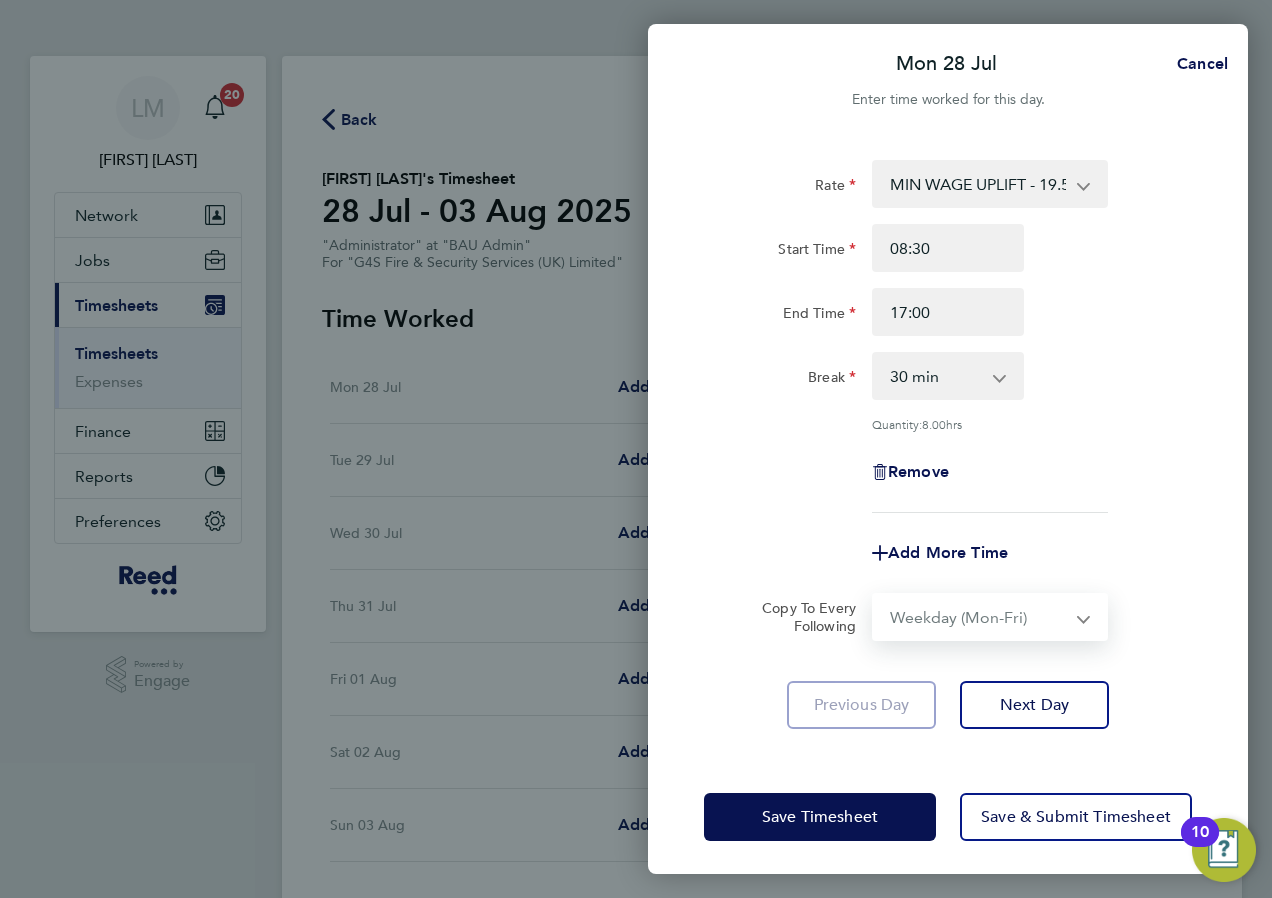 click on "Select days   Day   Weekday (Mon-Fri)   Weekend (Sat-Sun)   Tuesday   Wednesday   Thursday   Friday   Saturday   Sunday" at bounding box center (979, 617) 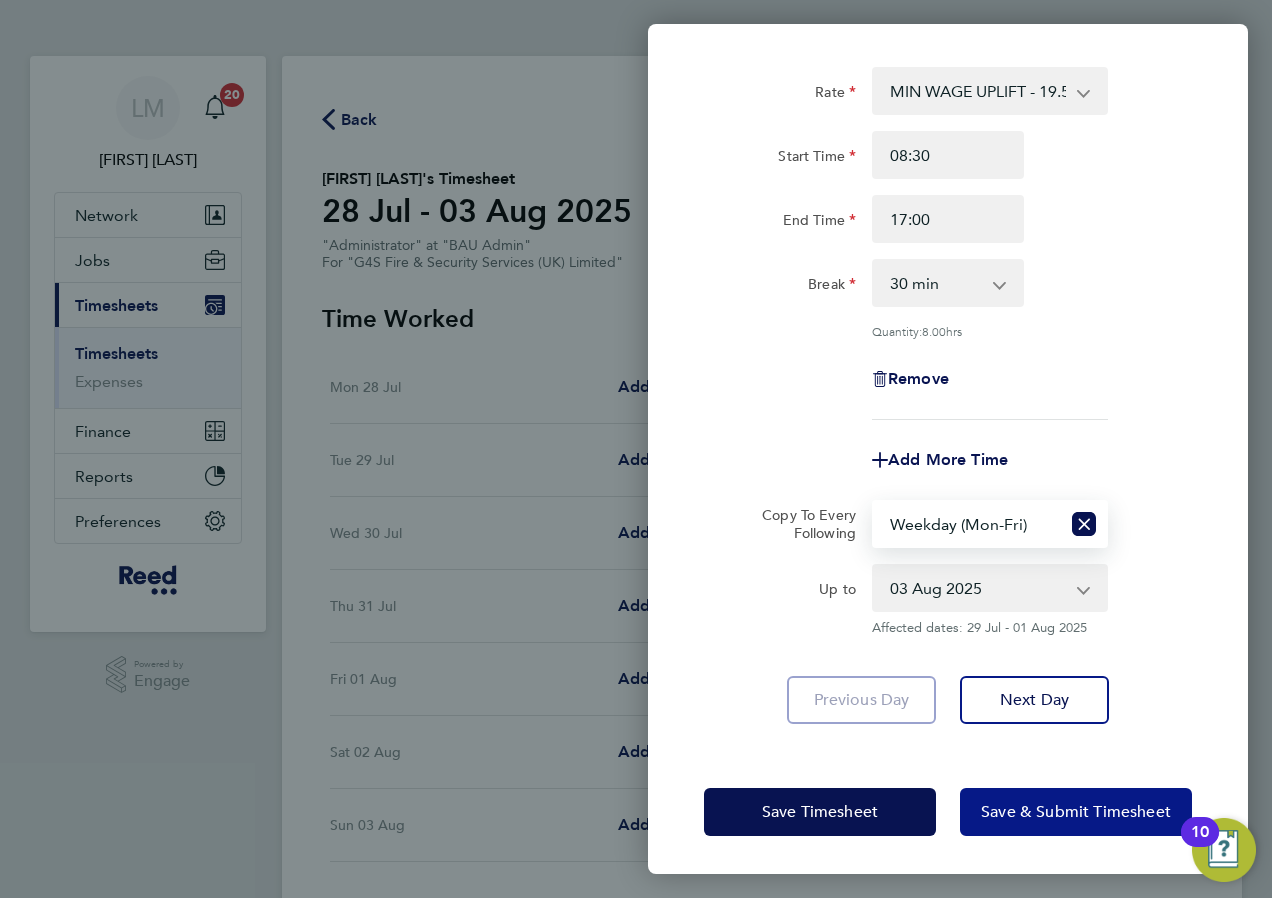 click on "Save & Submit Timesheet" 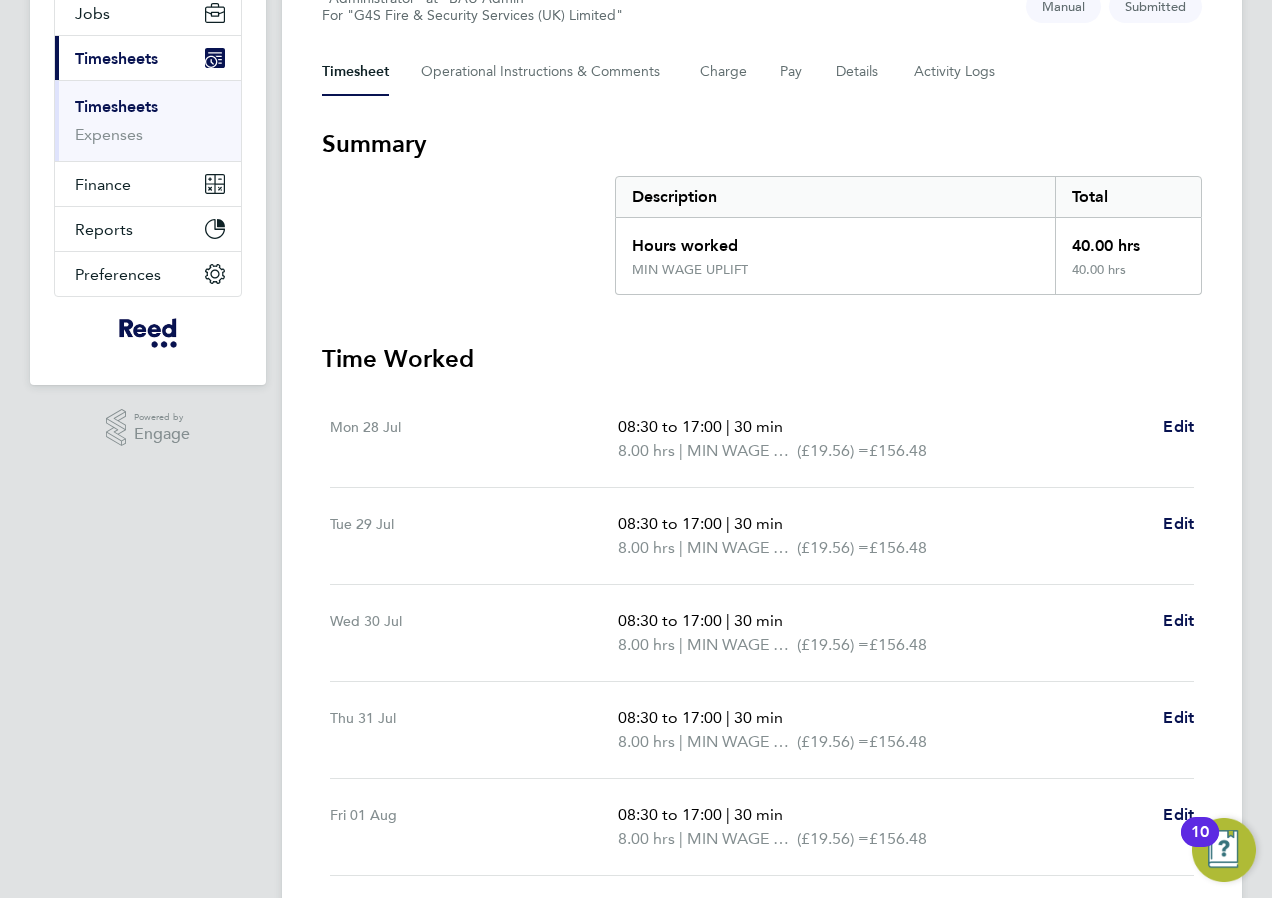 scroll, scrollTop: 0, scrollLeft: 0, axis: both 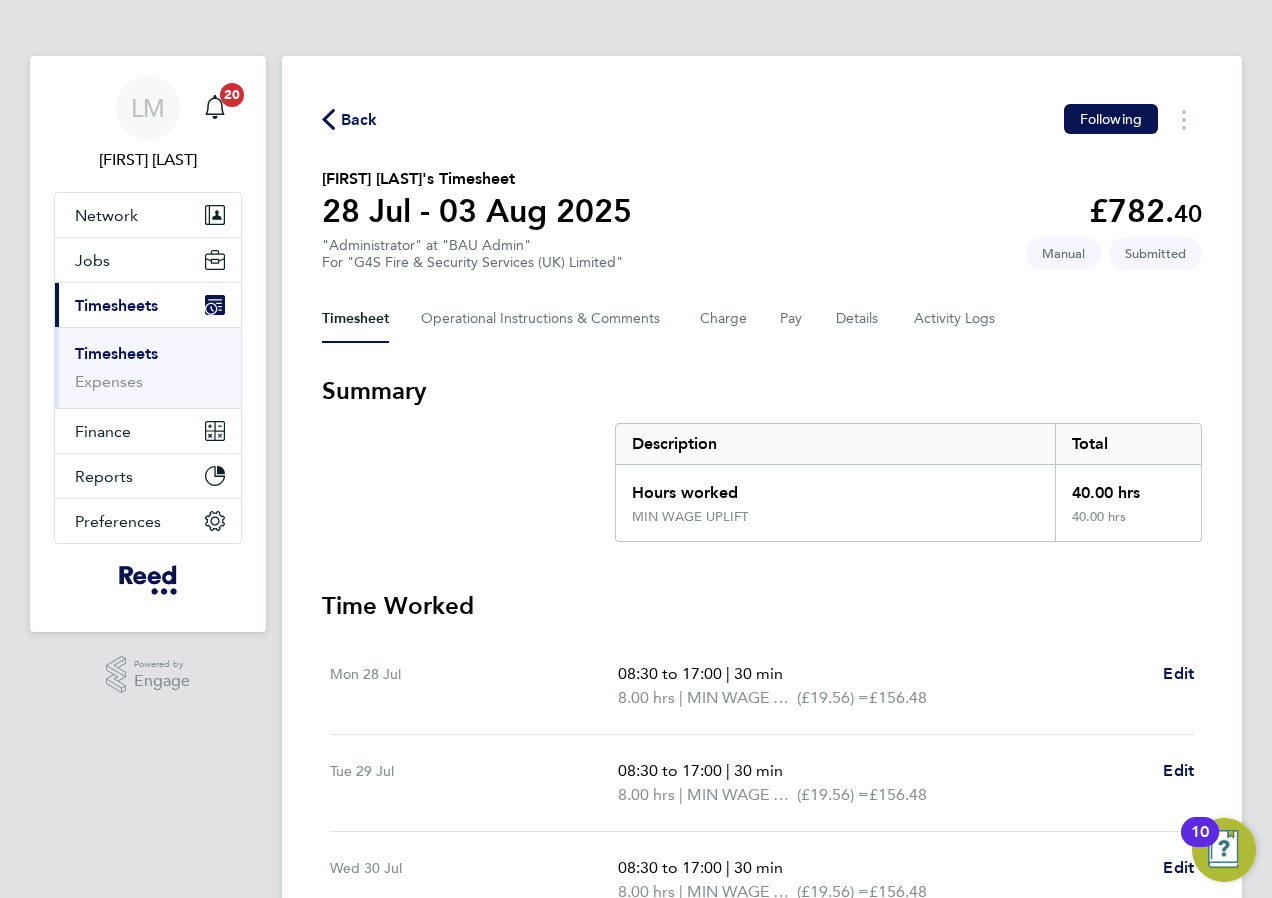 click on "Back" 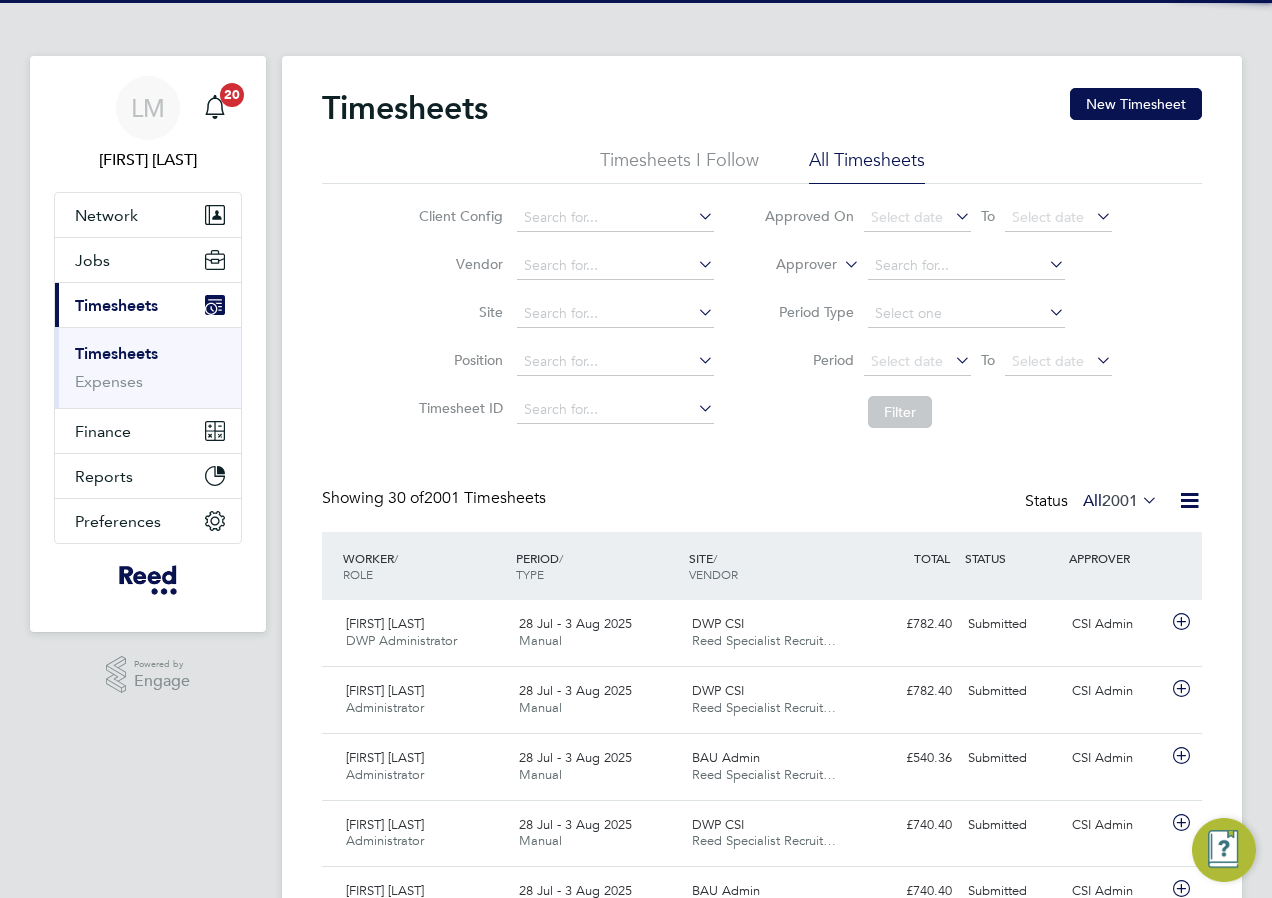 scroll, scrollTop: 10, scrollLeft: 10, axis: both 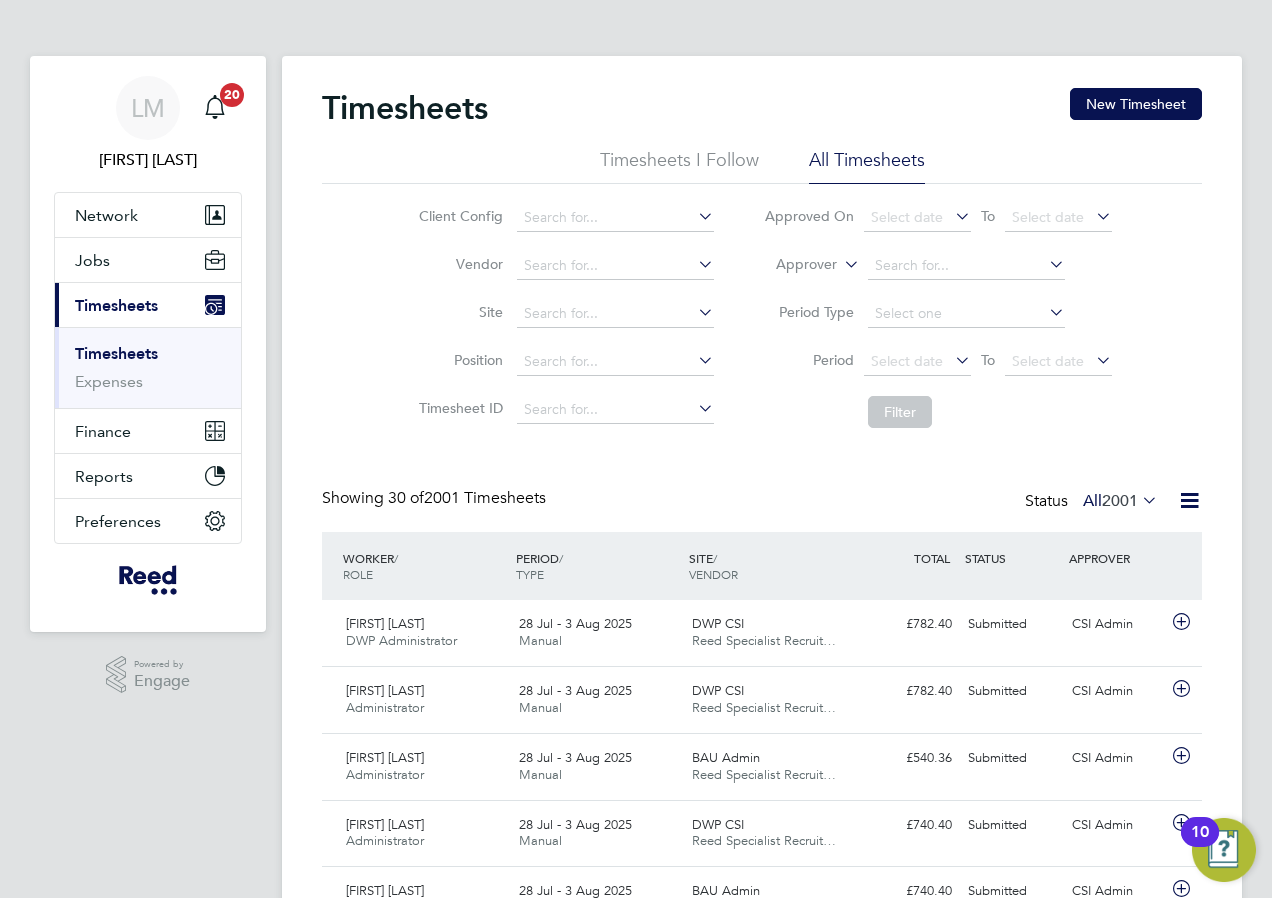 click on "Approver" 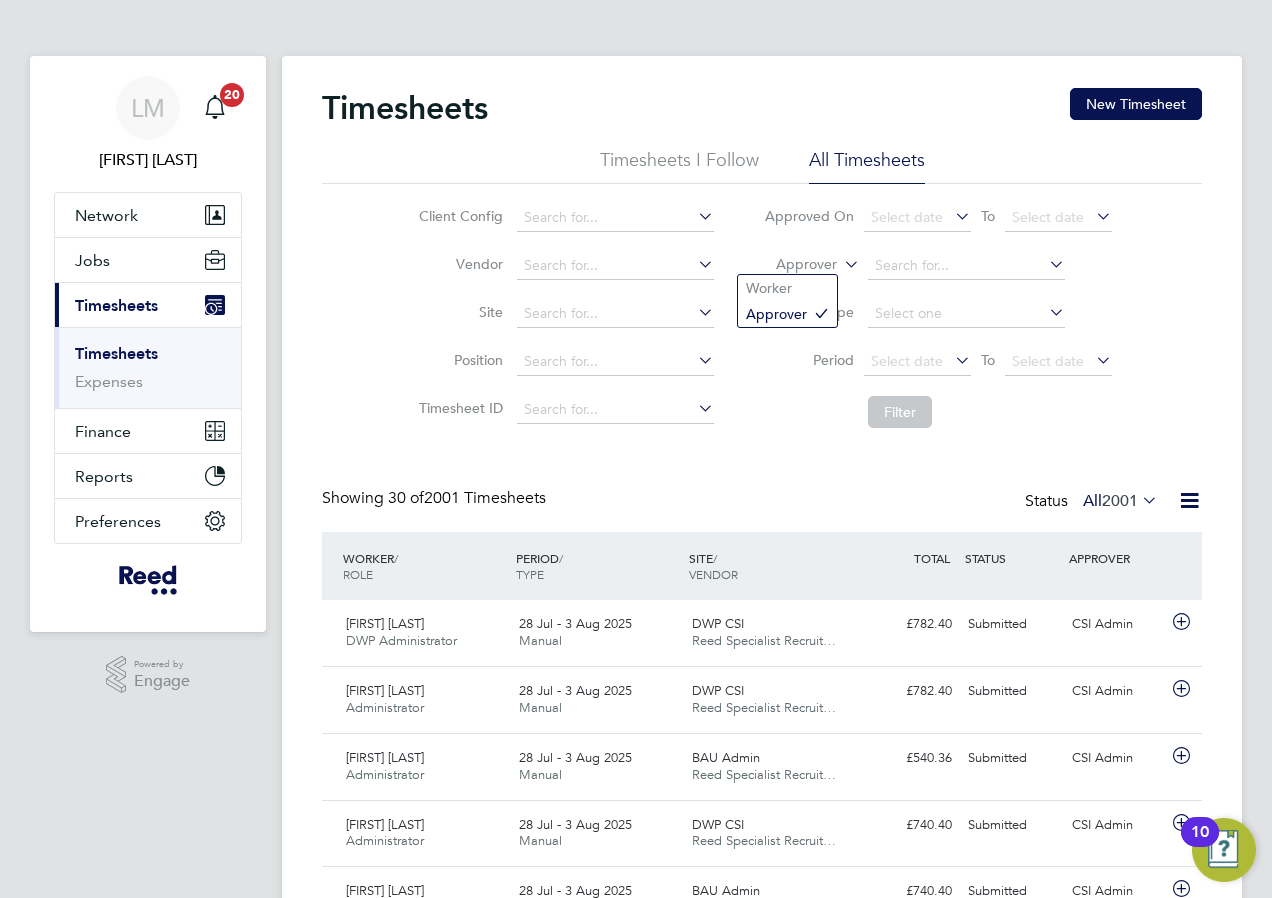 drag, startPoint x: 792, startPoint y: 293, endPoint x: 932, endPoint y: 241, distance: 149.34523 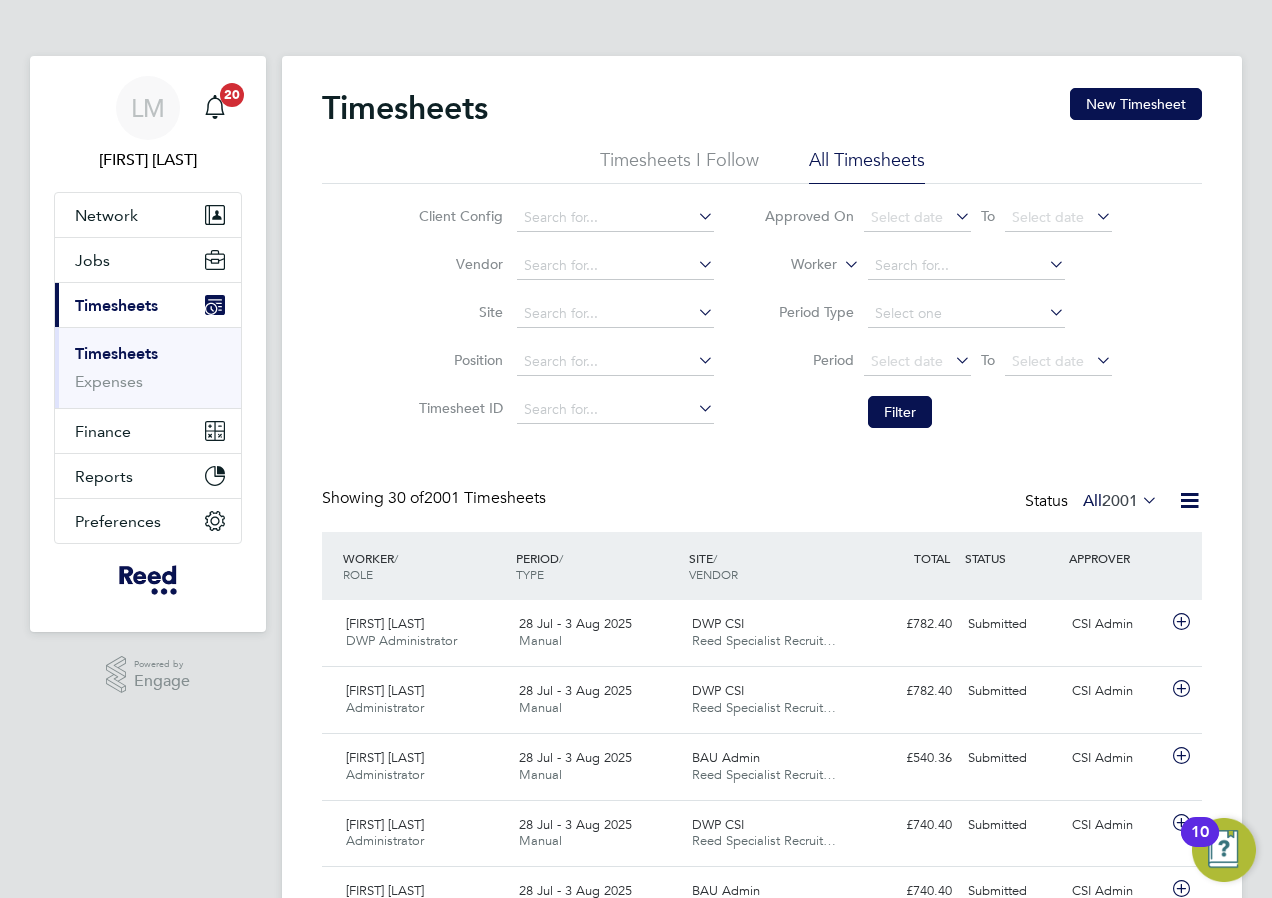 click on "Approved On
Select date
To
Select date" 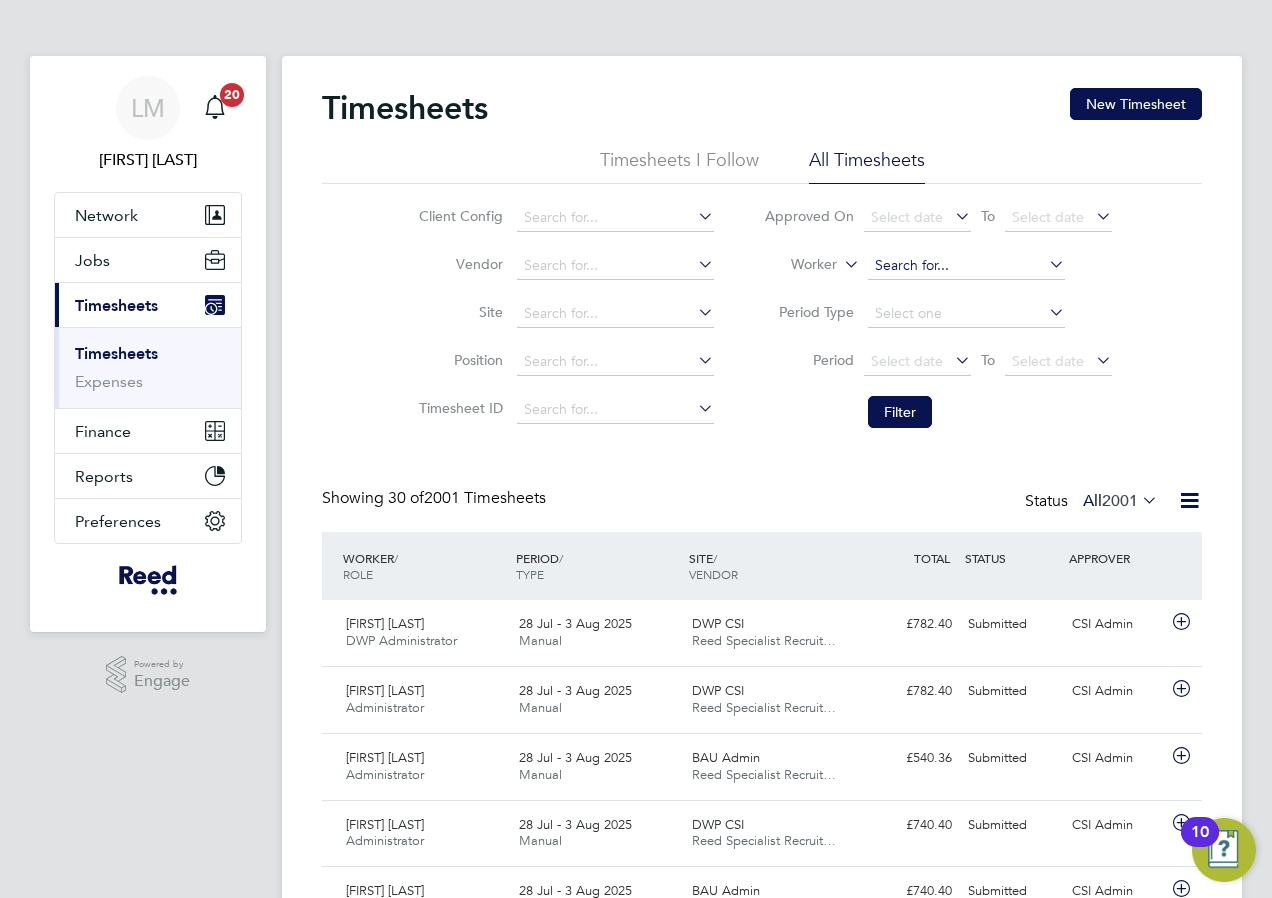 click 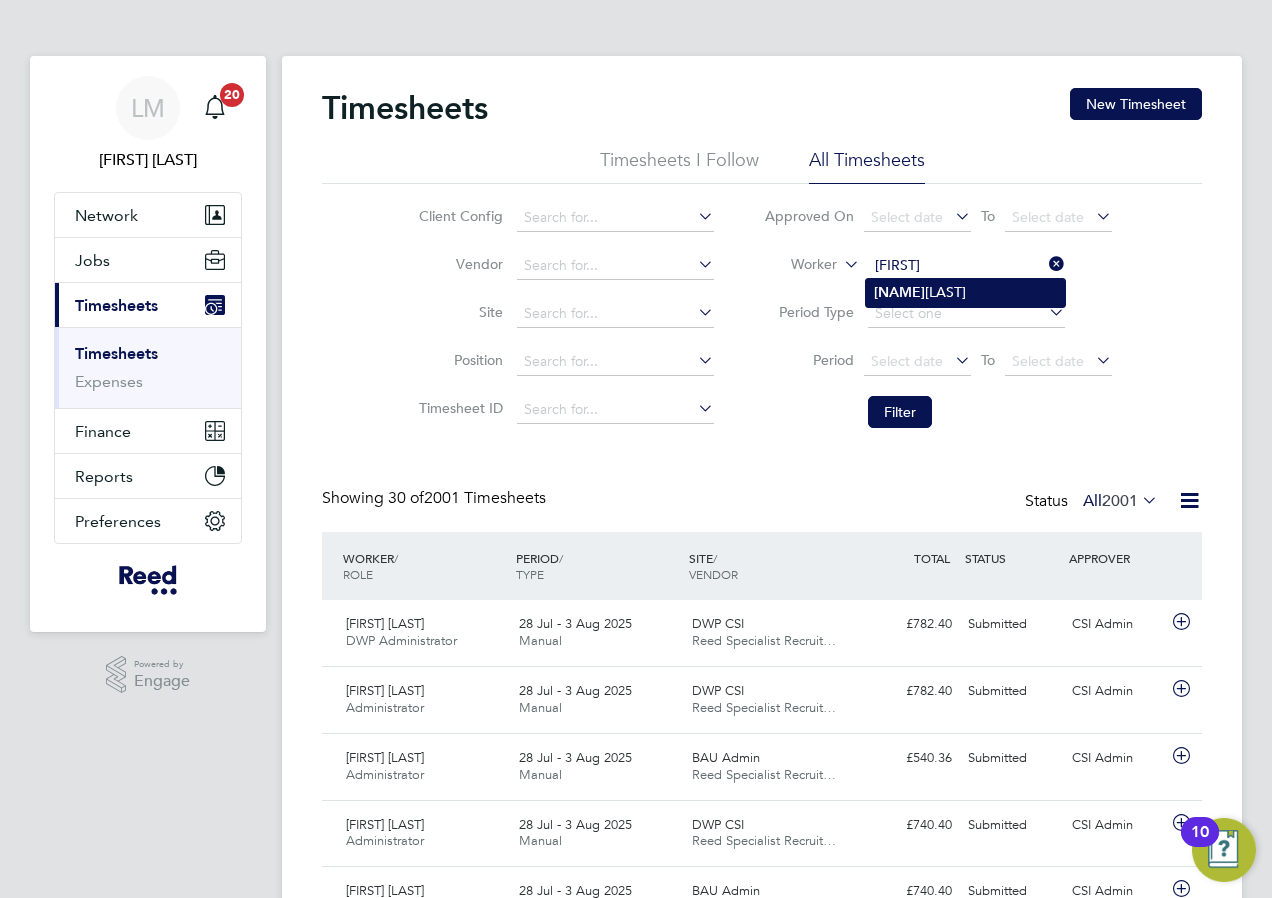 click on "Alyson  Sheppard" 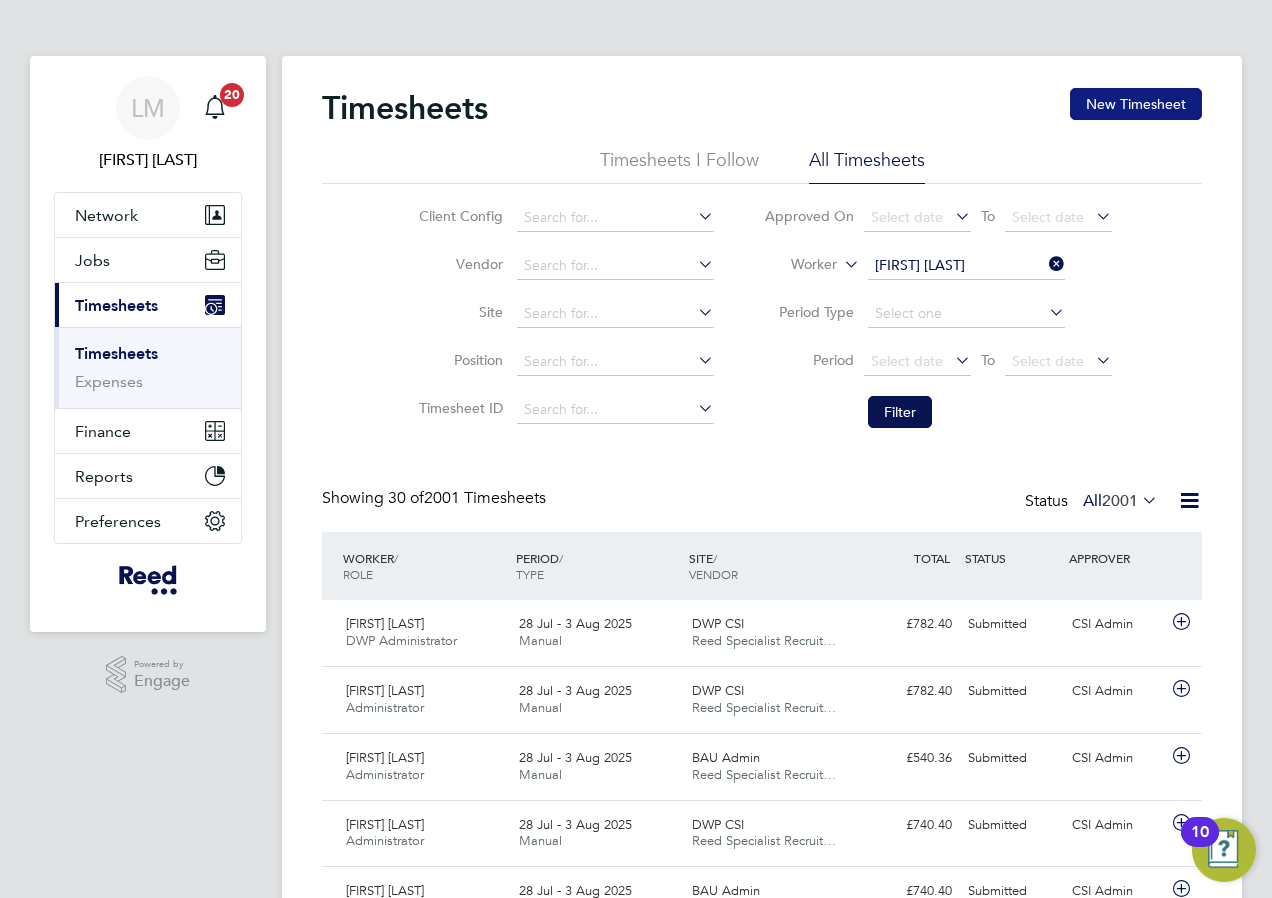 click on "New Timesheet" 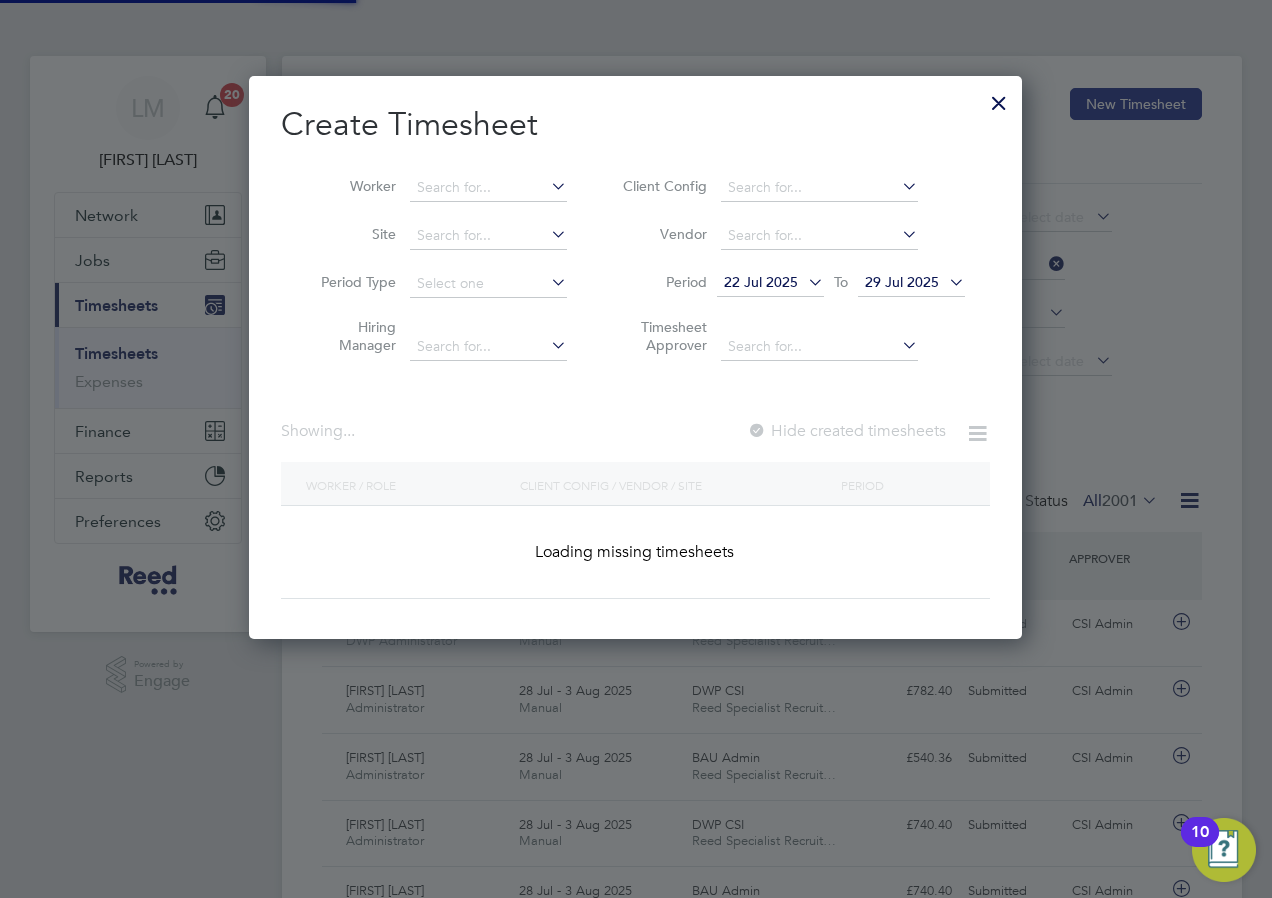scroll, scrollTop: 10, scrollLeft: 10, axis: both 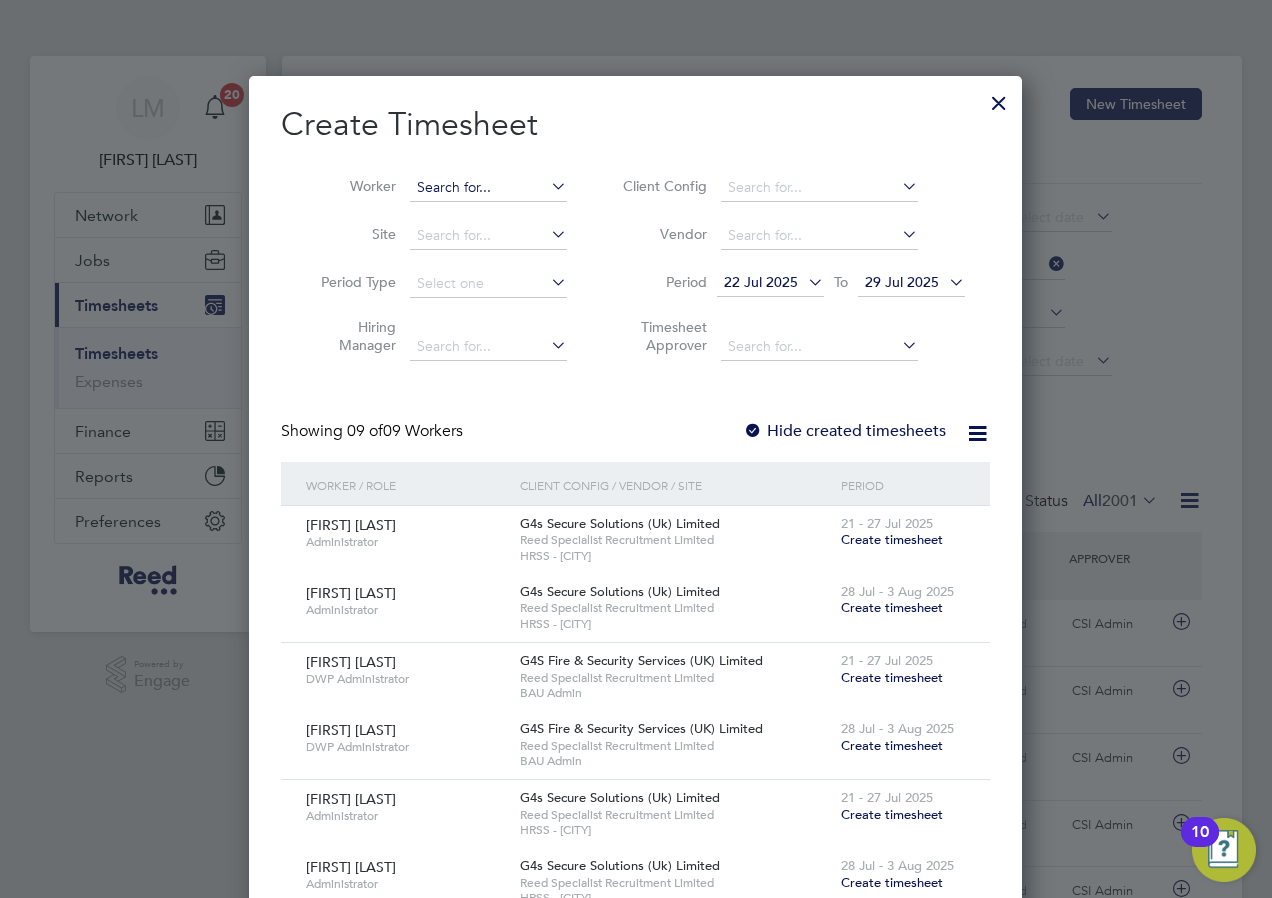 click at bounding box center (488, 188) 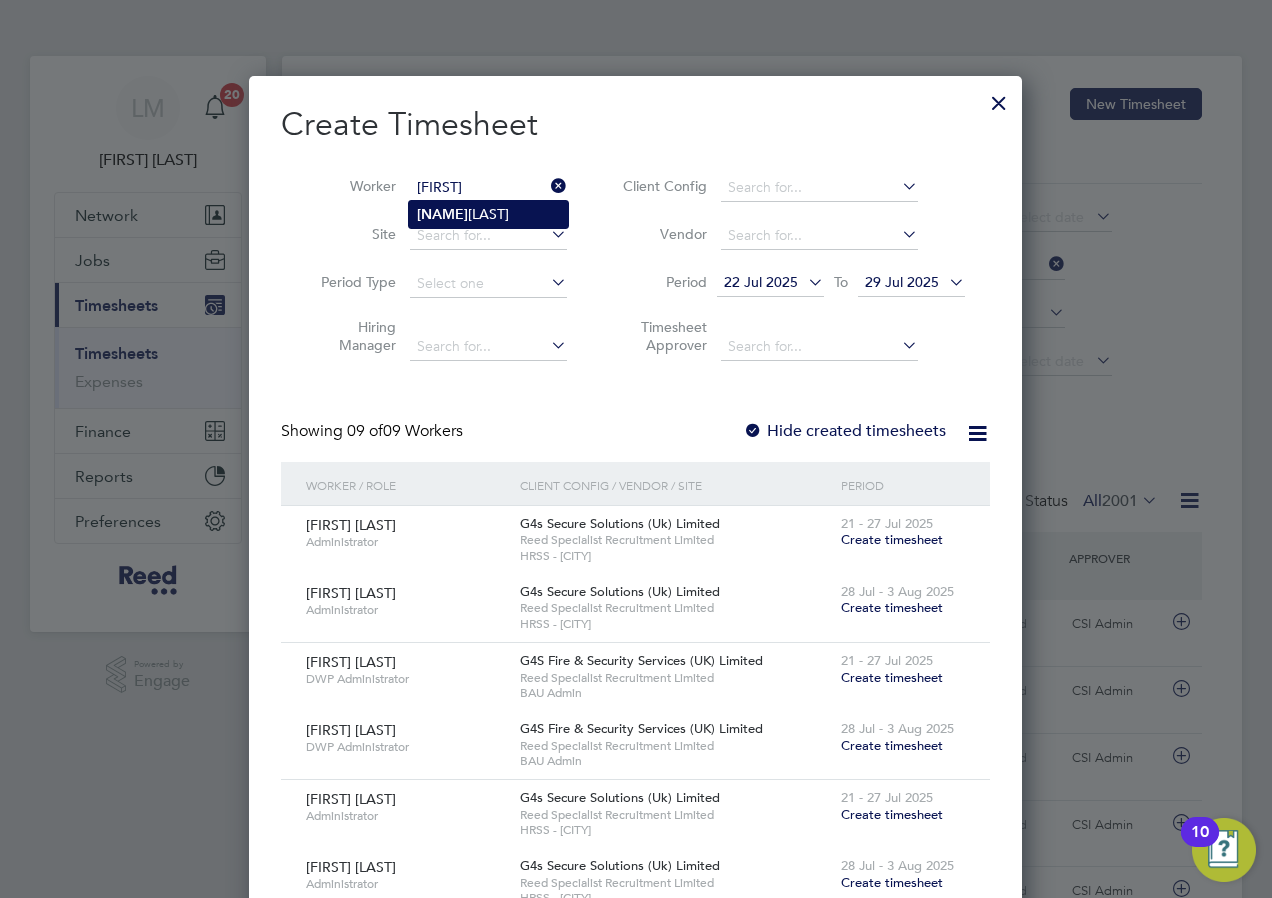 click on "Alyson  Sheppard" 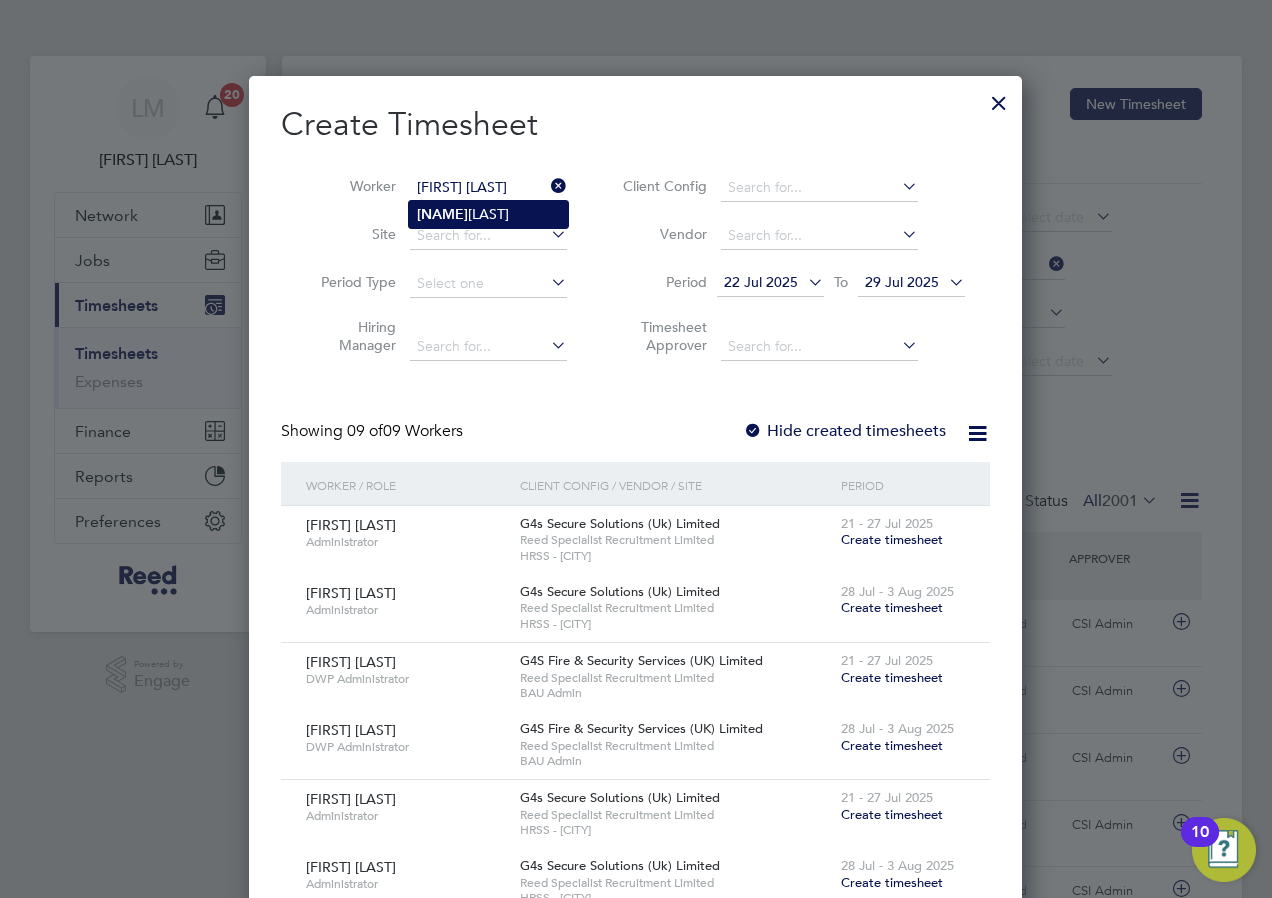 scroll, scrollTop: 10, scrollLeft: 10, axis: both 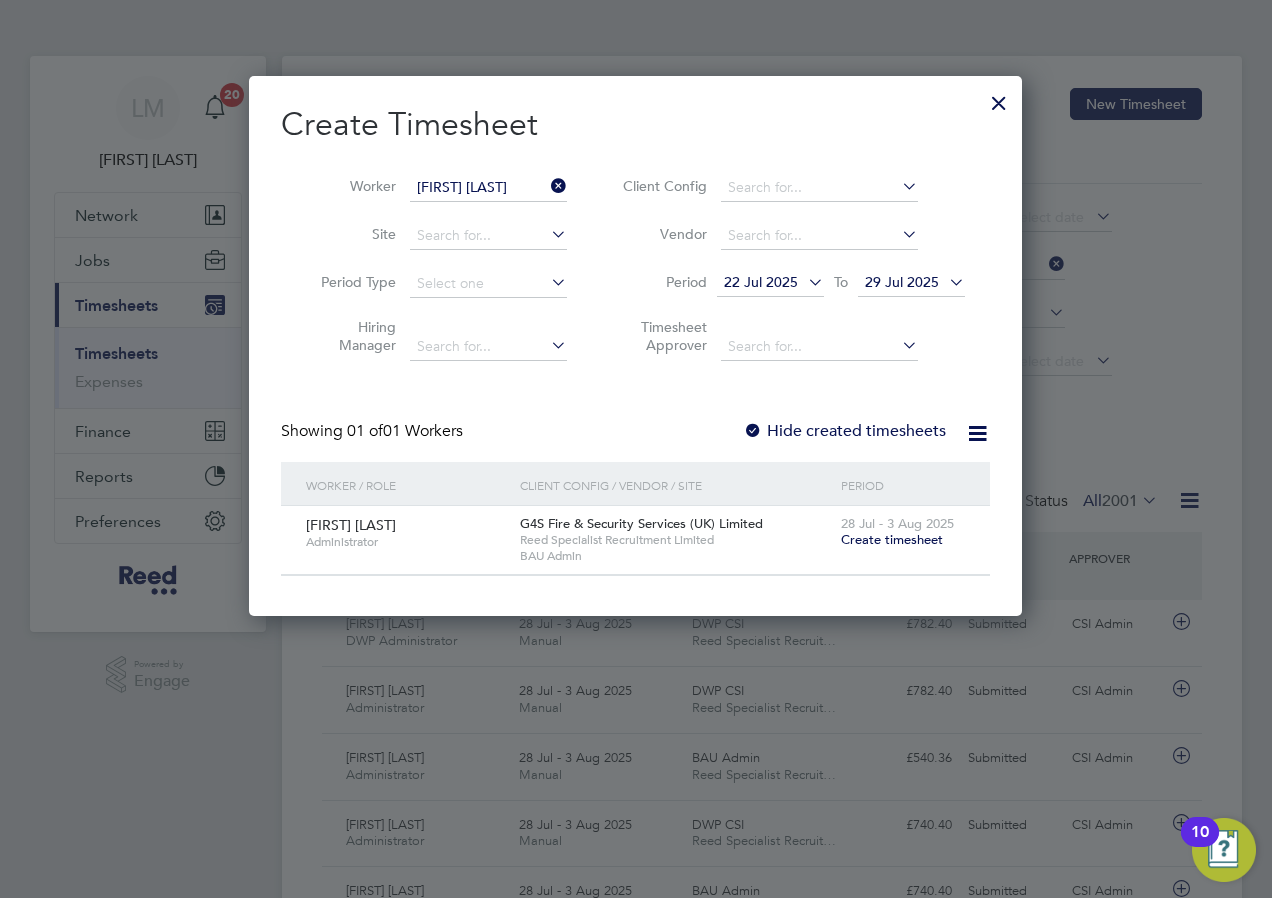 click on "Create timesheet" at bounding box center [892, 539] 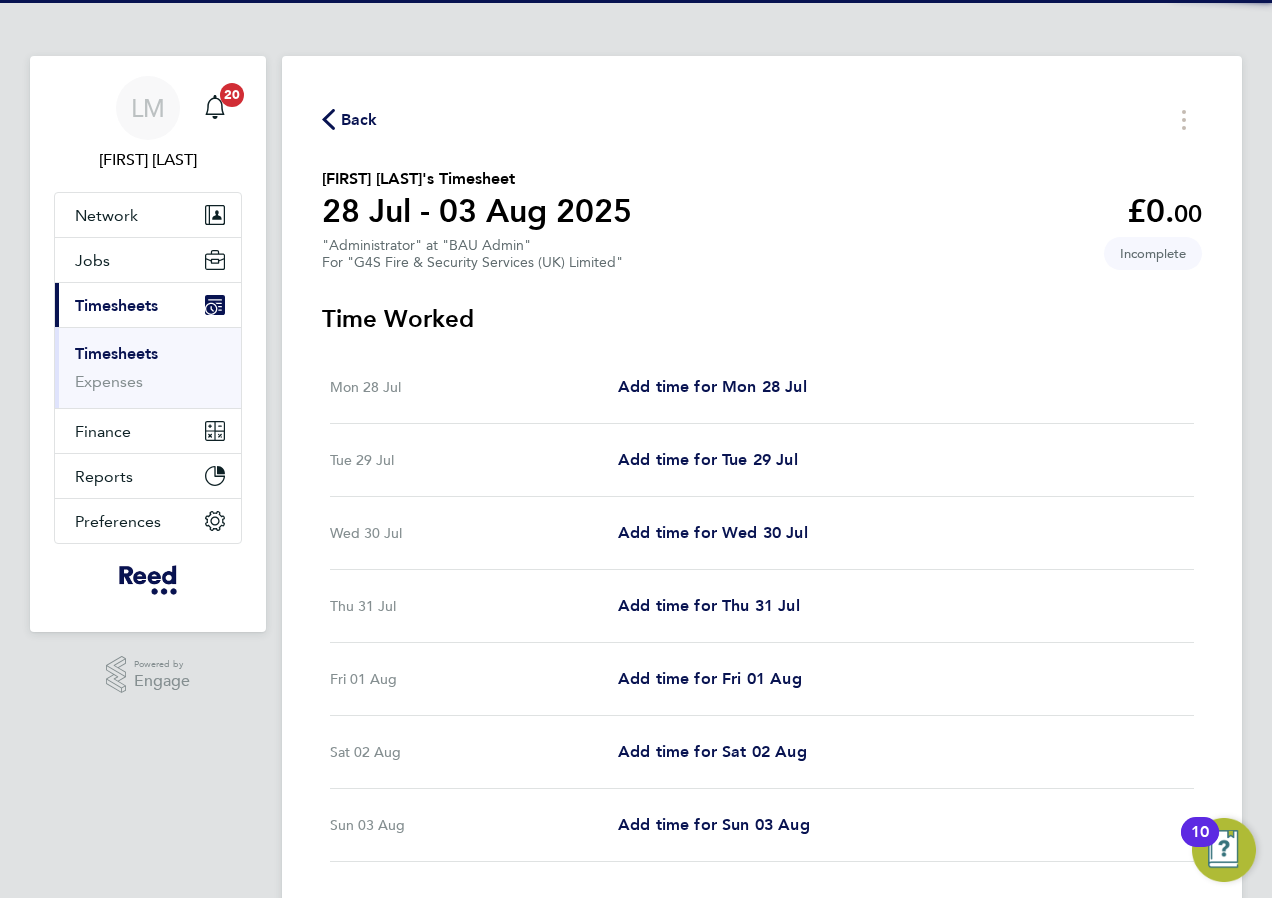 click on "Mon 28 Jul   Add time for Mon 28 Jul   Add time for Mon 28 Jul" at bounding box center (762, 387) 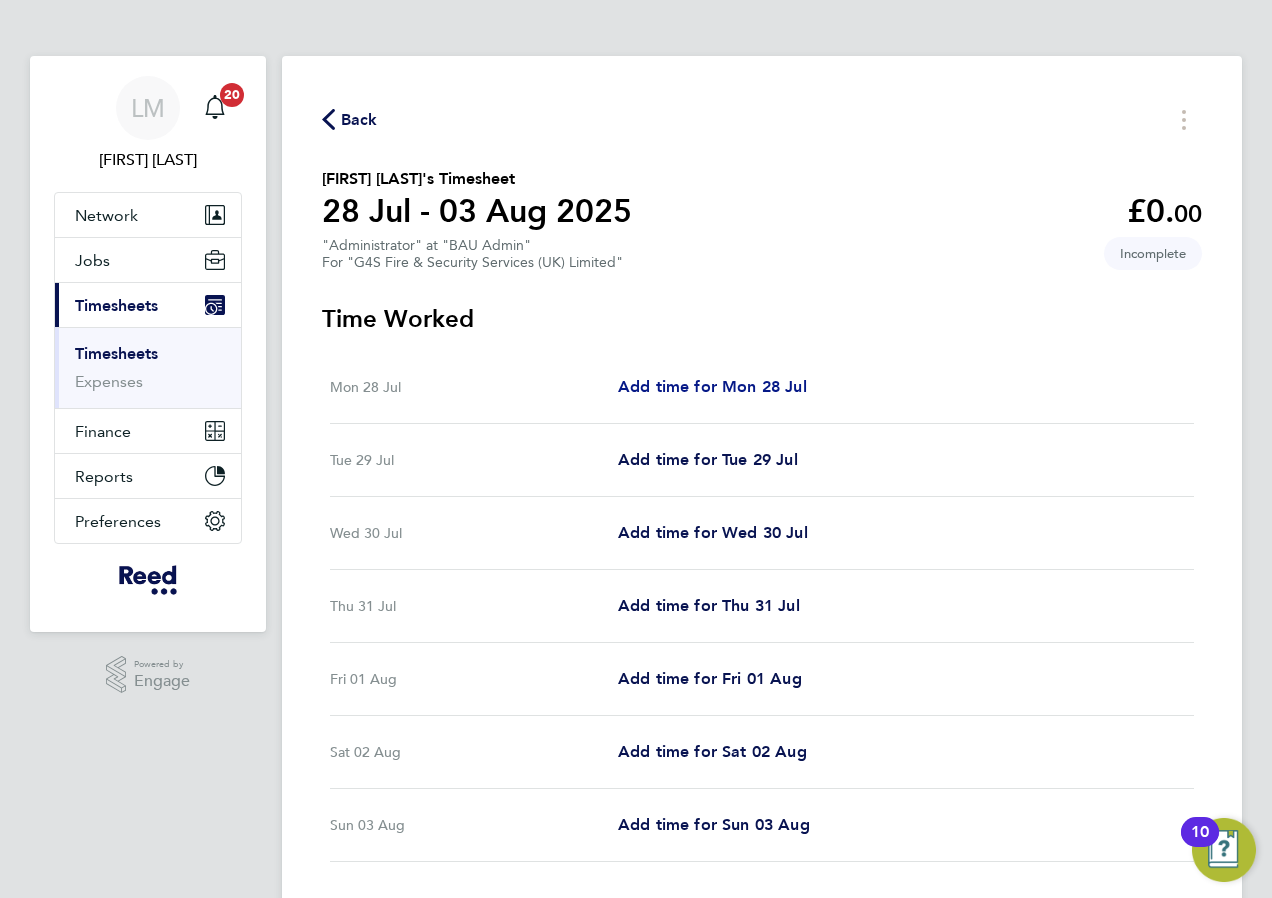 click on "Add time for Mon 28 Jul" at bounding box center [712, 386] 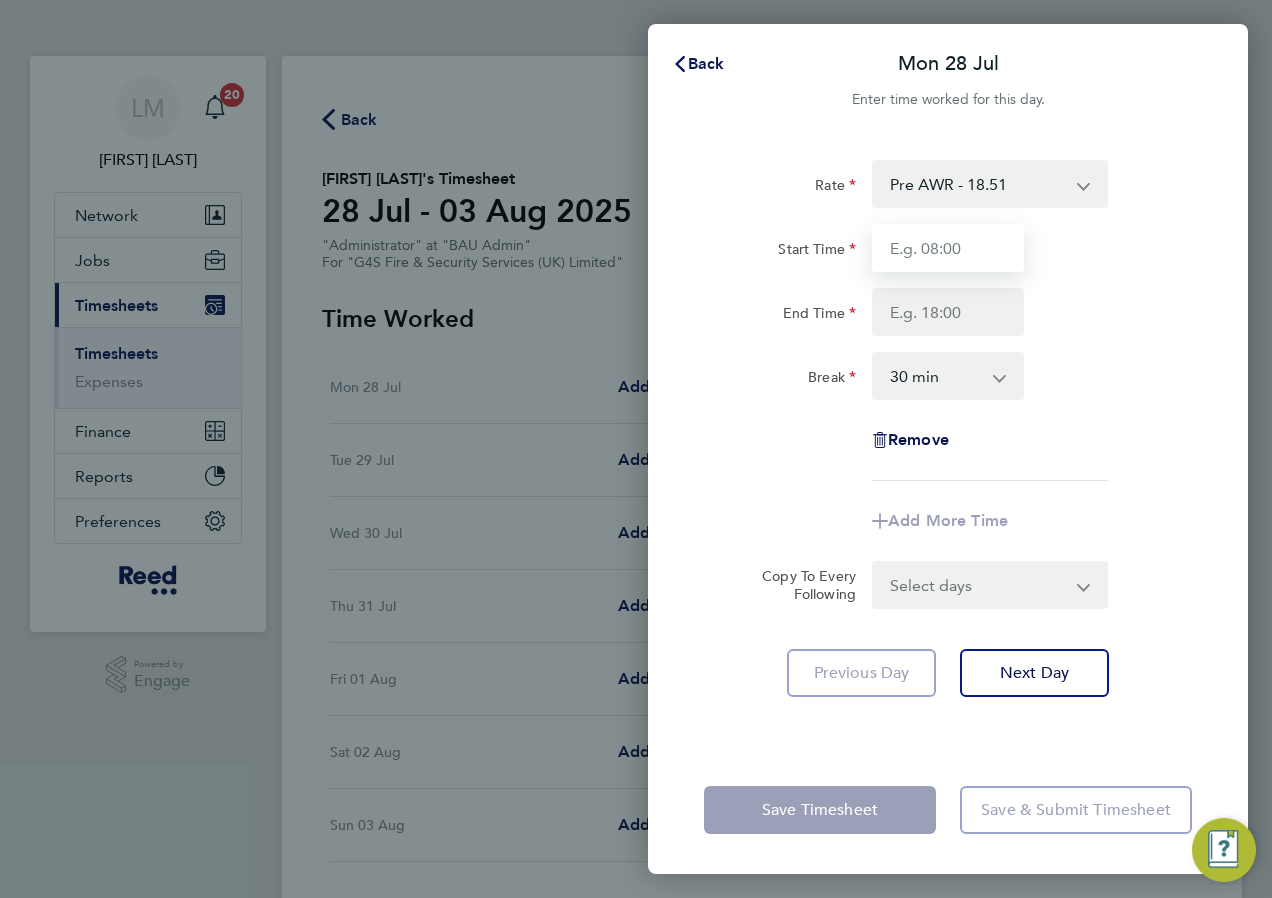click on "Start Time" at bounding box center [948, 248] 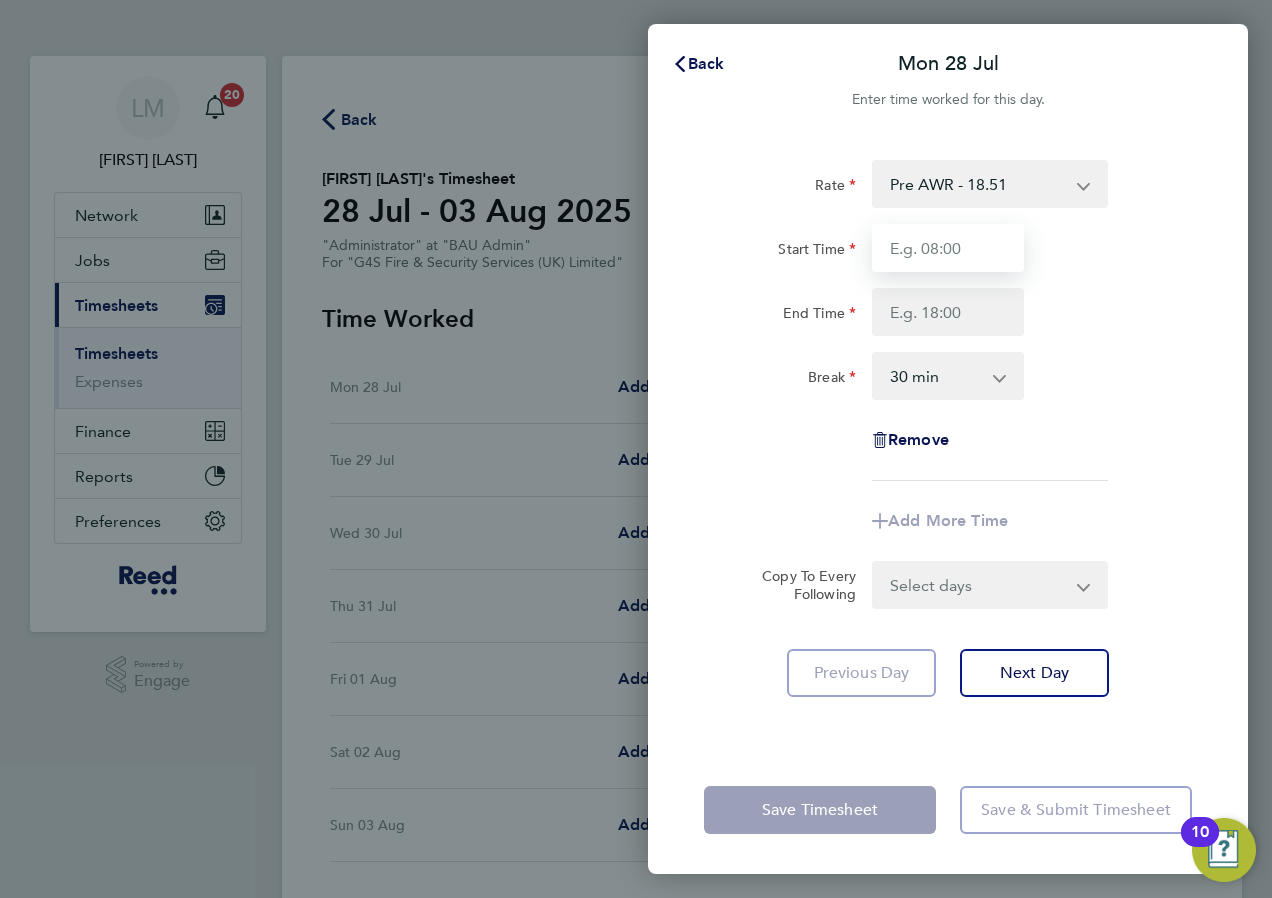 type on "08:30" 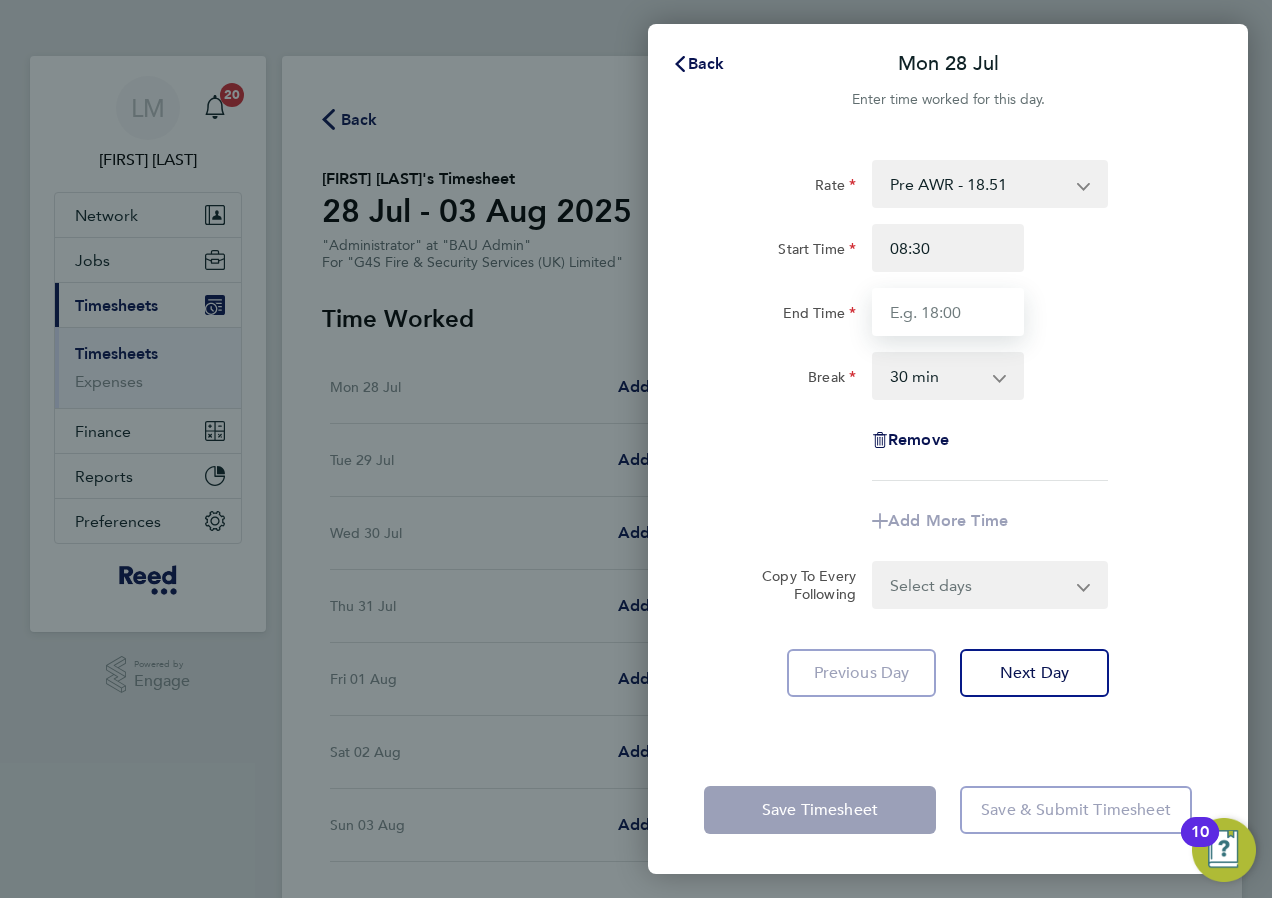 type on "17:00" 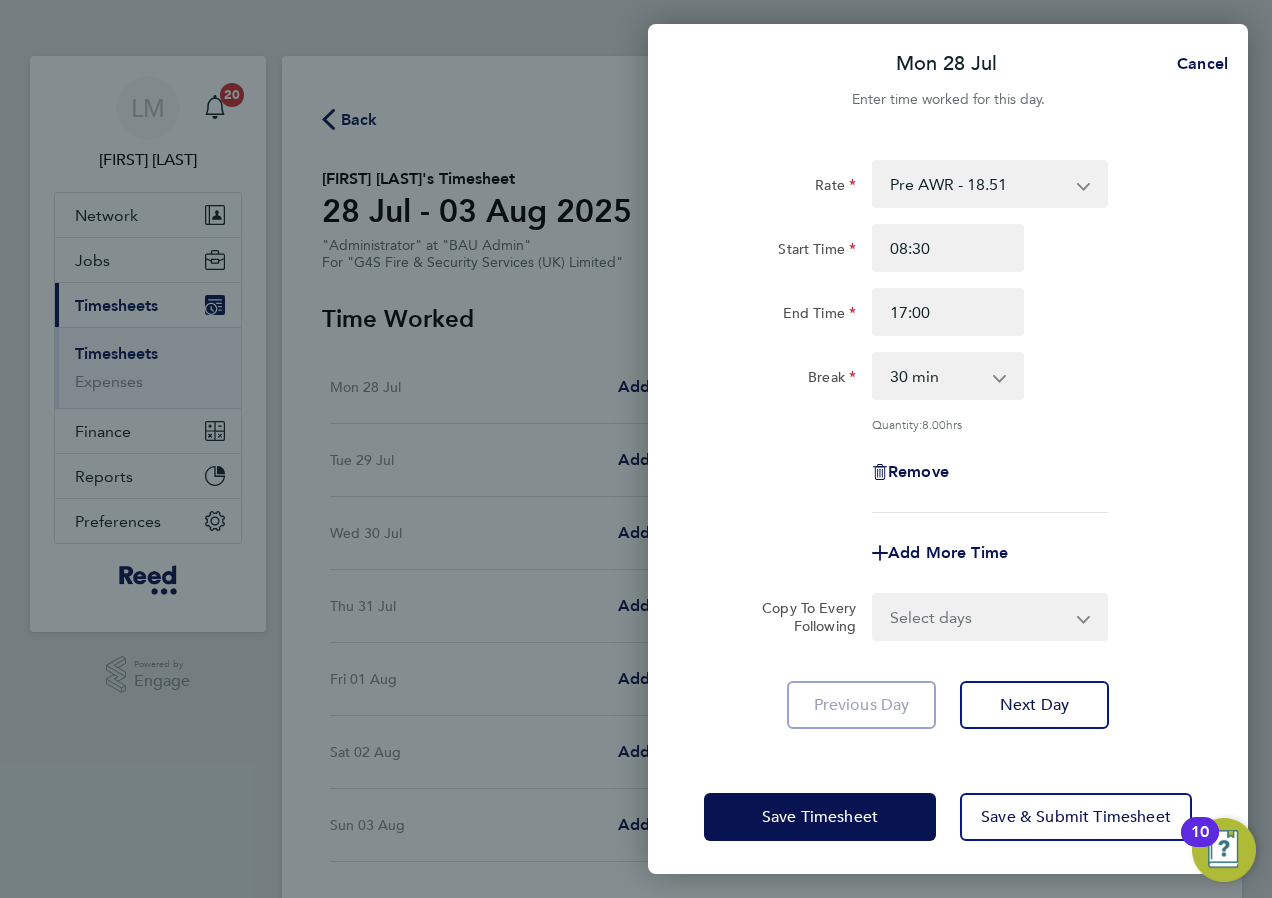 click on "Add More Time" 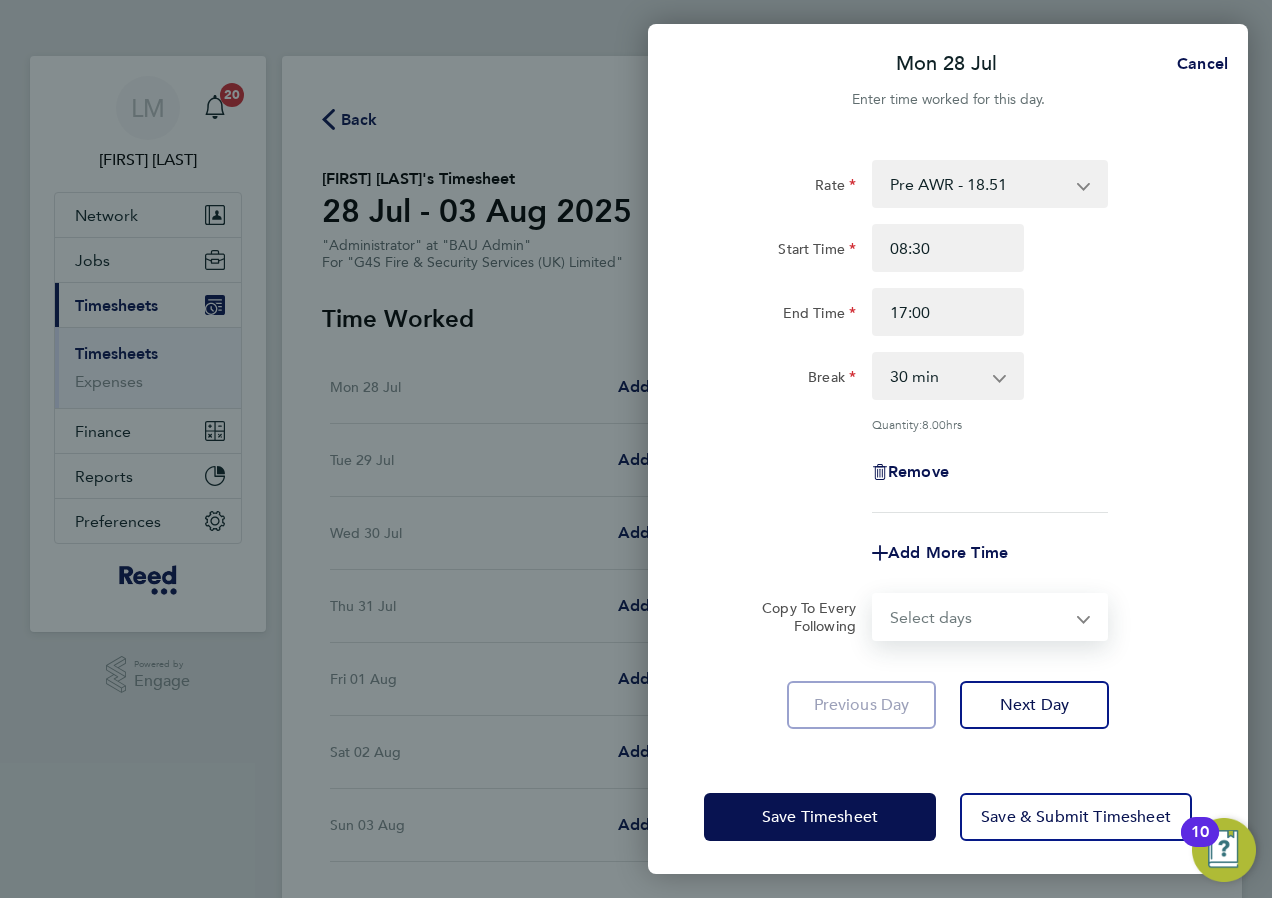 click on "Select days   Day   Weekday (Mon-Fri)   Weekend (Sat-Sun)   Tuesday   Wednesday   Thursday   Friday   Saturday   Sunday" at bounding box center (979, 617) 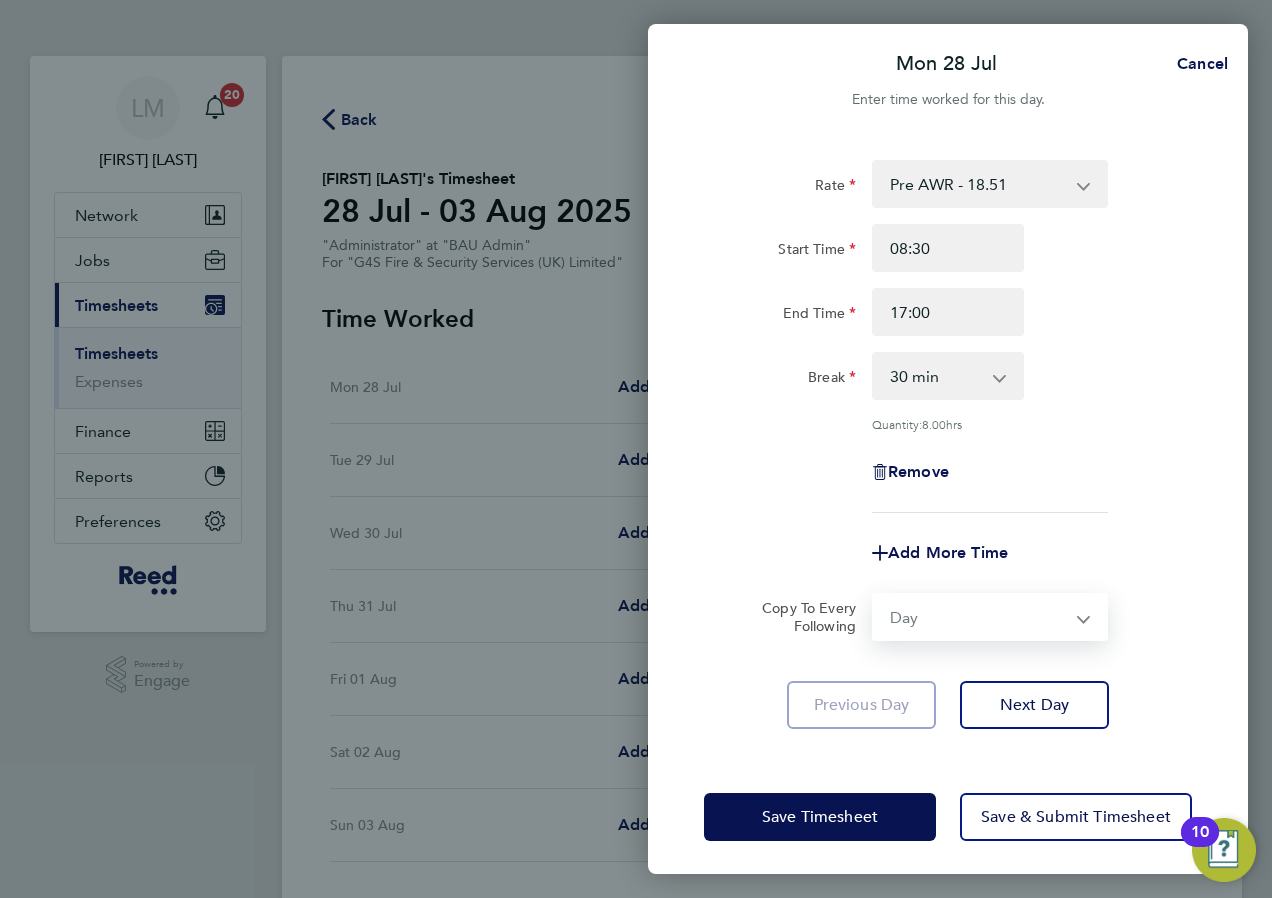 click on "Select days   Day   Weekday (Mon-Fri)   Weekend (Sat-Sun)   Tuesday   Wednesday   Thursday   Friday   Saturday   Sunday" at bounding box center (979, 617) 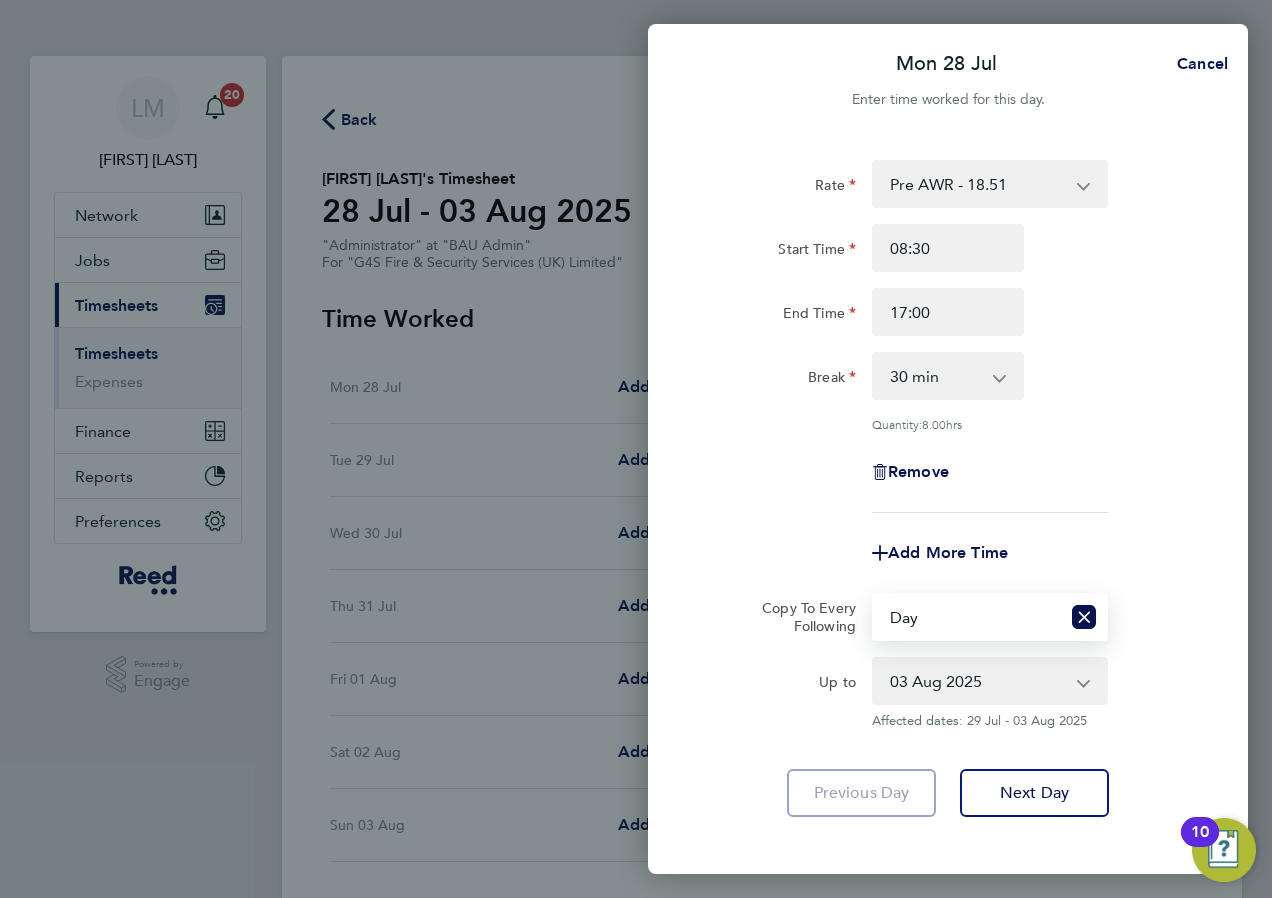click on "Select days   Day   Weekday (Mon-Fri)   Weekend (Sat-Sun)   Tuesday   Wednesday   Thursday   Friday   Saturday   Sunday" at bounding box center [967, 617] 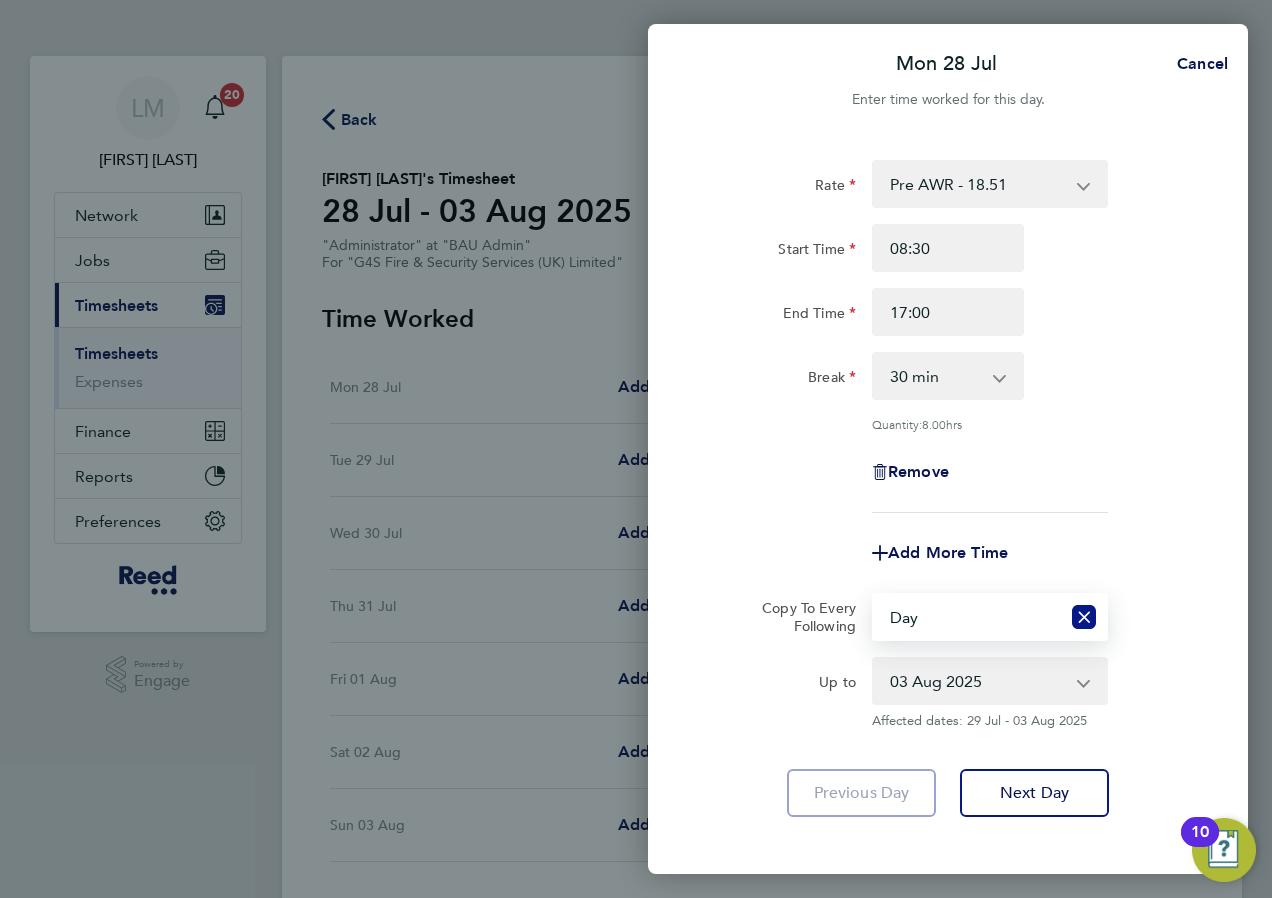 click 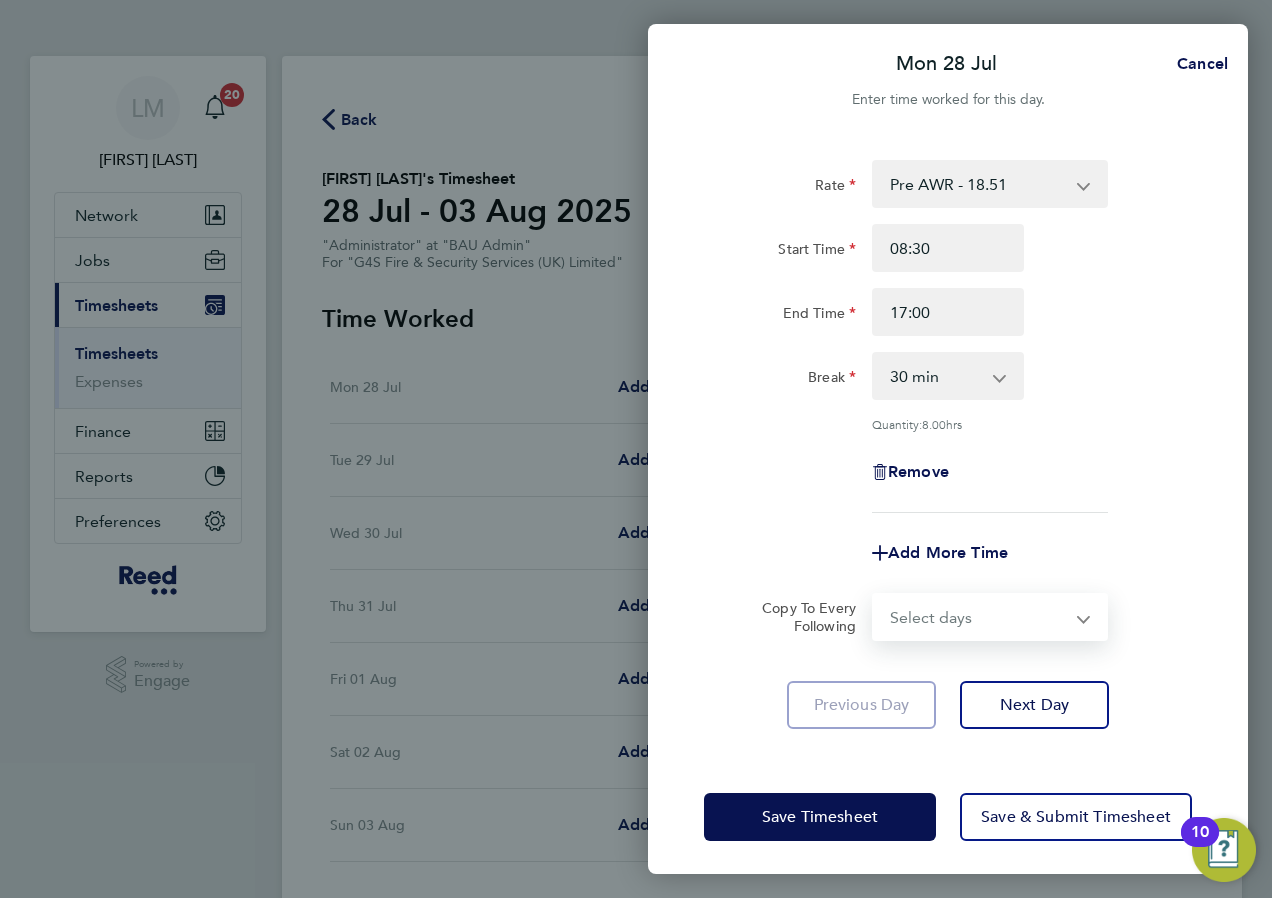 click on "Select days   Day   Weekday (Mon-Fri)   Weekend (Sat-Sun)   Tuesday   Wednesday   Thursday   Friday   Saturday   Sunday" at bounding box center [979, 617] 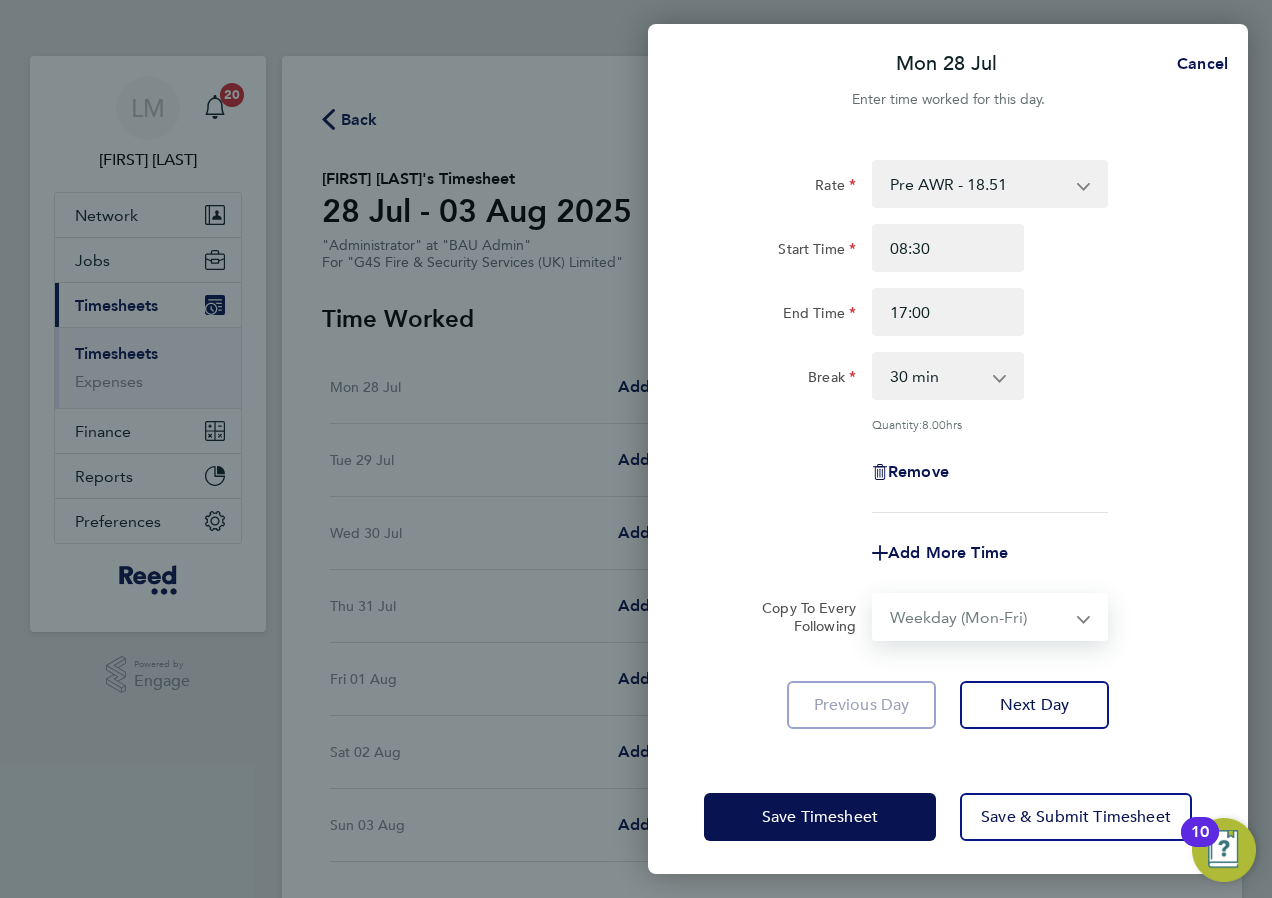 click on "Select days   Day   Weekday (Mon-Fri)   Weekend (Sat-Sun)   Tuesday   Wednesday   Thursday   Friday   Saturday   Sunday" at bounding box center [979, 617] 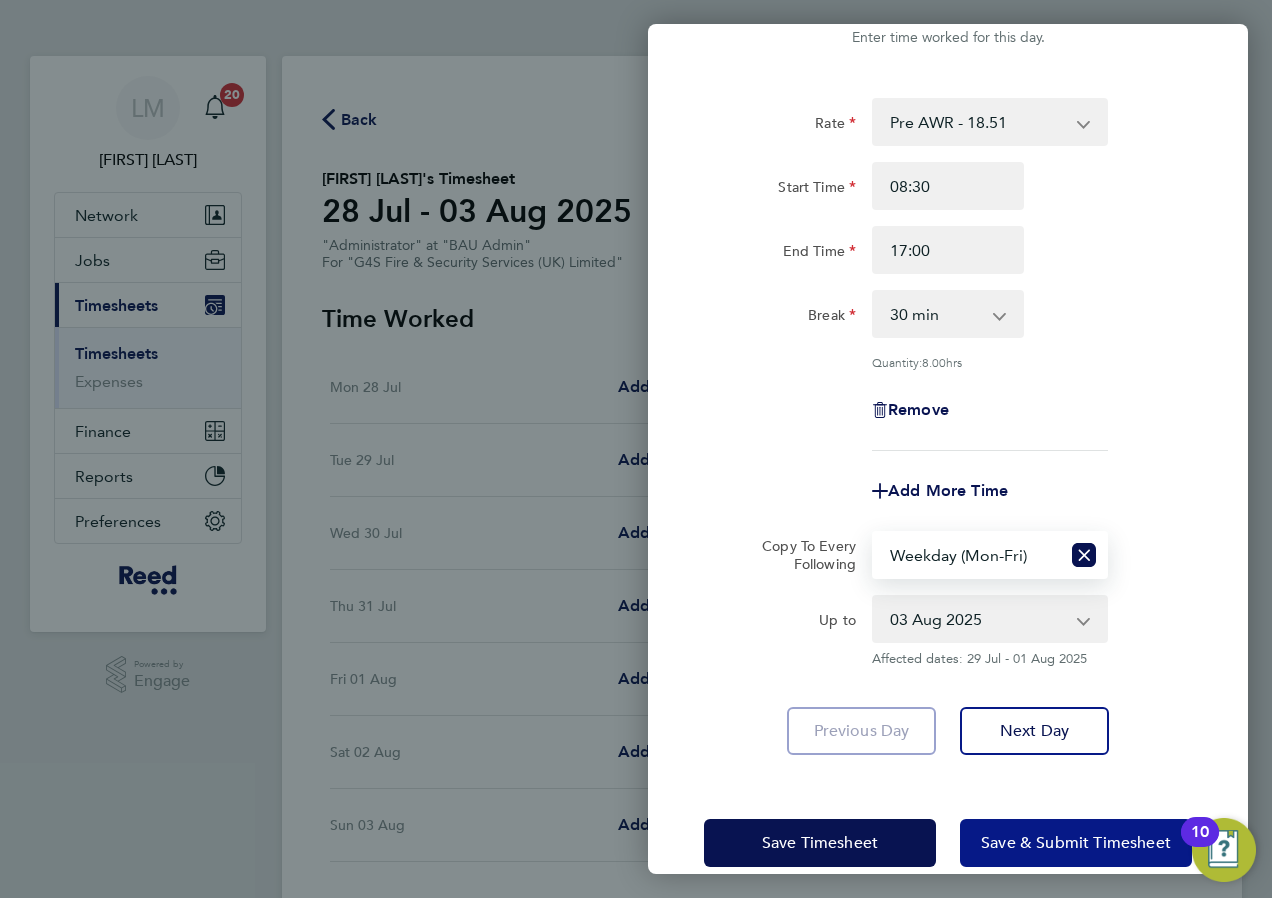 scroll, scrollTop: 93, scrollLeft: 0, axis: vertical 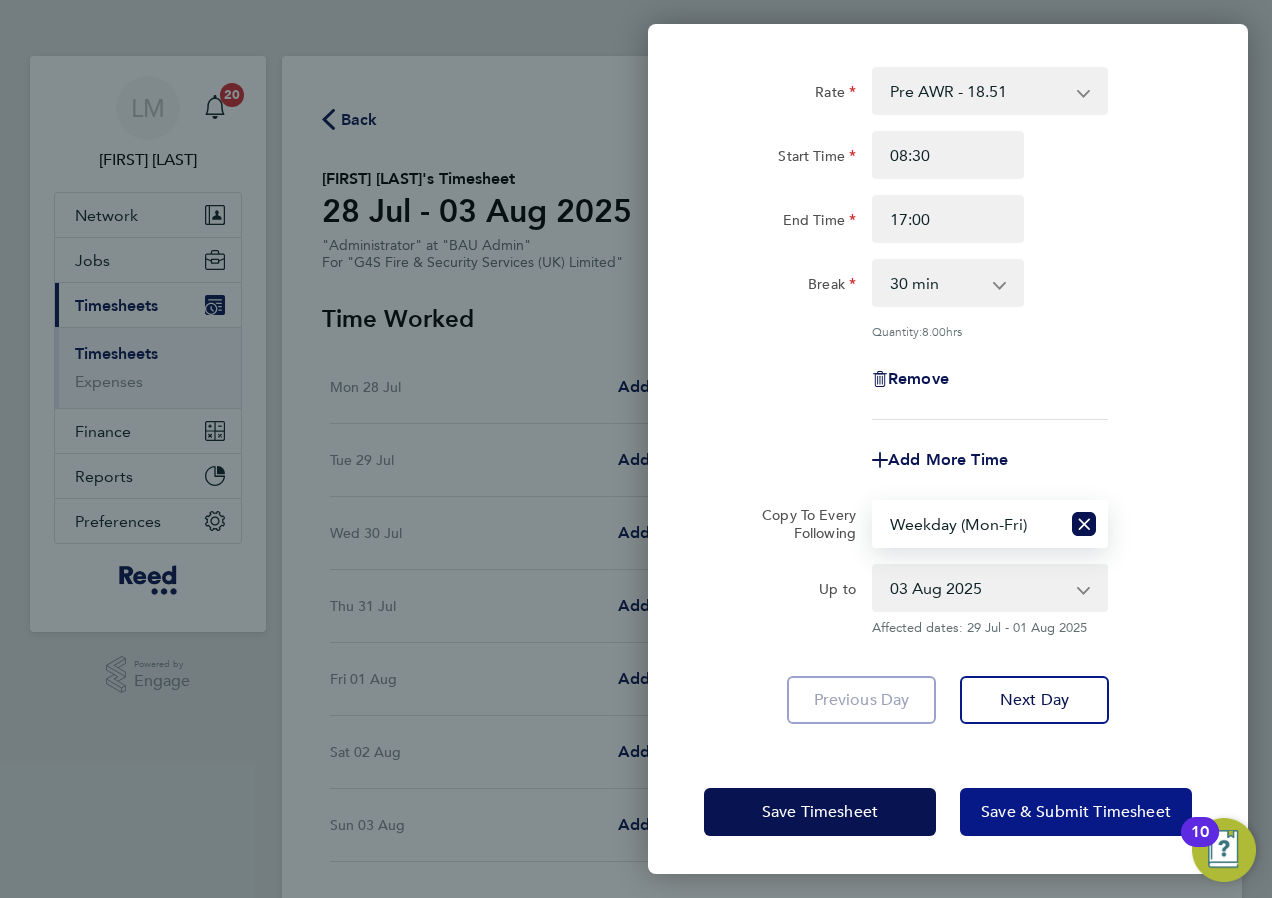 click on "Save & Submit Timesheet" 